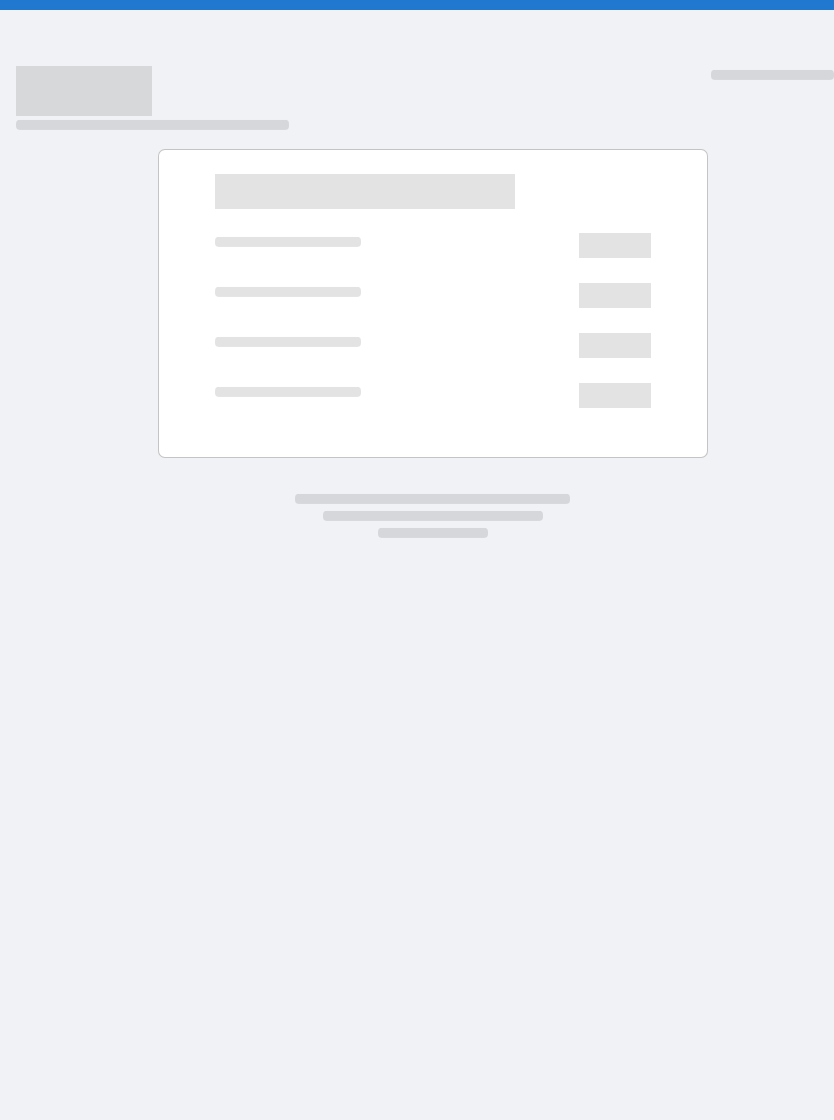 scroll, scrollTop: 0, scrollLeft: 0, axis: both 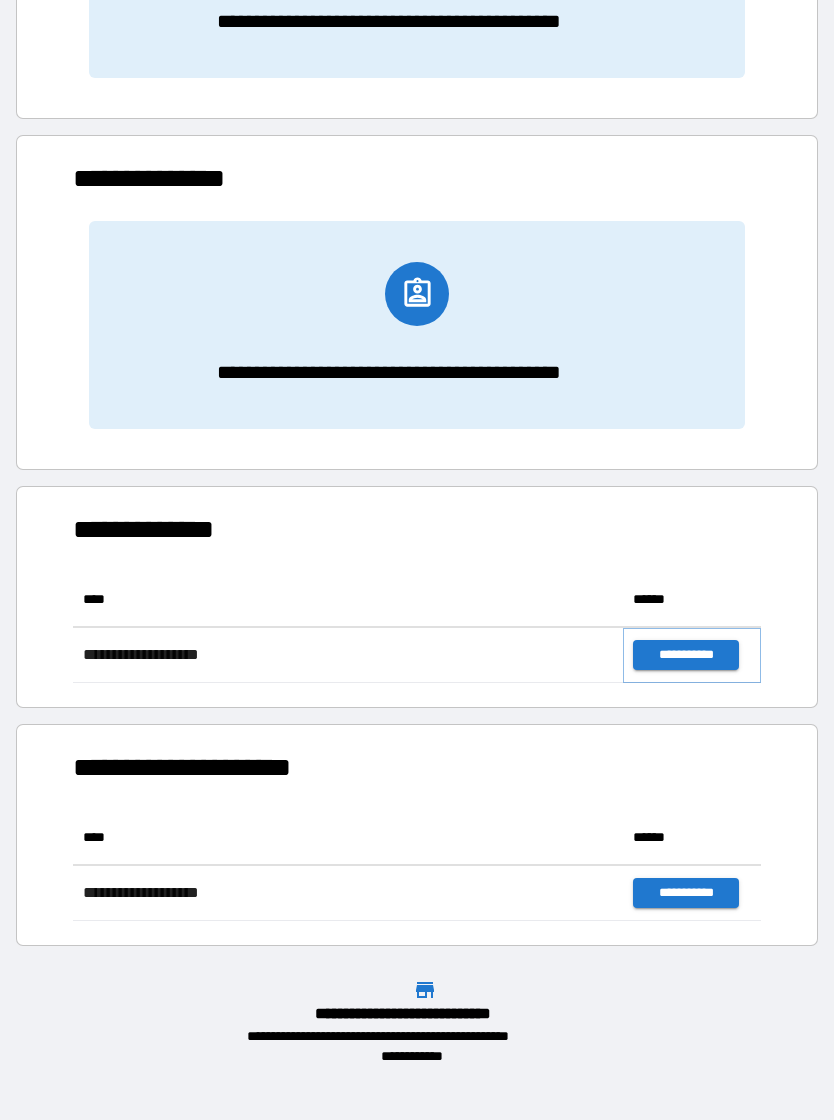 click on "**********" at bounding box center [685, 655] 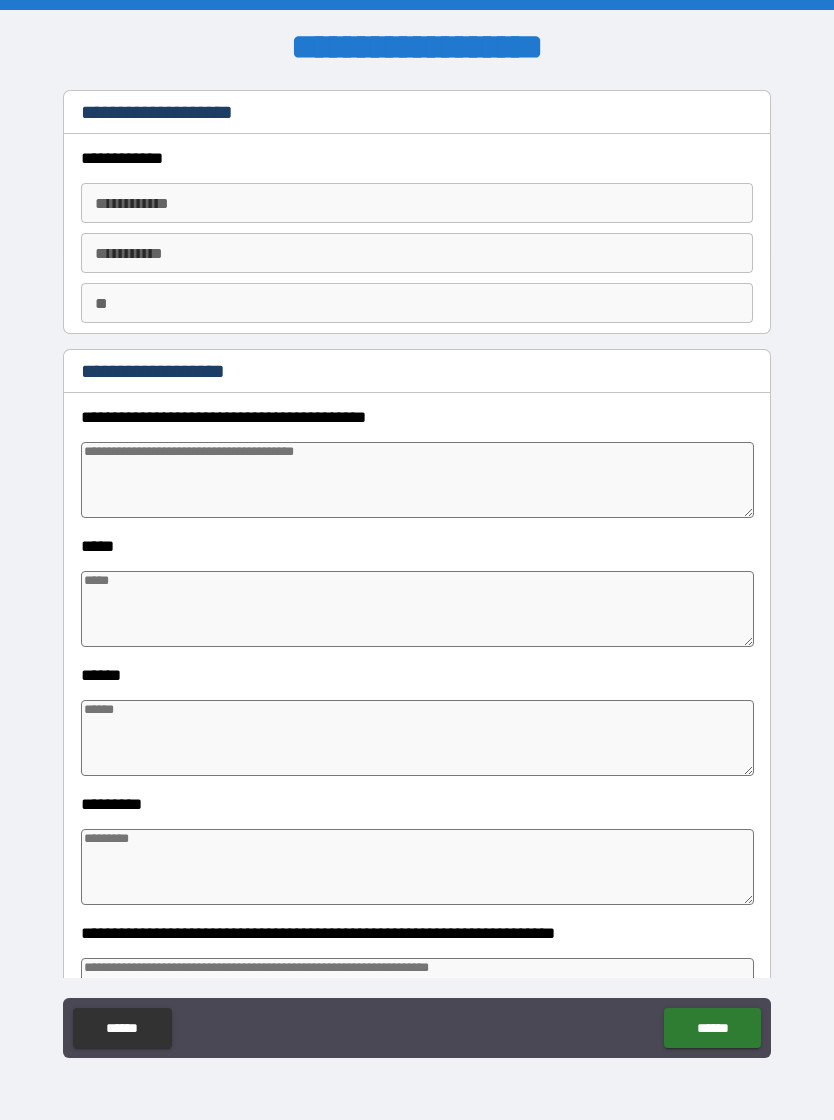 type on "*" 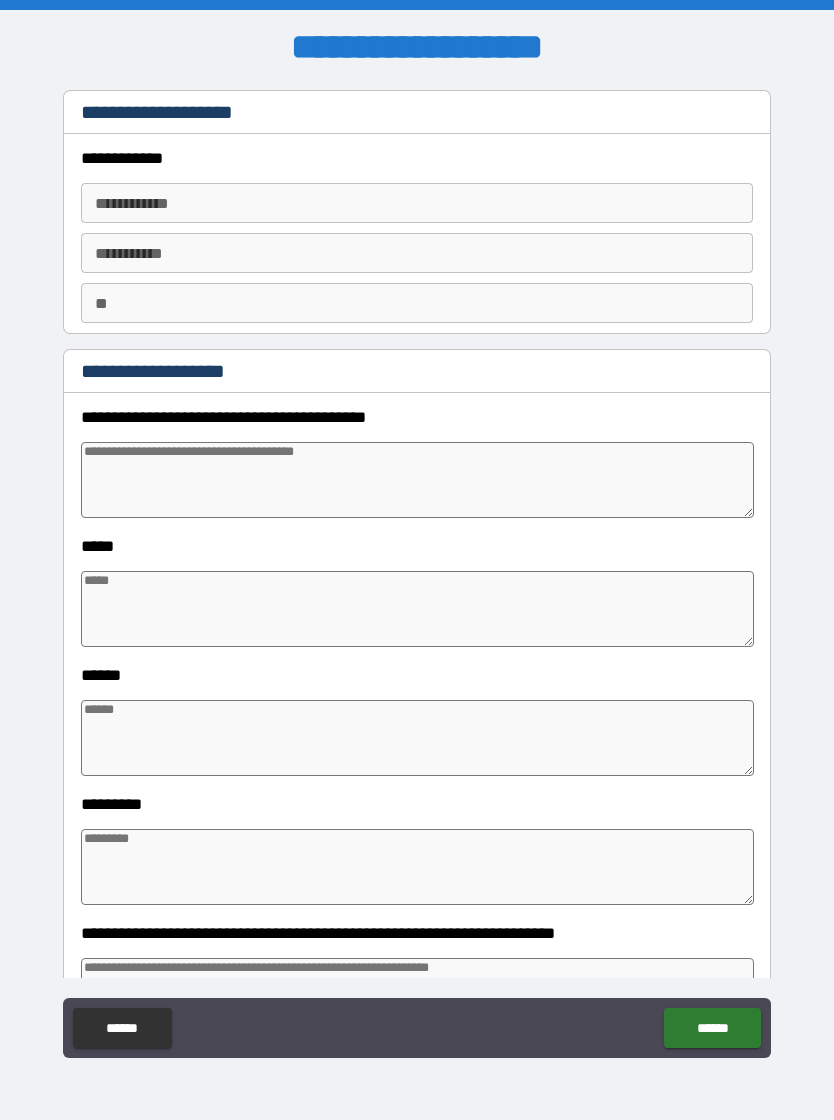 type on "*" 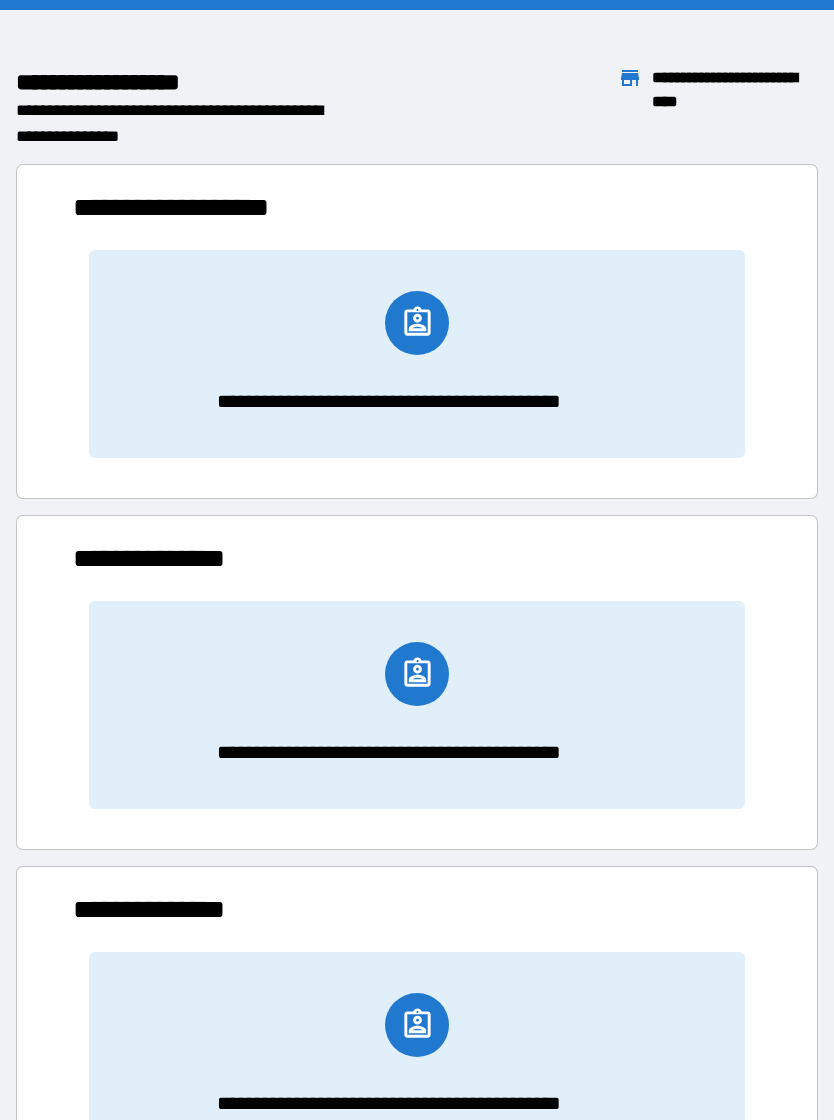 scroll, scrollTop: 1, scrollLeft: 1, axis: both 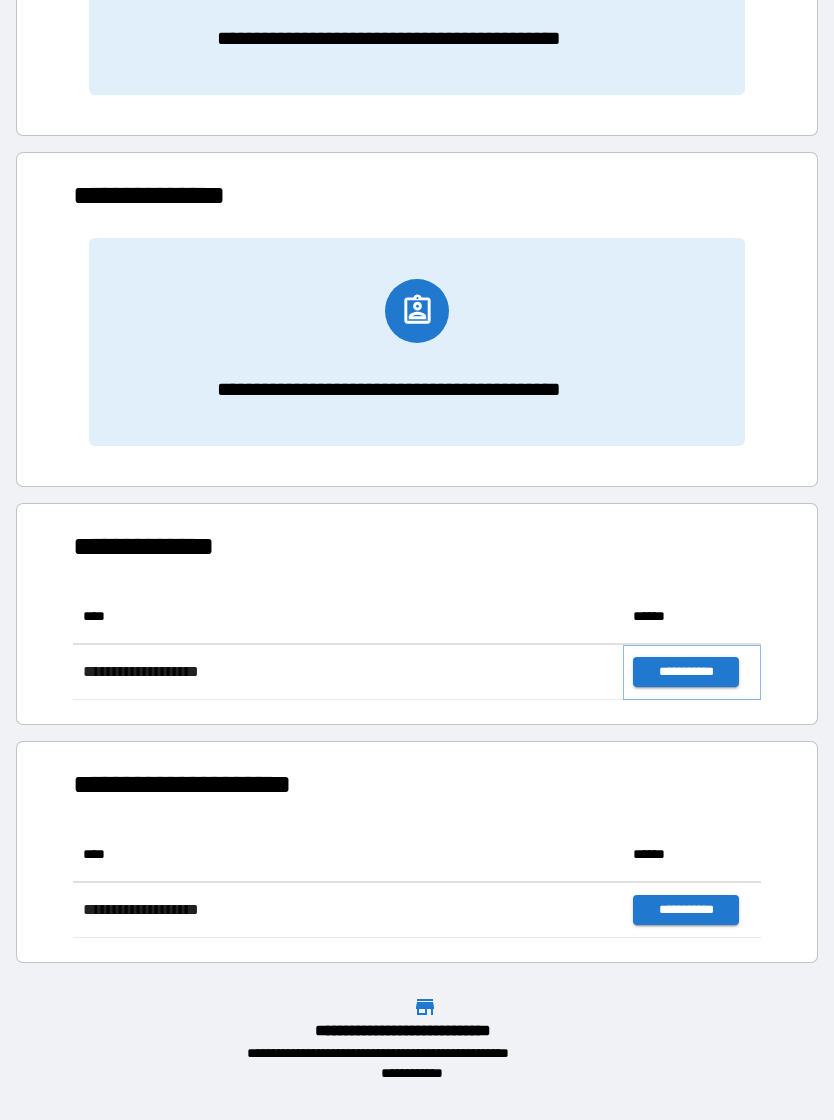 click on "**********" at bounding box center (685, 672) 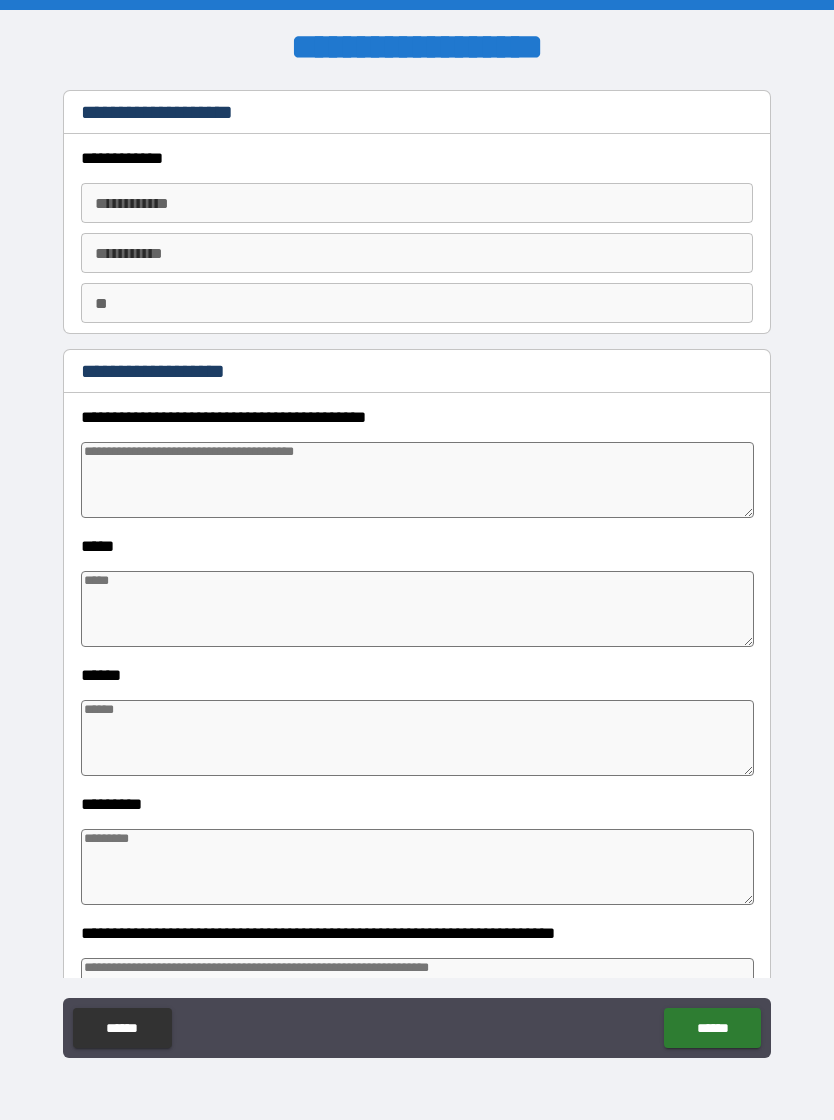 type on "*" 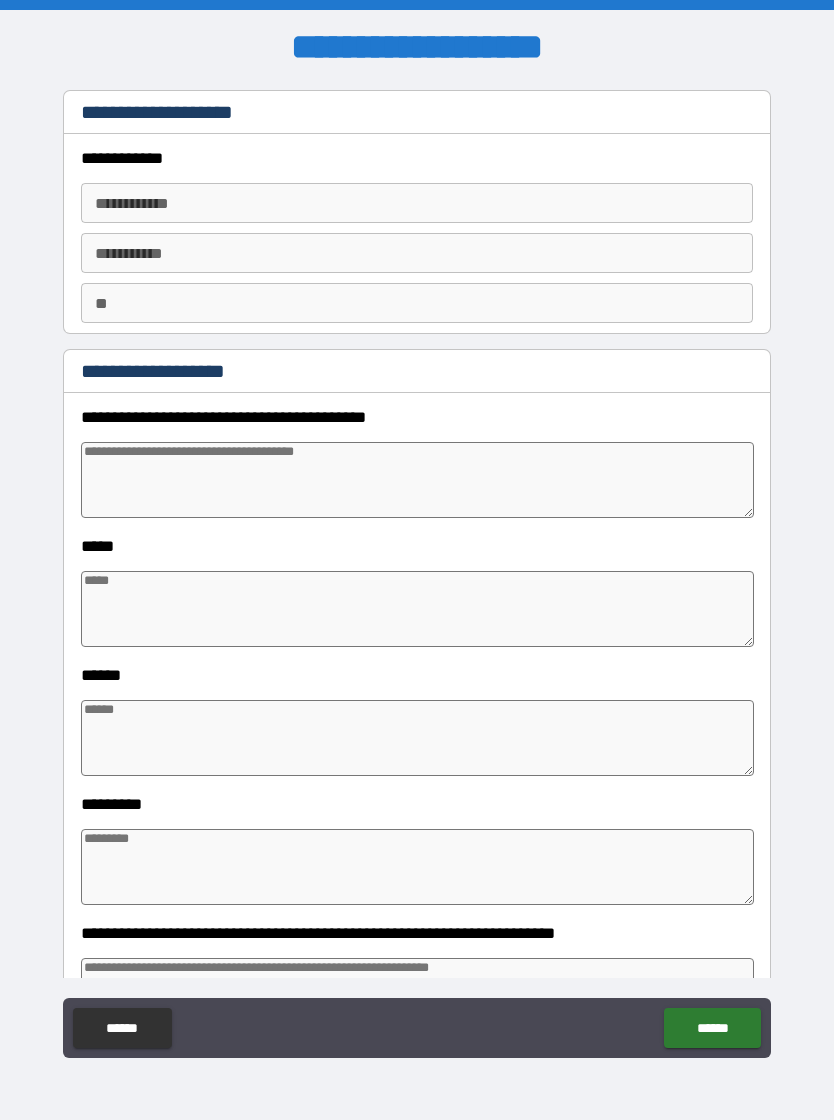 type on "*" 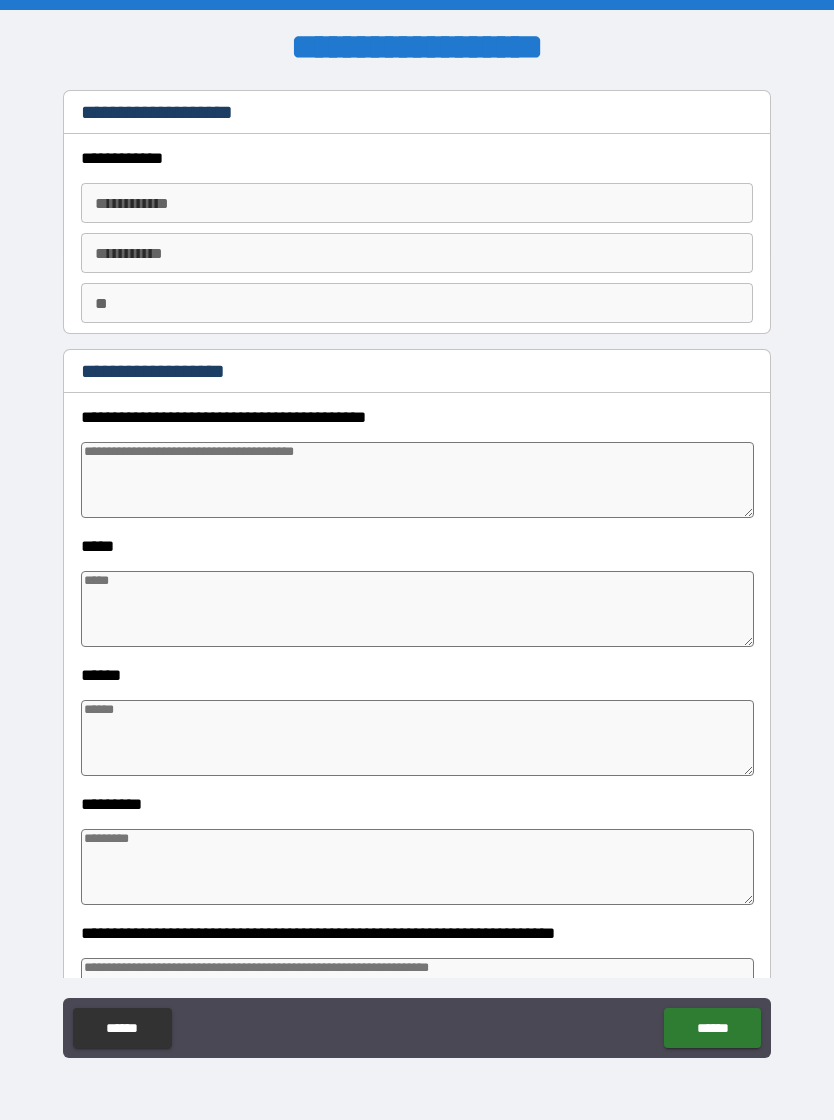 type on "*" 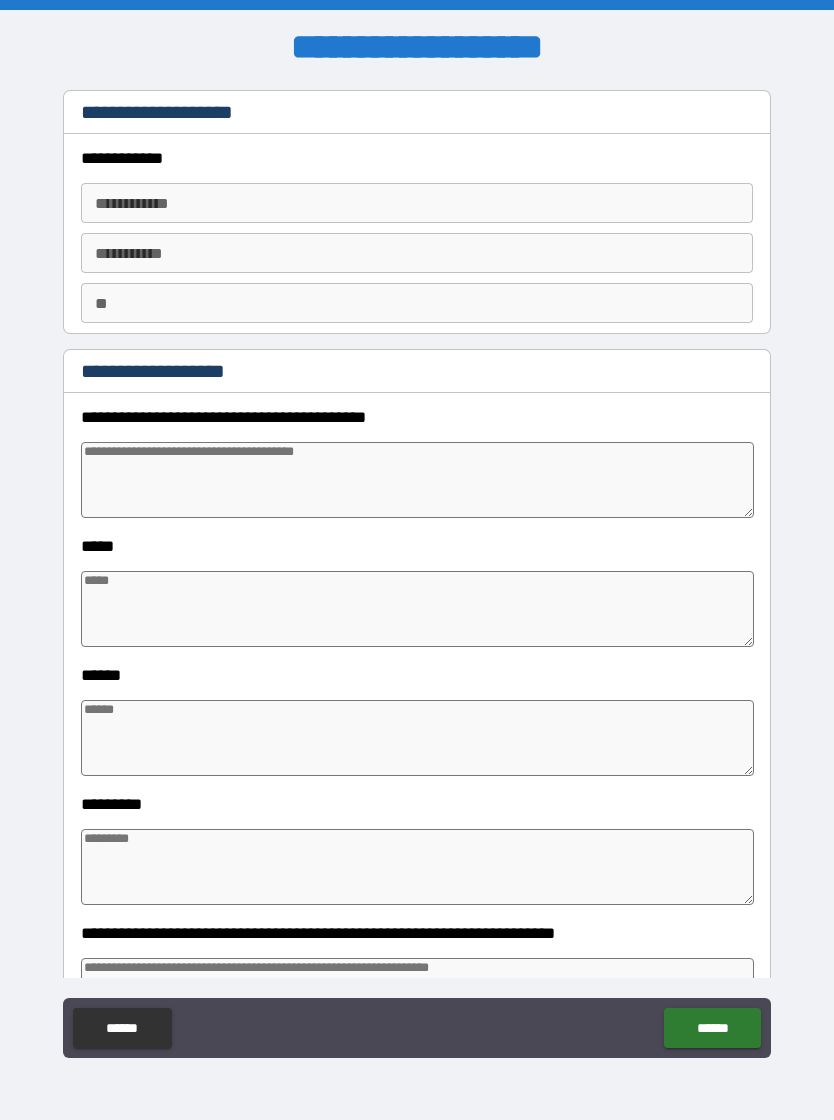 type on "*" 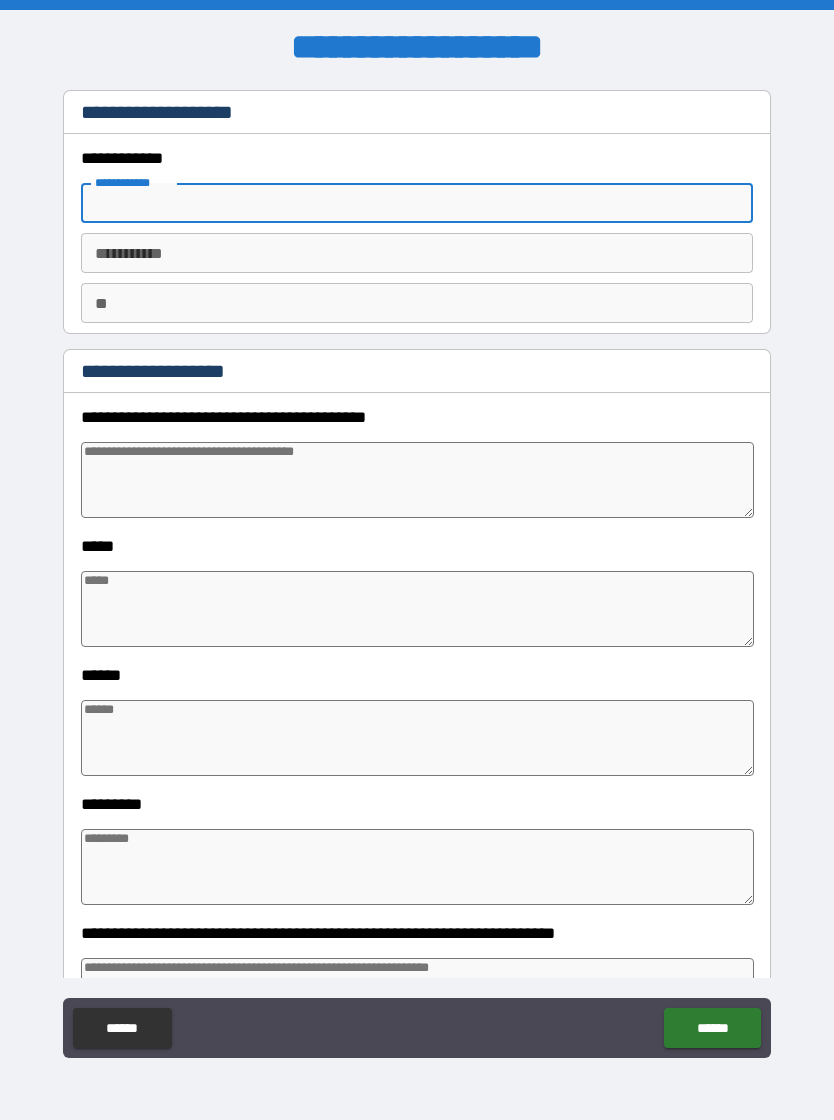 type on "*" 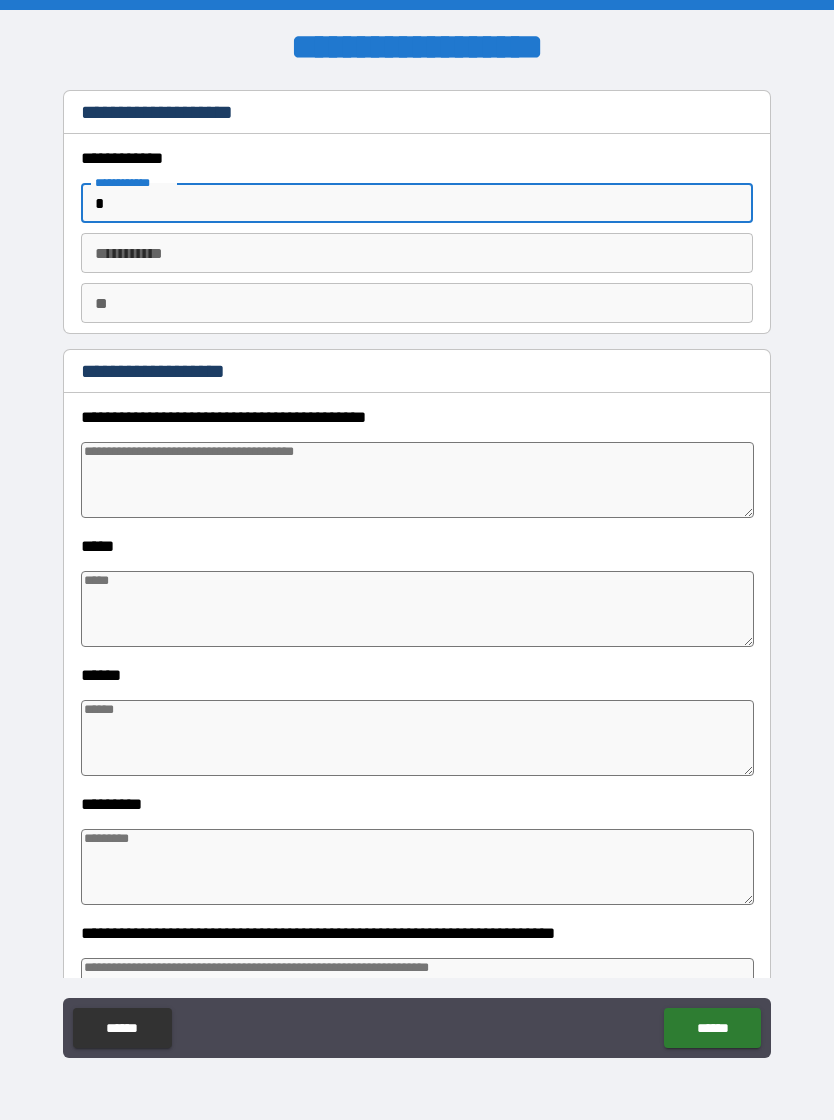 type on "*" 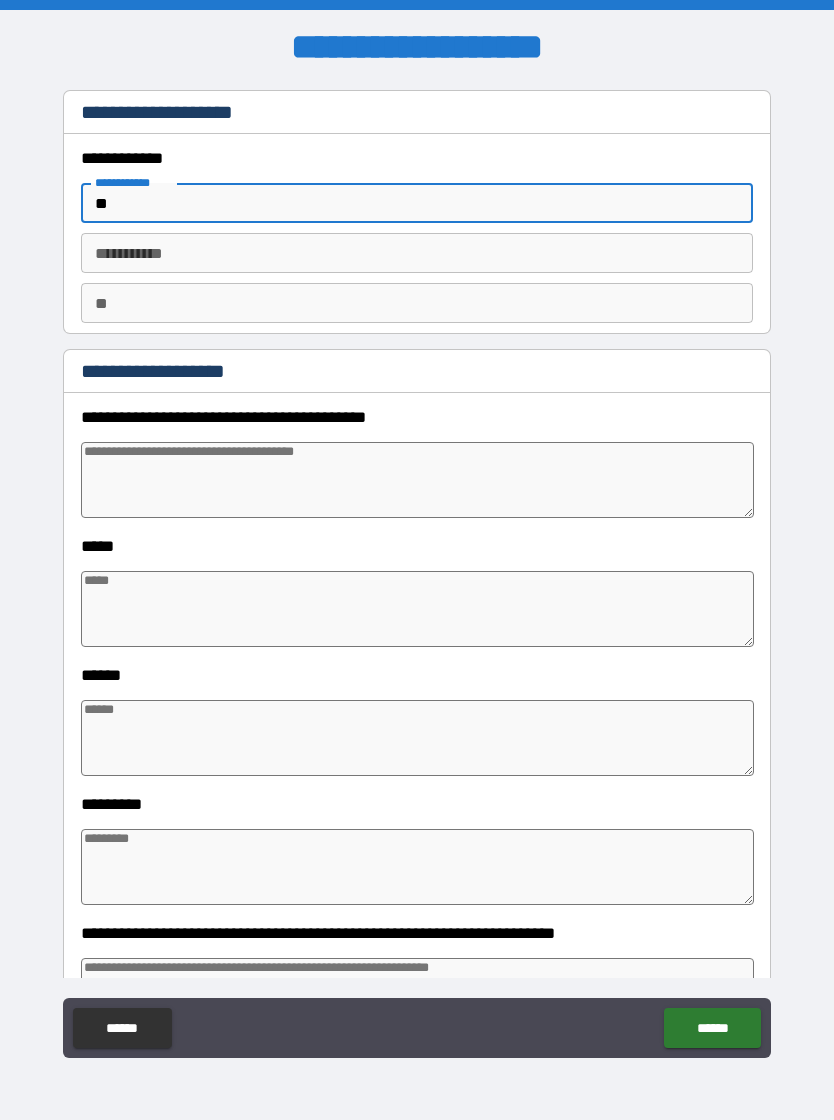type on "*" 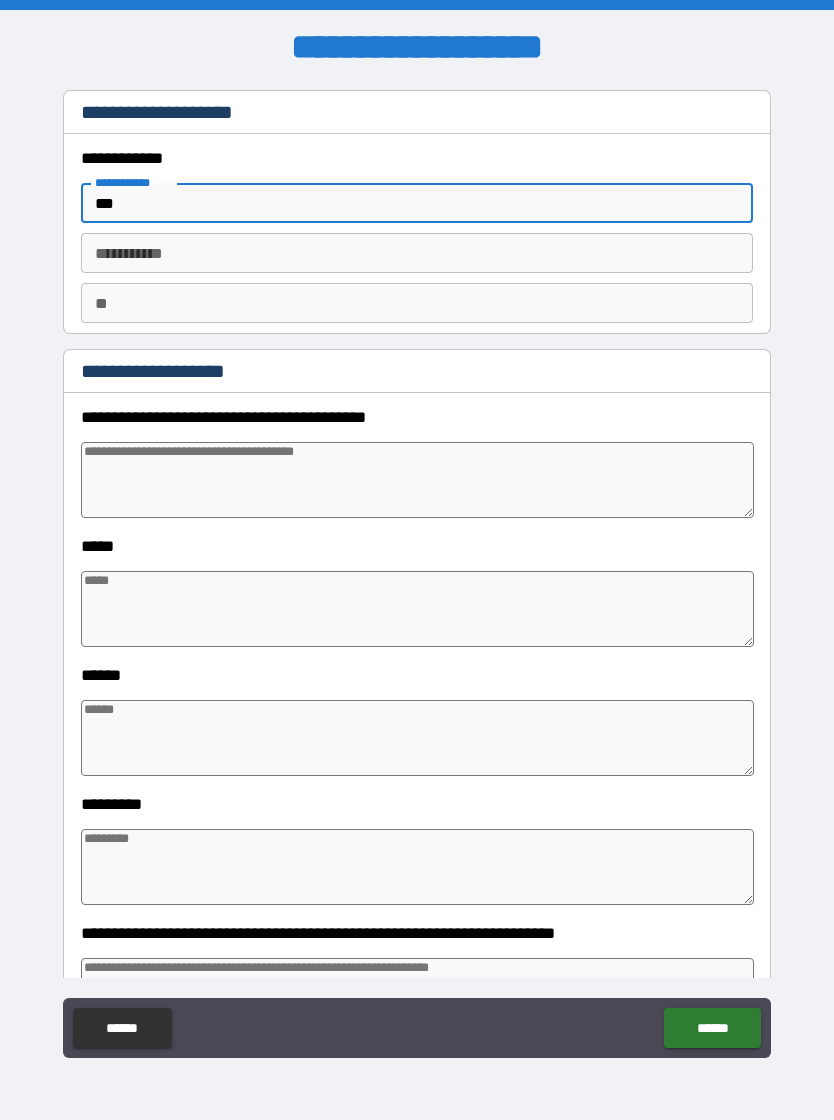 type on "*" 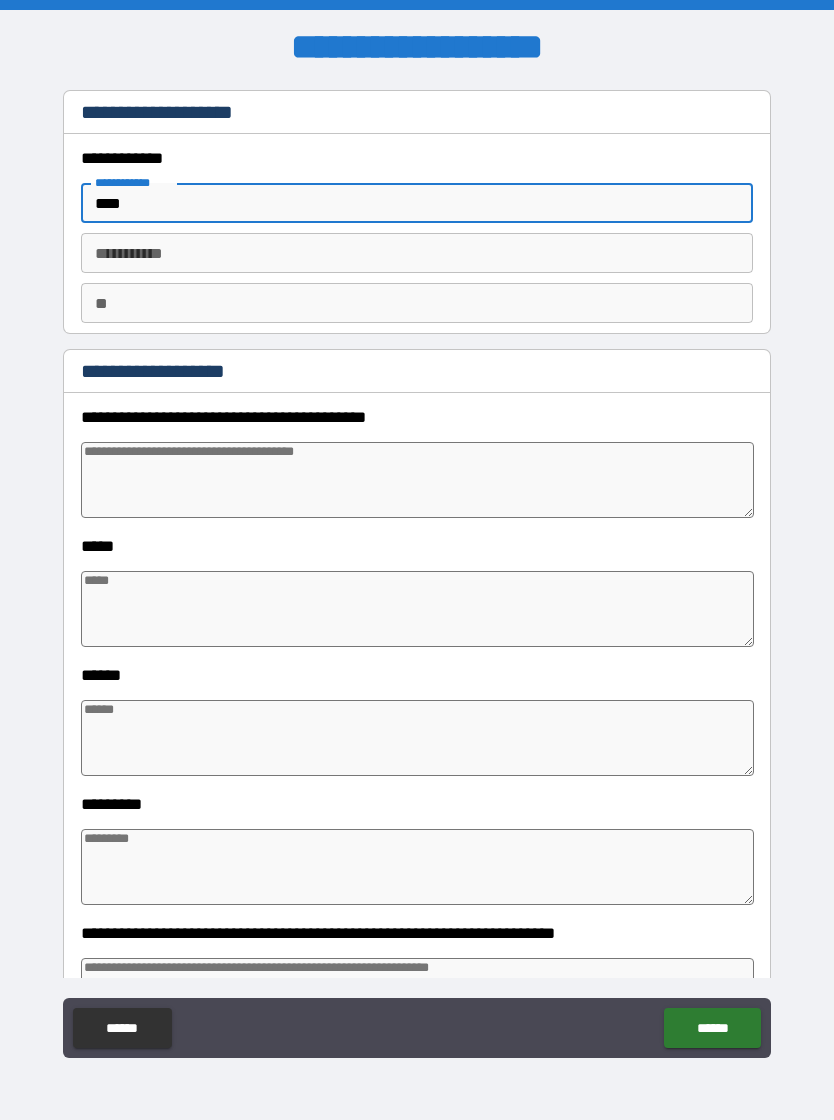 type on "*" 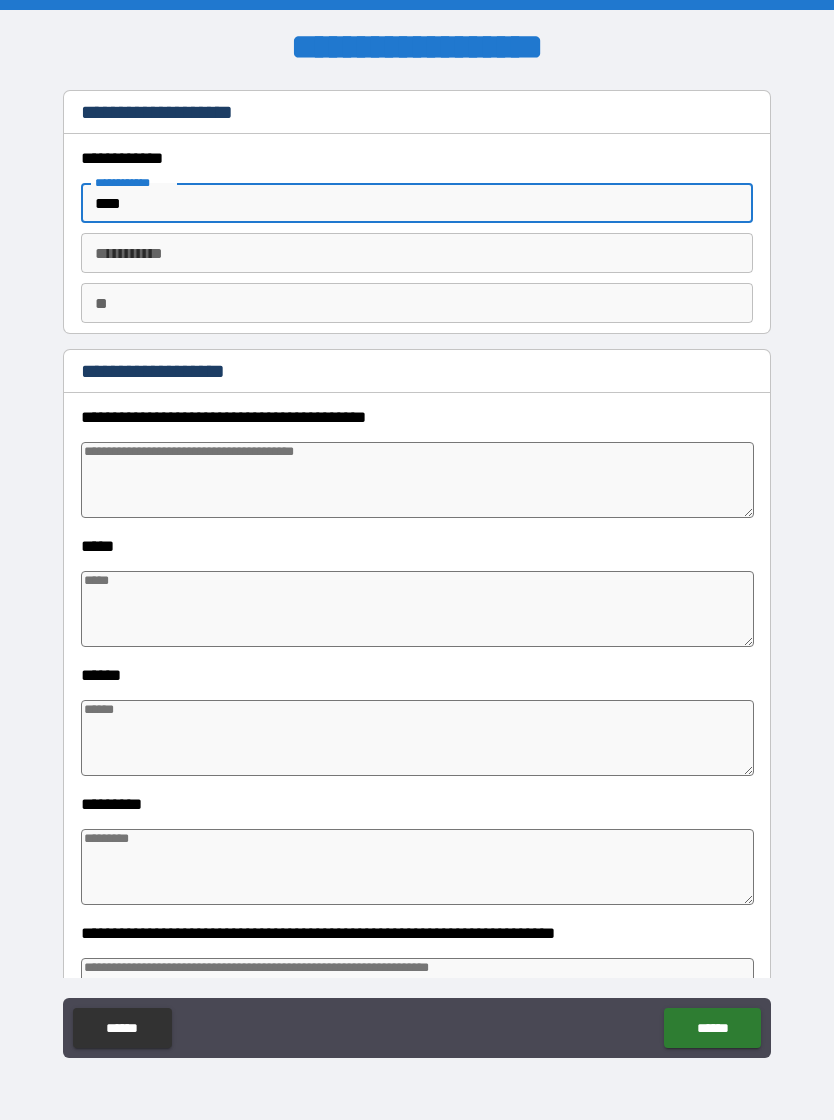 type on "****" 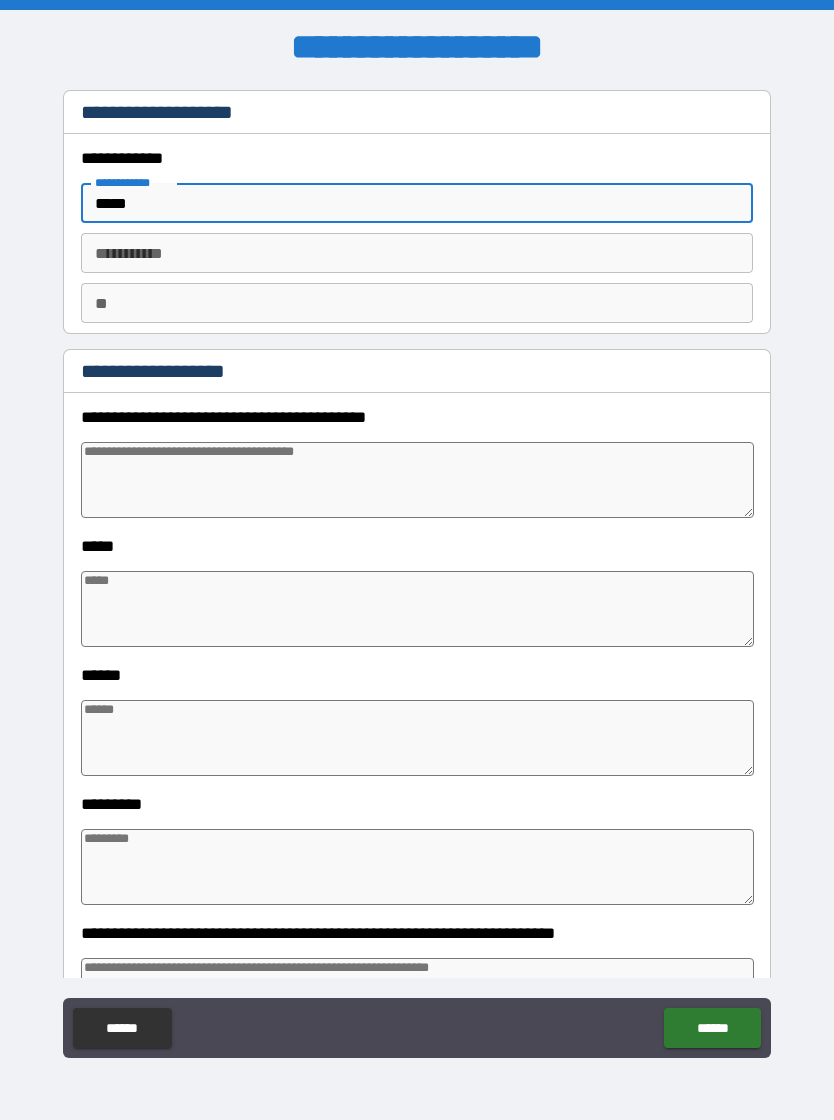 type on "*" 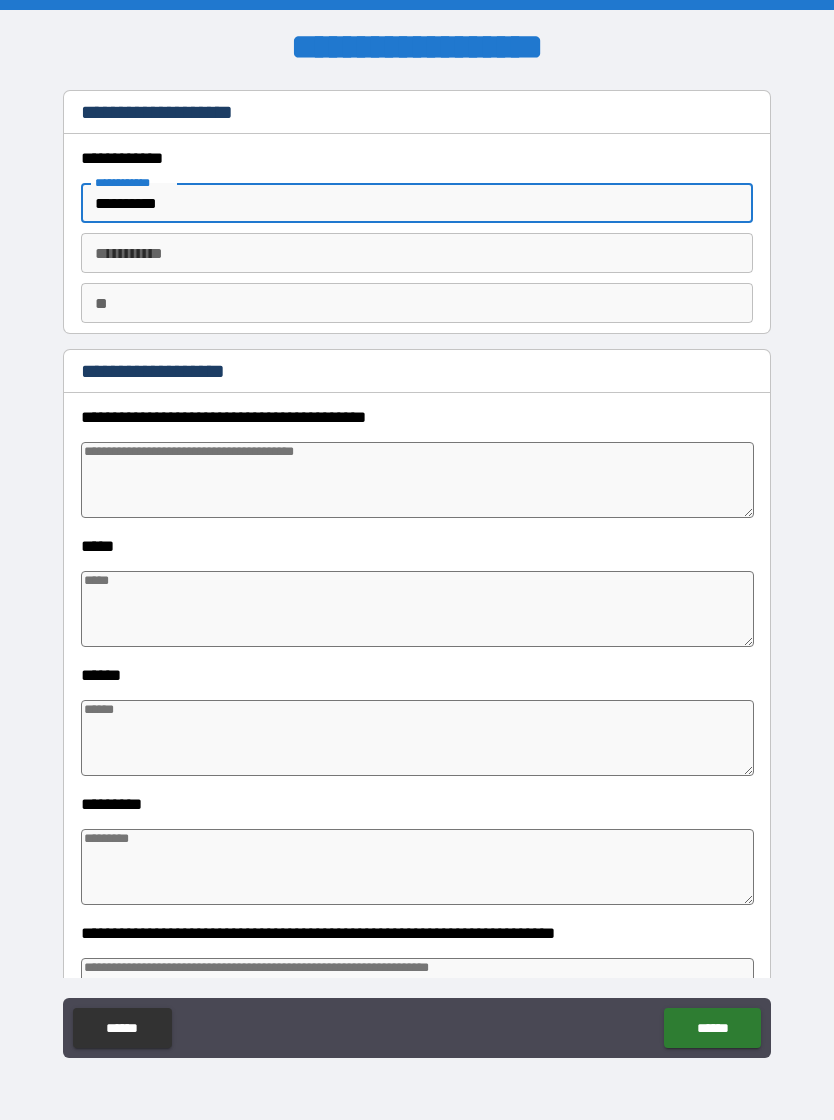 click on "*********   *" at bounding box center (417, 253) 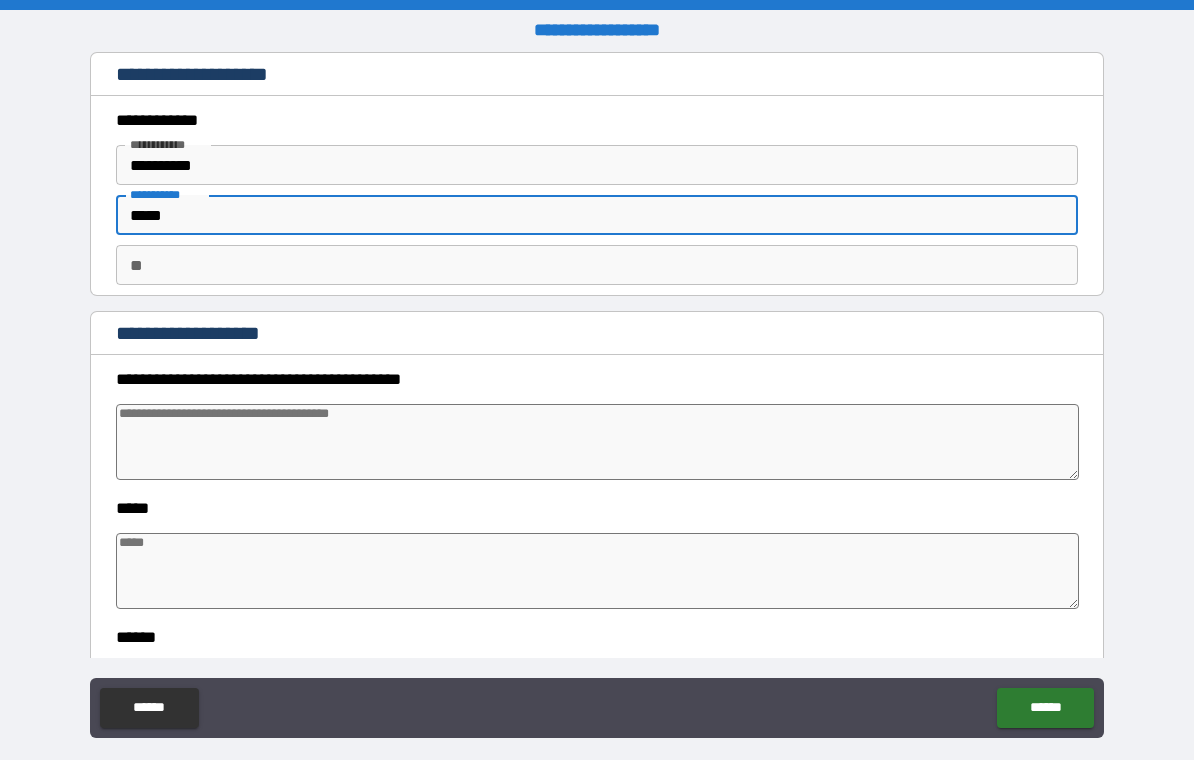 click on "** **" at bounding box center (597, 265) 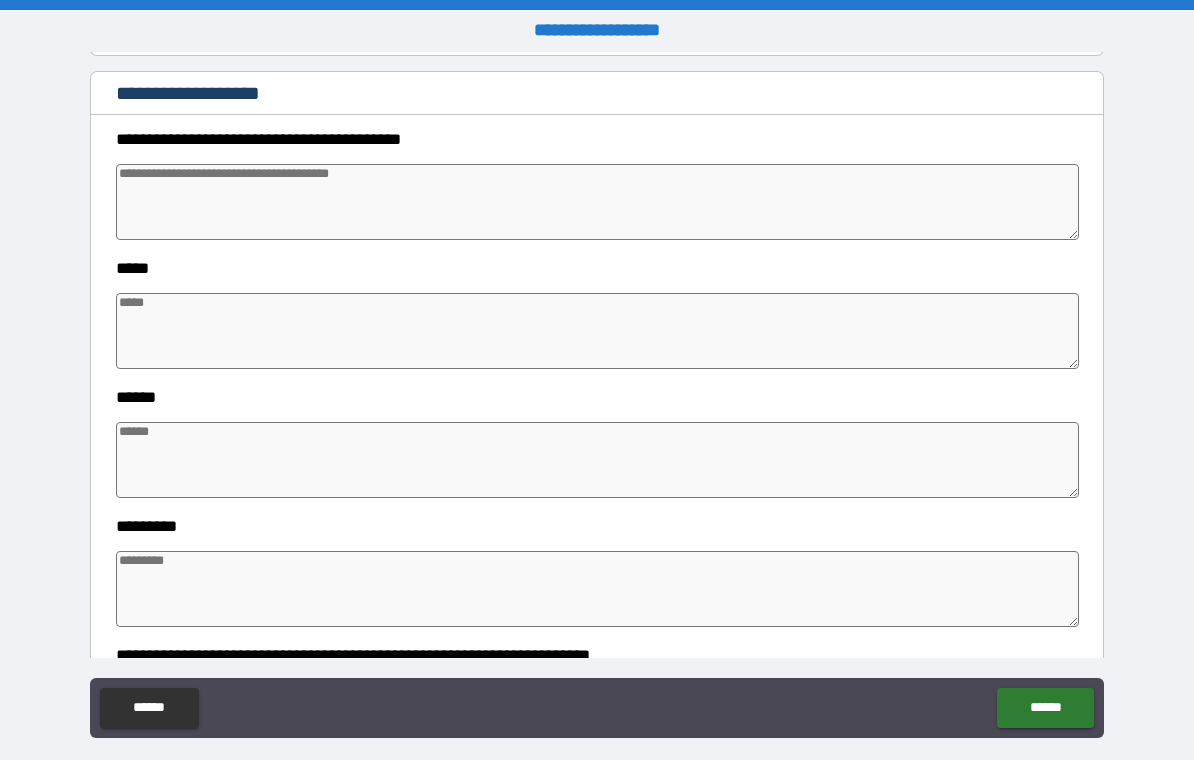 scroll, scrollTop: 284, scrollLeft: 0, axis: vertical 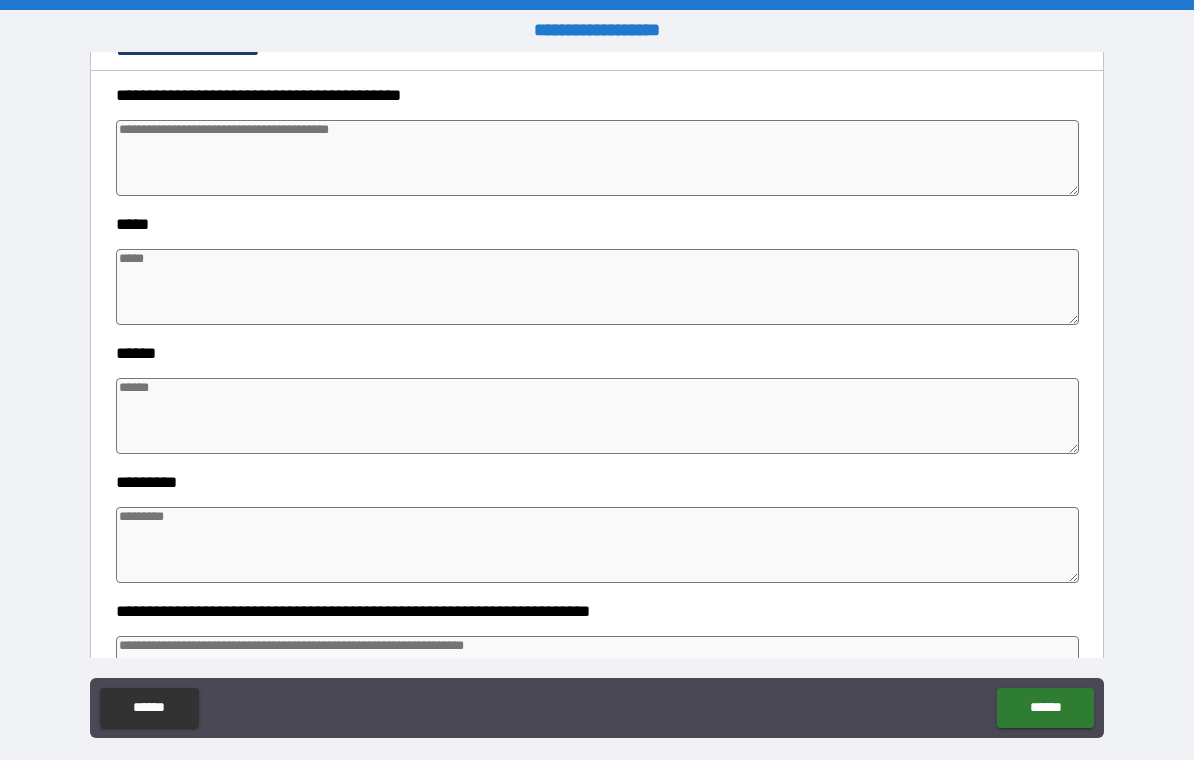 click at bounding box center (597, 158) 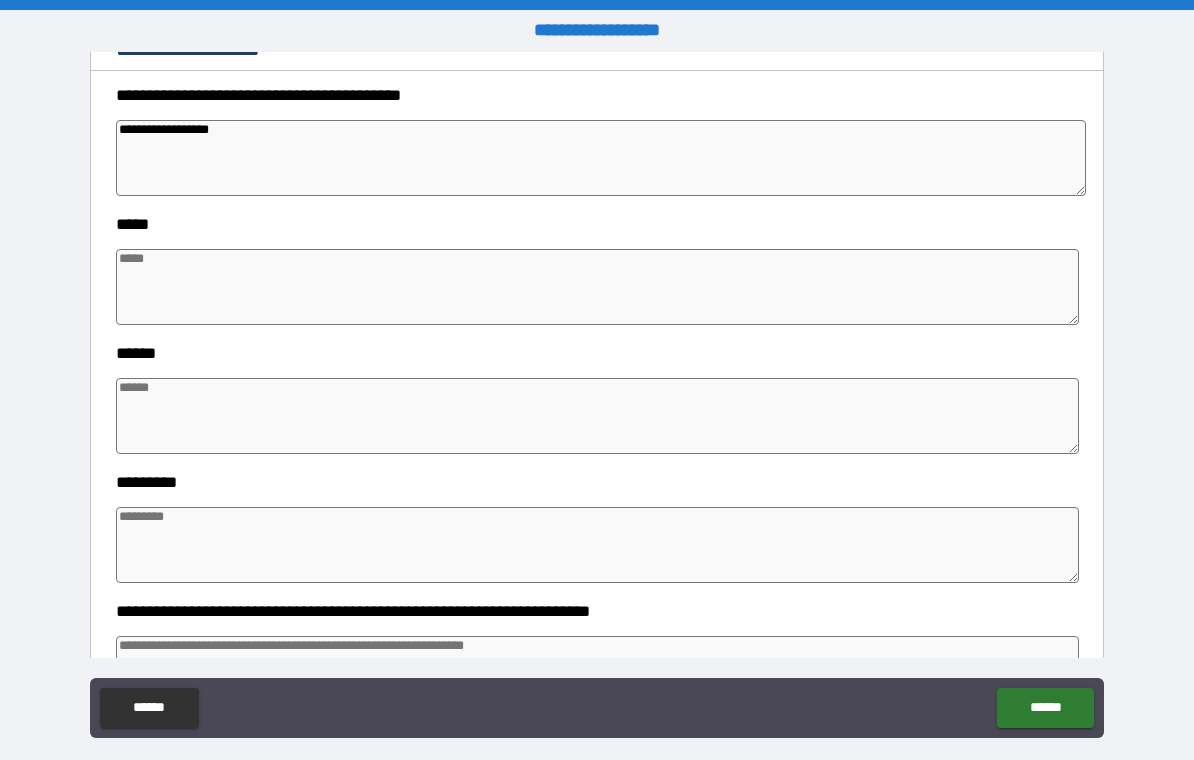 click at bounding box center (597, 287) 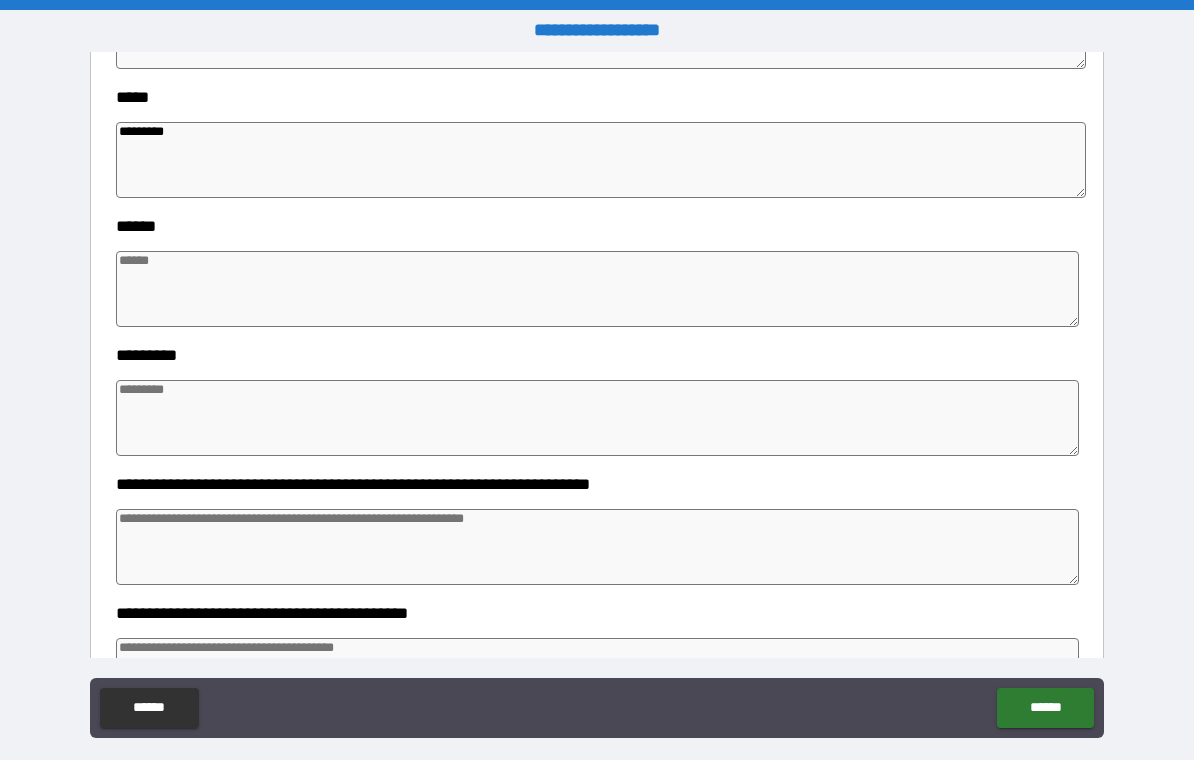 scroll, scrollTop: 412, scrollLeft: 0, axis: vertical 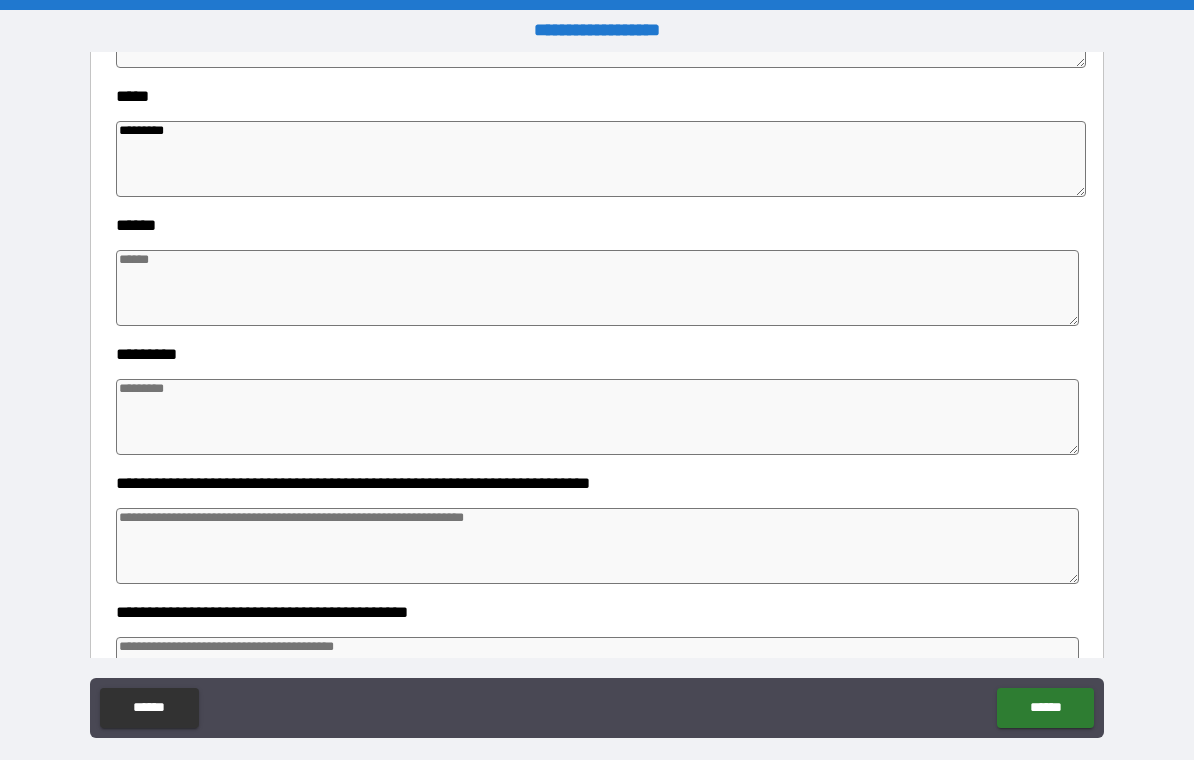 click at bounding box center [597, 288] 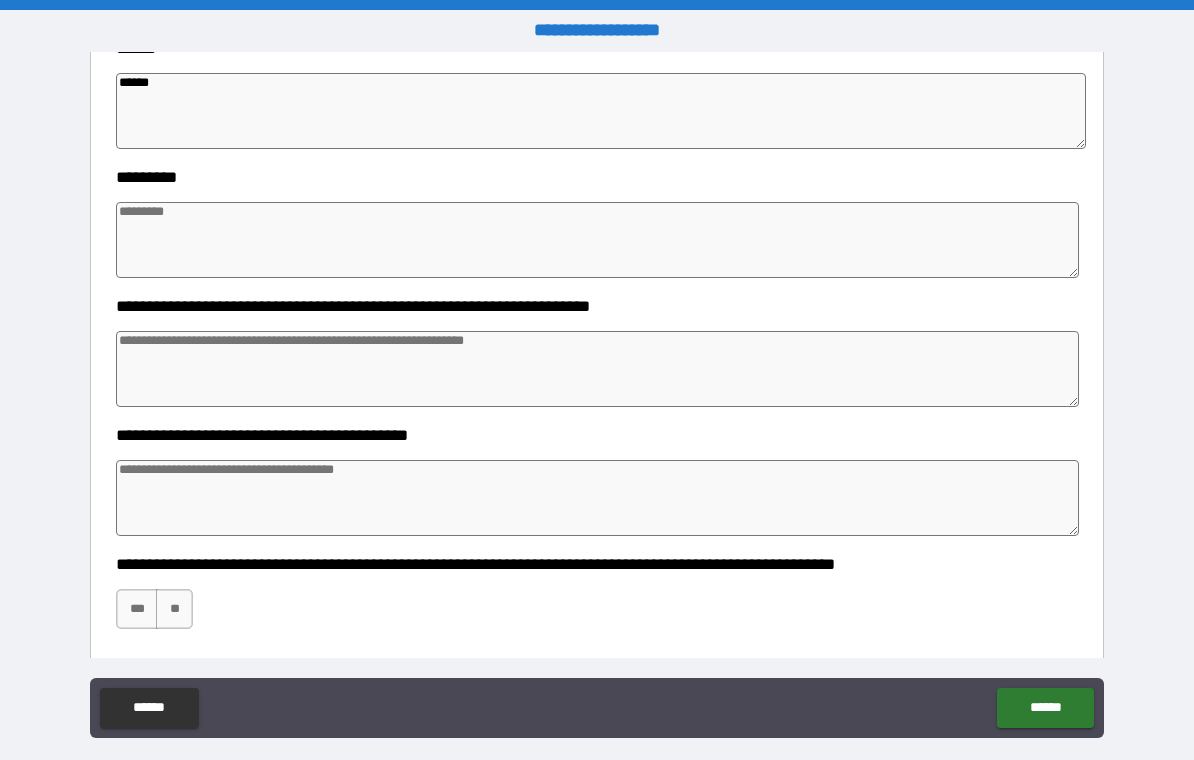 scroll, scrollTop: 590, scrollLeft: 0, axis: vertical 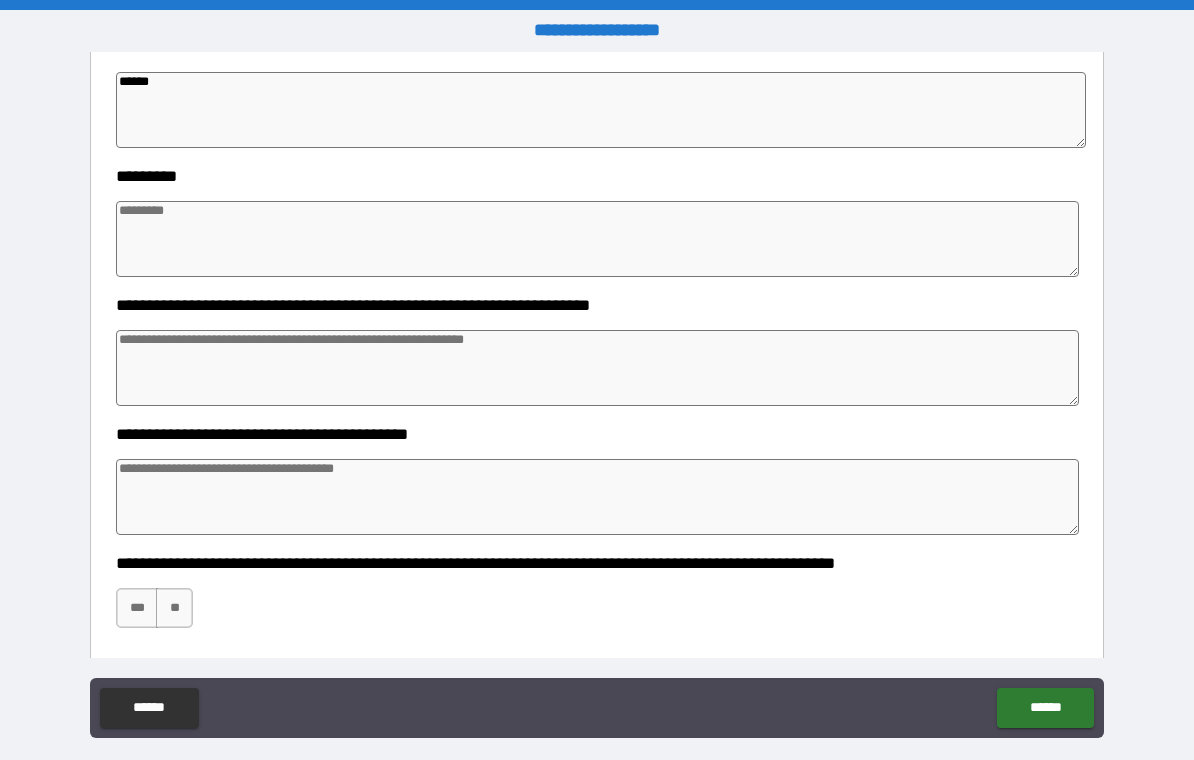 click at bounding box center [597, 239] 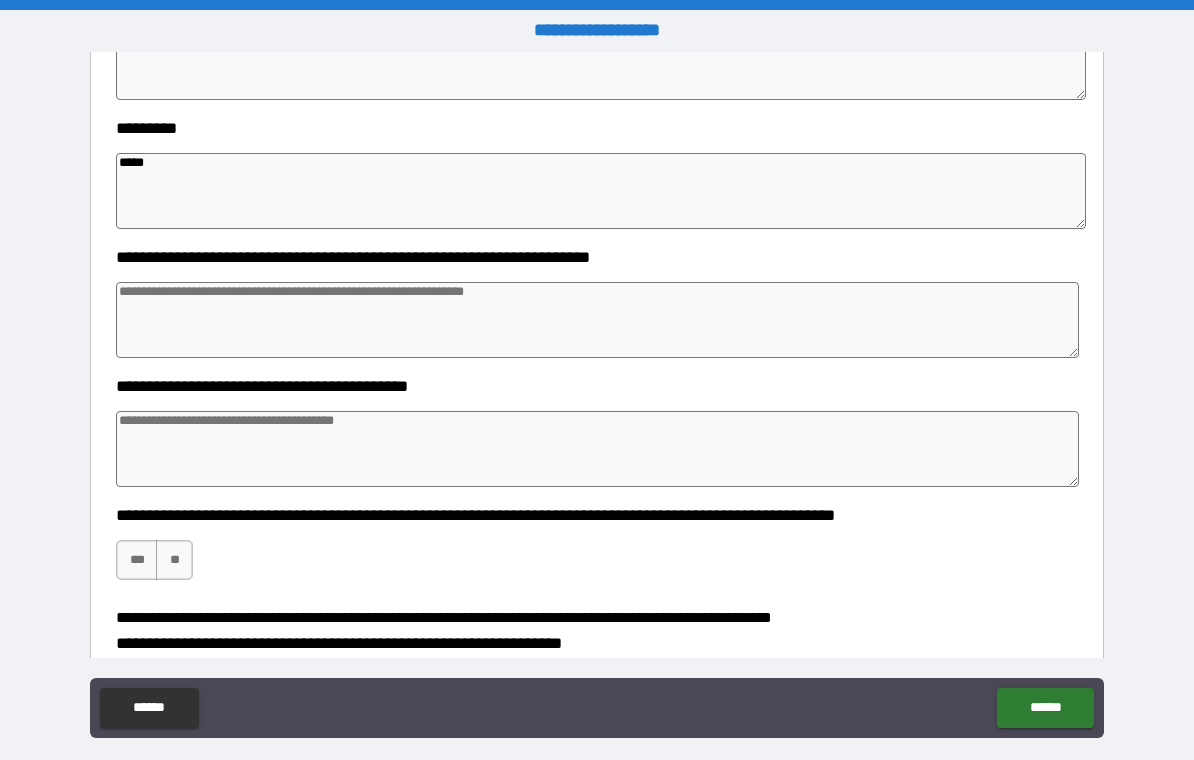 scroll, scrollTop: 758, scrollLeft: 0, axis: vertical 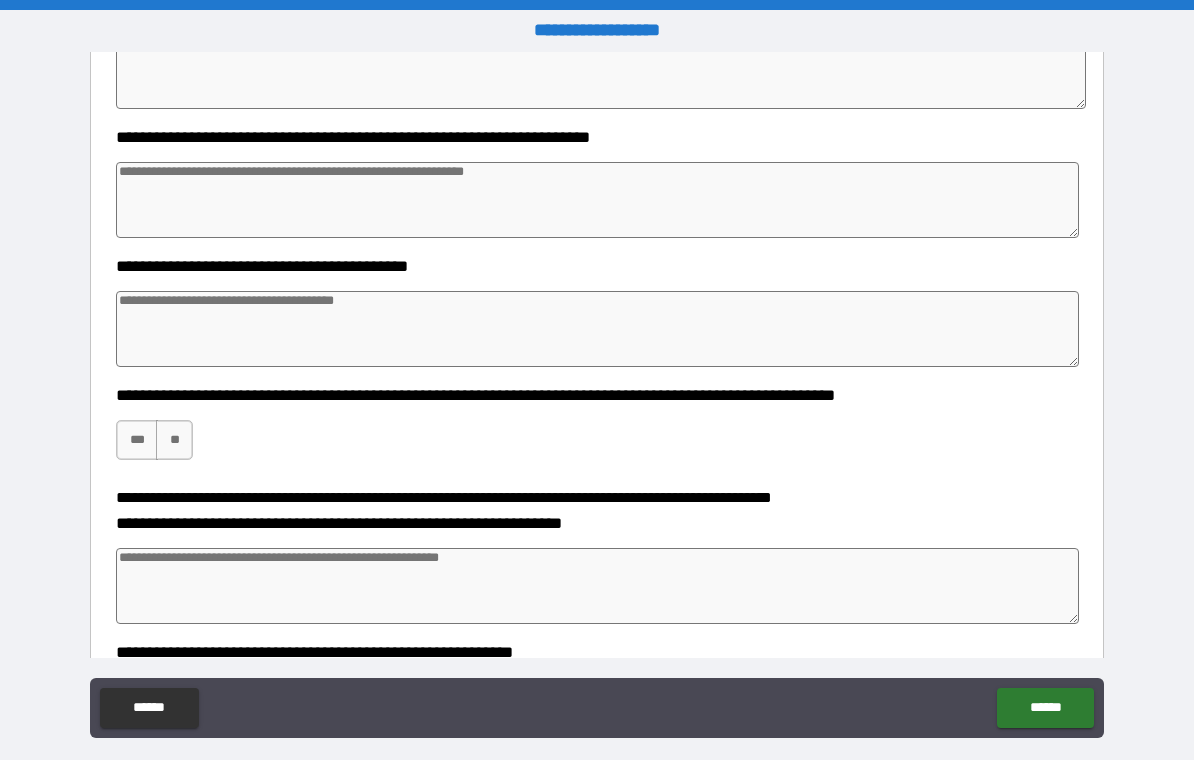 click at bounding box center [597, 200] 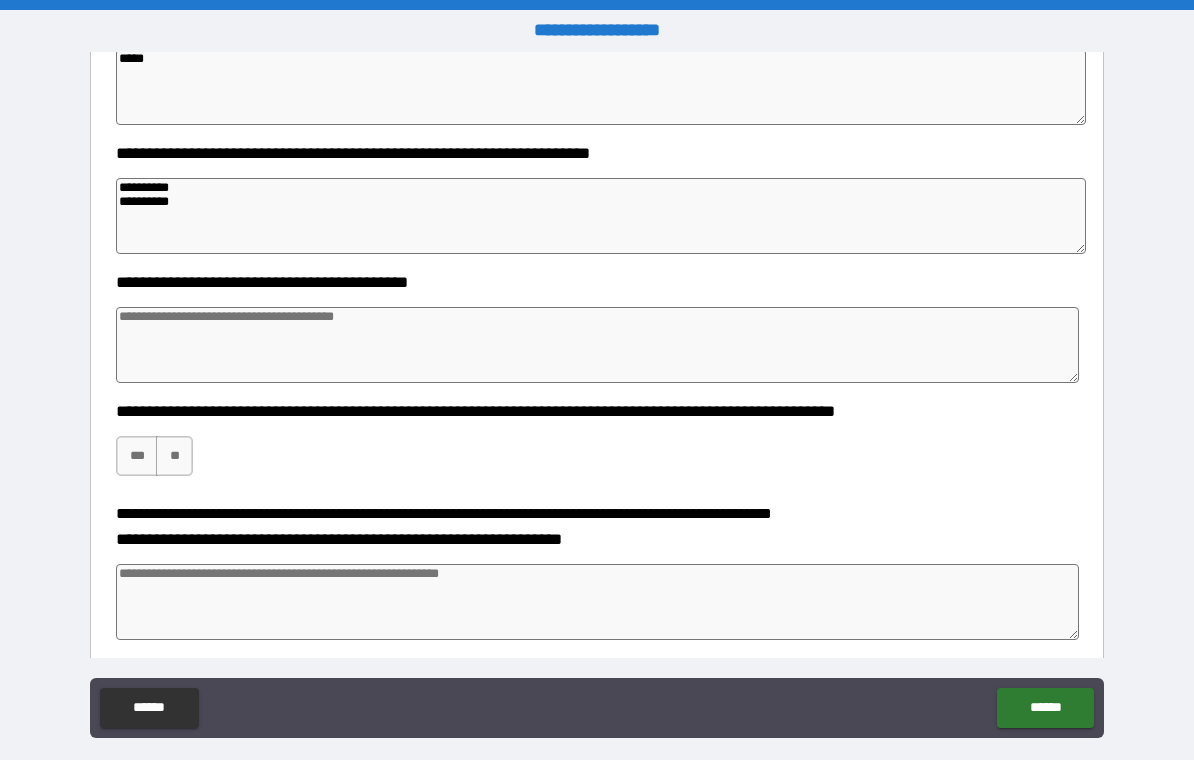 scroll, scrollTop: 836, scrollLeft: 0, axis: vertical 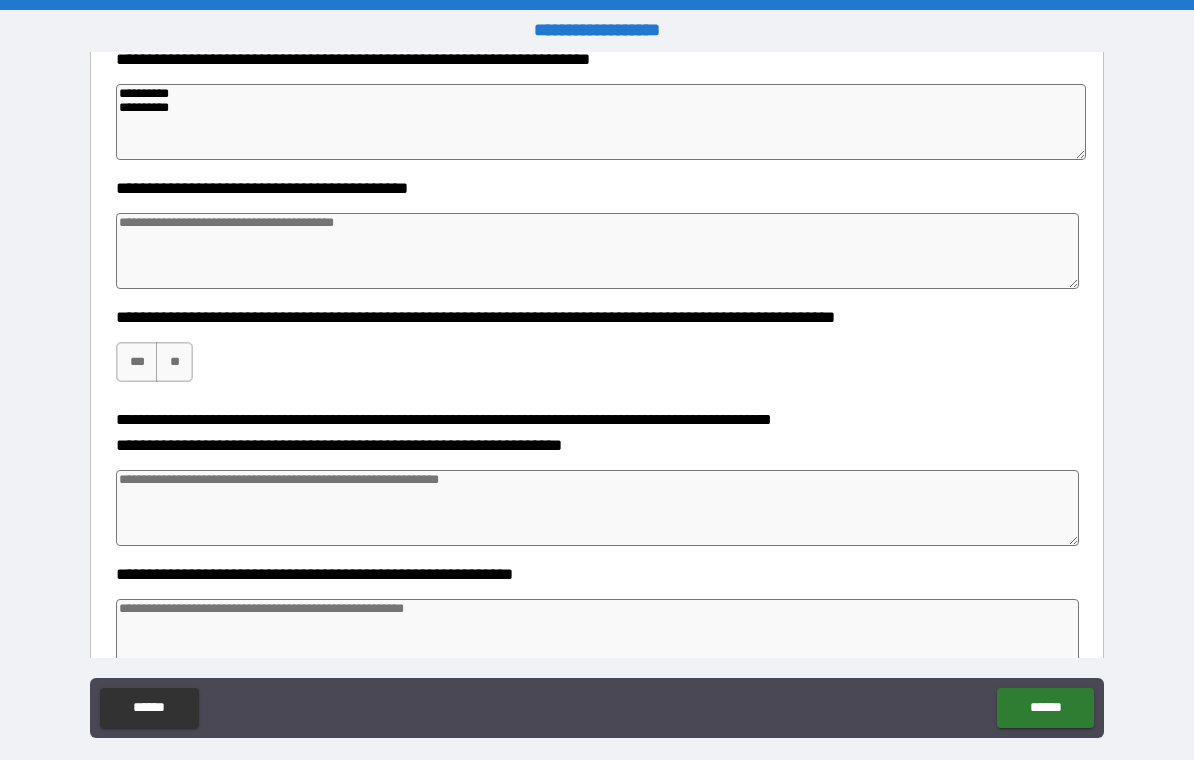 click at bounding box center [597, 251] 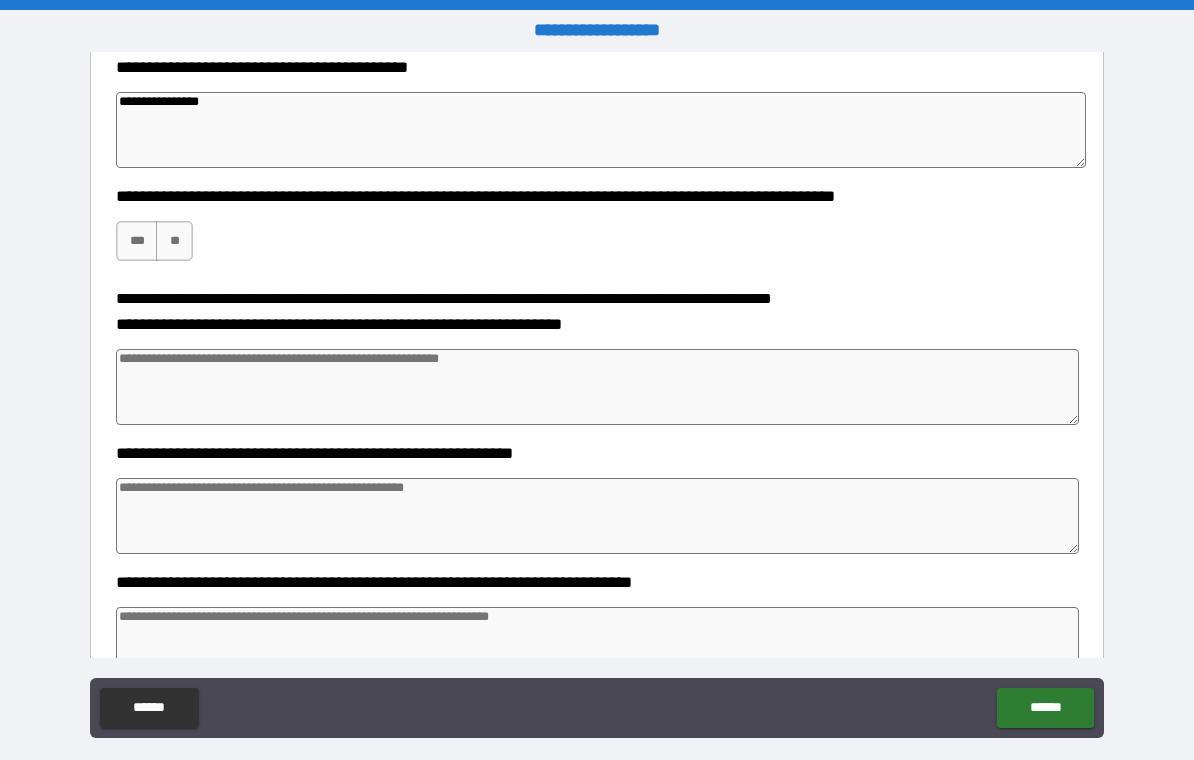 scroll, scrollTop: 958, scrollLeft: 0, axis: vertical 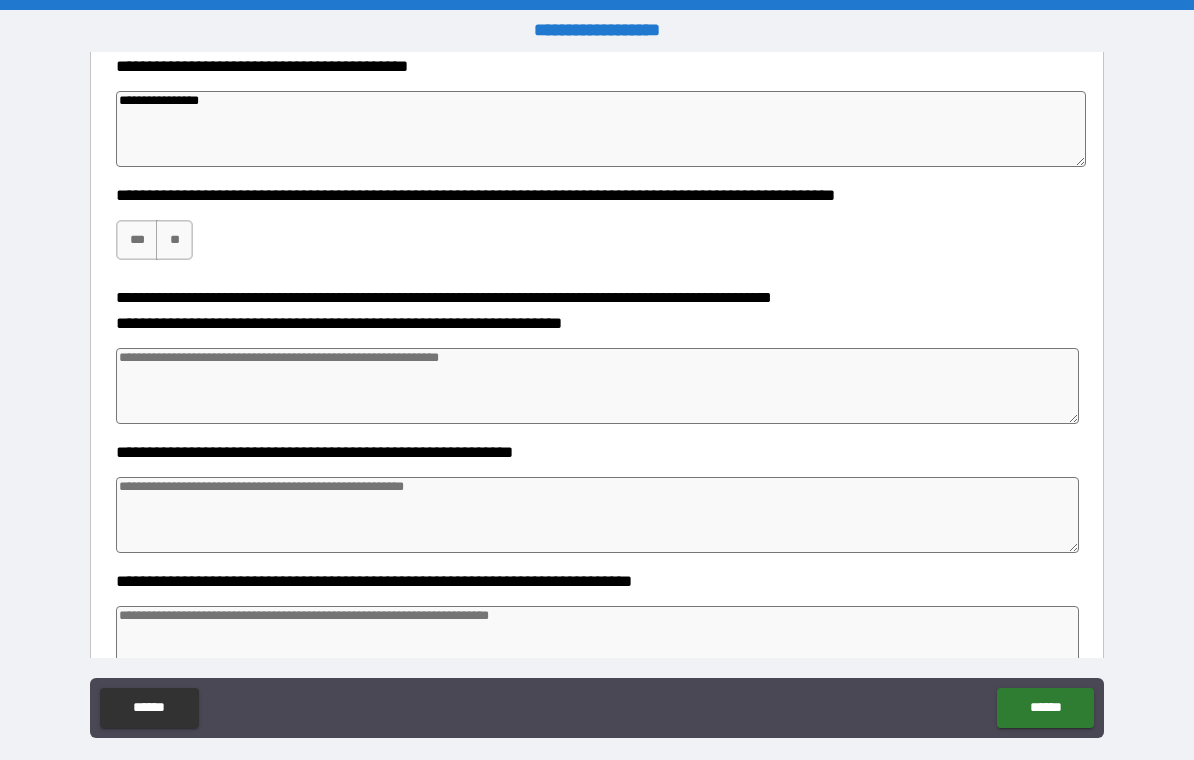 click on "**" at bounding box center (174, 240) 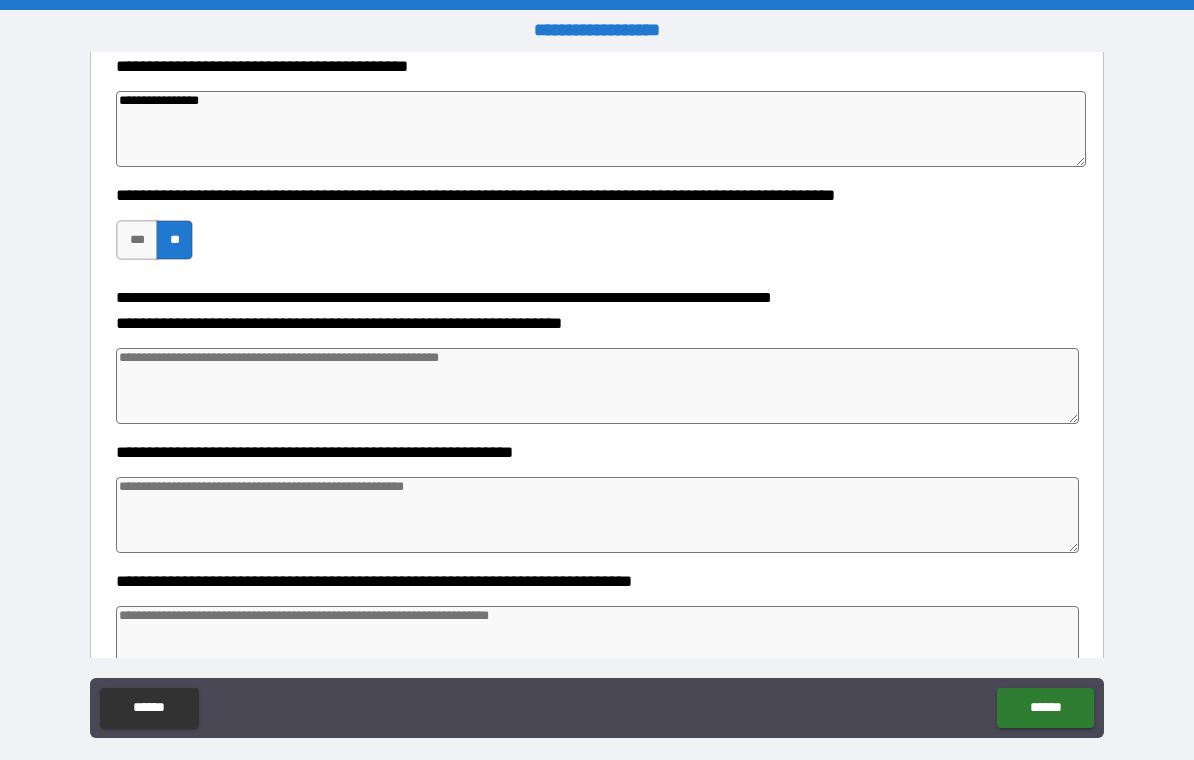 scroll, scrollTop: 984, scrollLeft: 0, axis: vertical 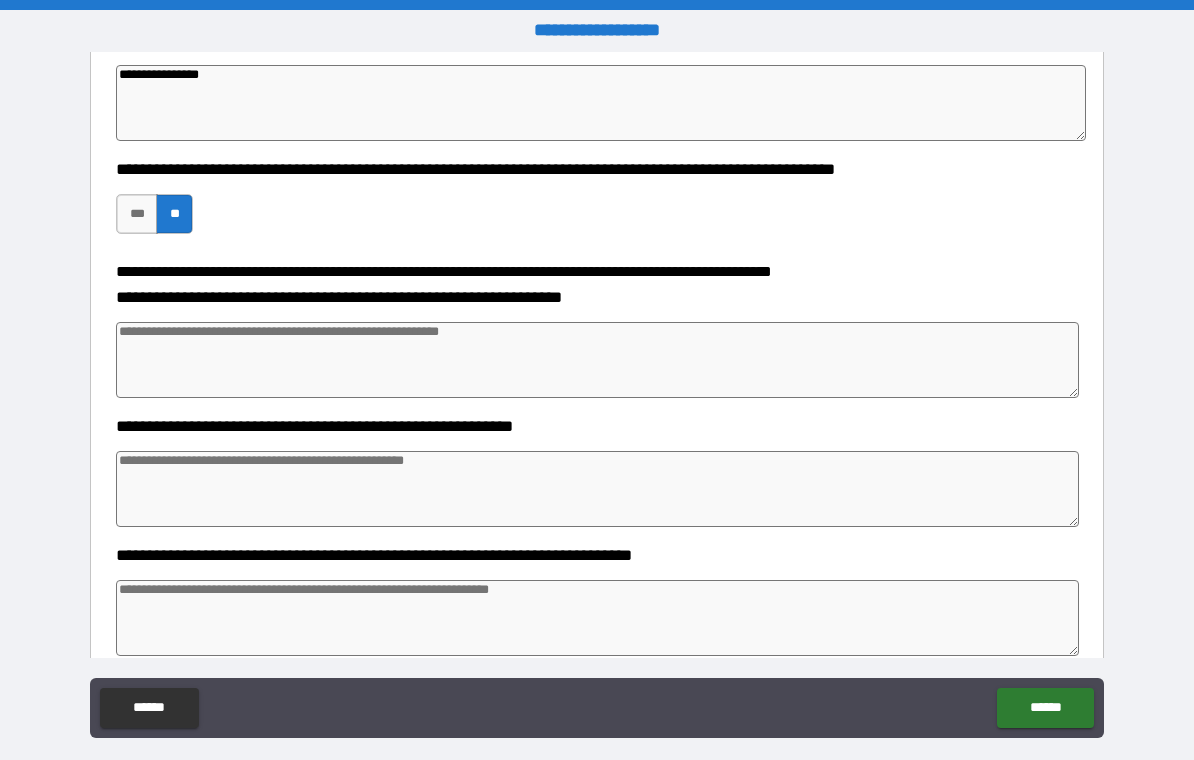 click at bounding box center [597, 360] 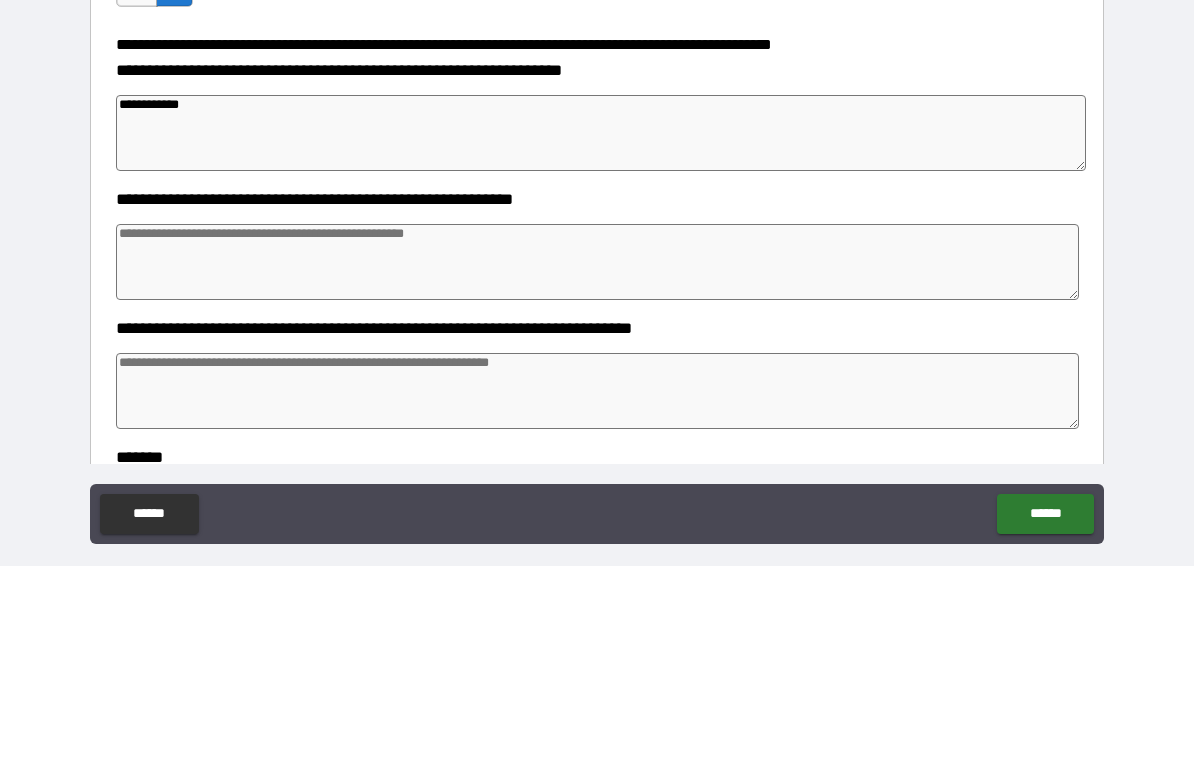 scroll, scrollTop: 1055, scrollLeft: 0, axis: vertical 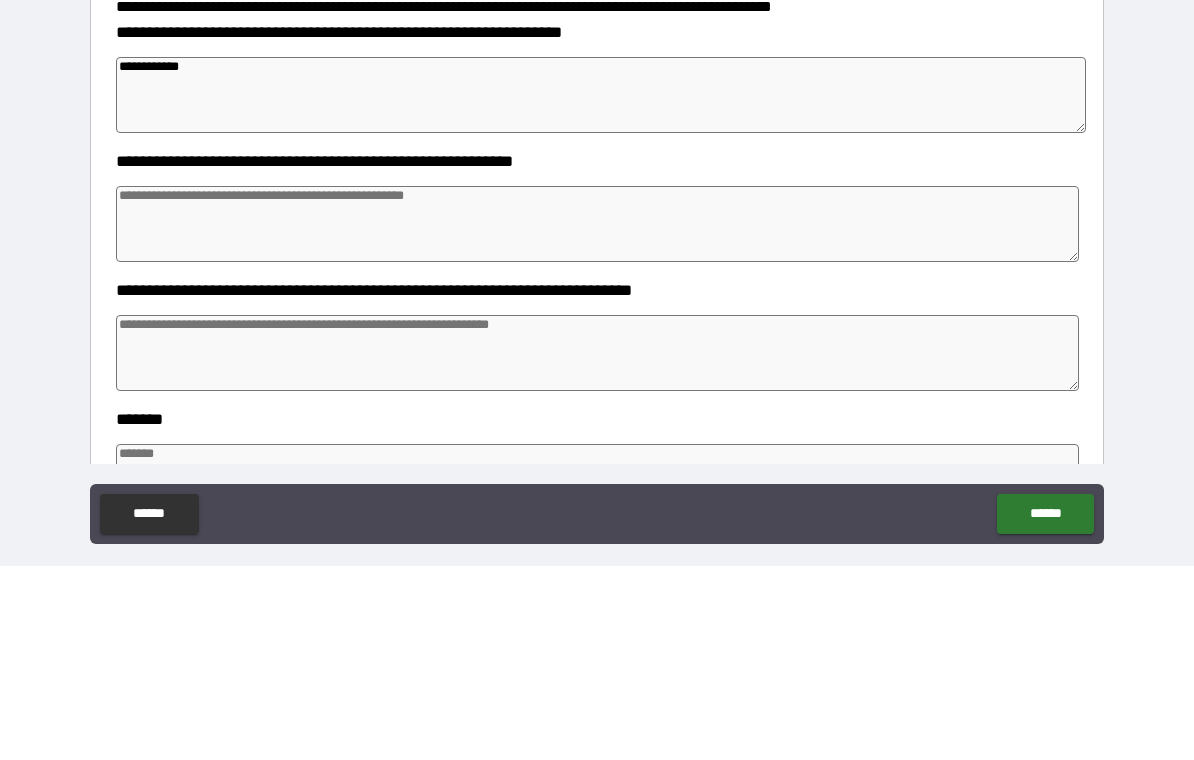 click at bounding box center (597, 418) 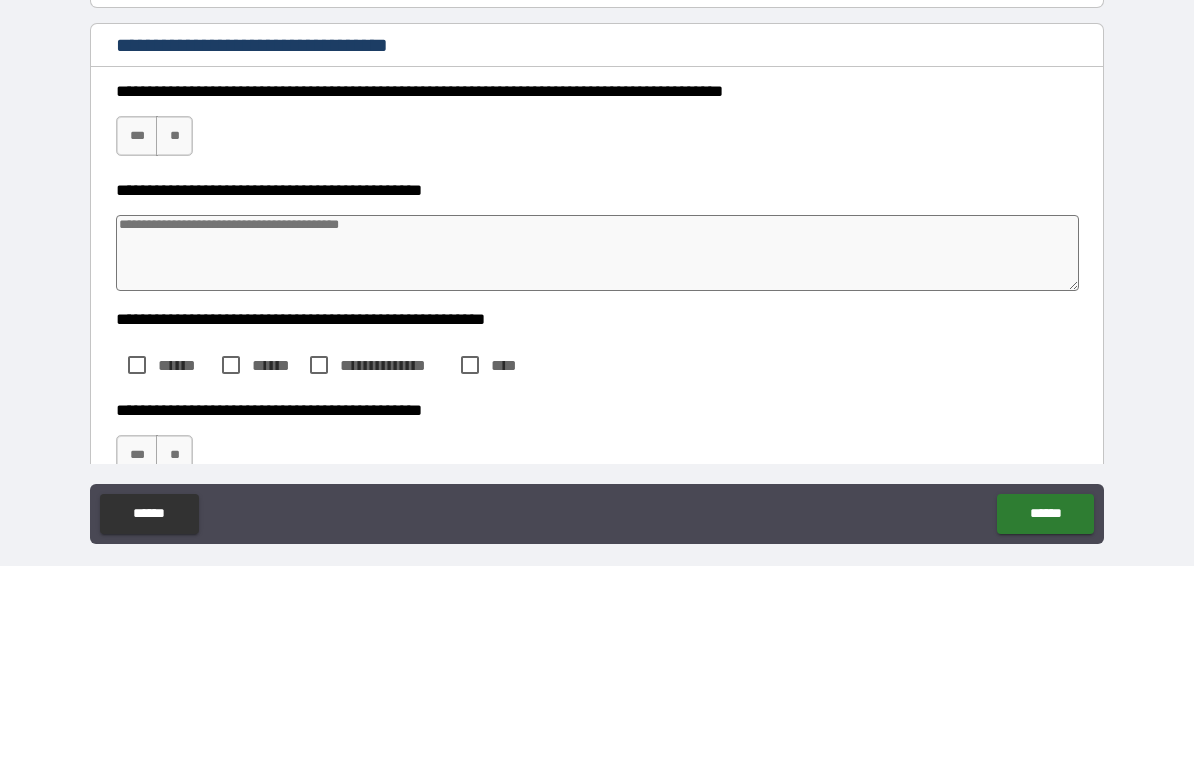 scroll, scrollTop: 1706, scrollLeft: 0, axis: vertical 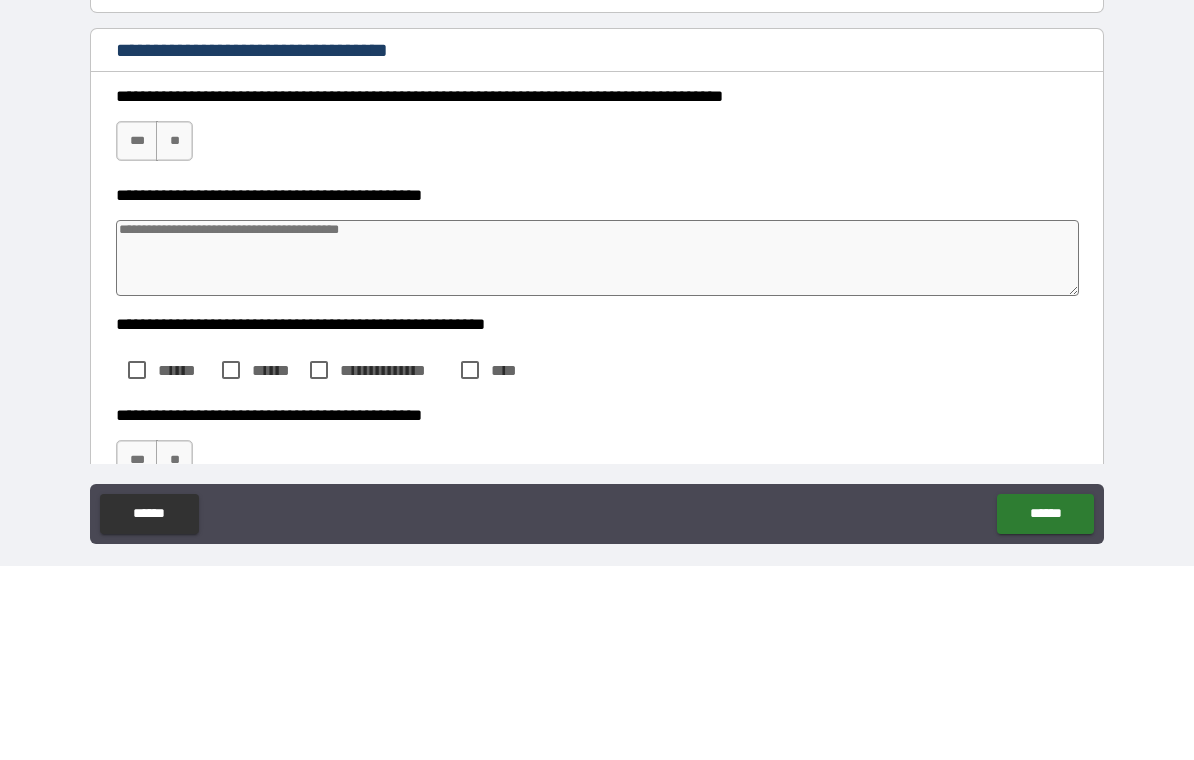 click on "**" at bounding box center [174, 335] 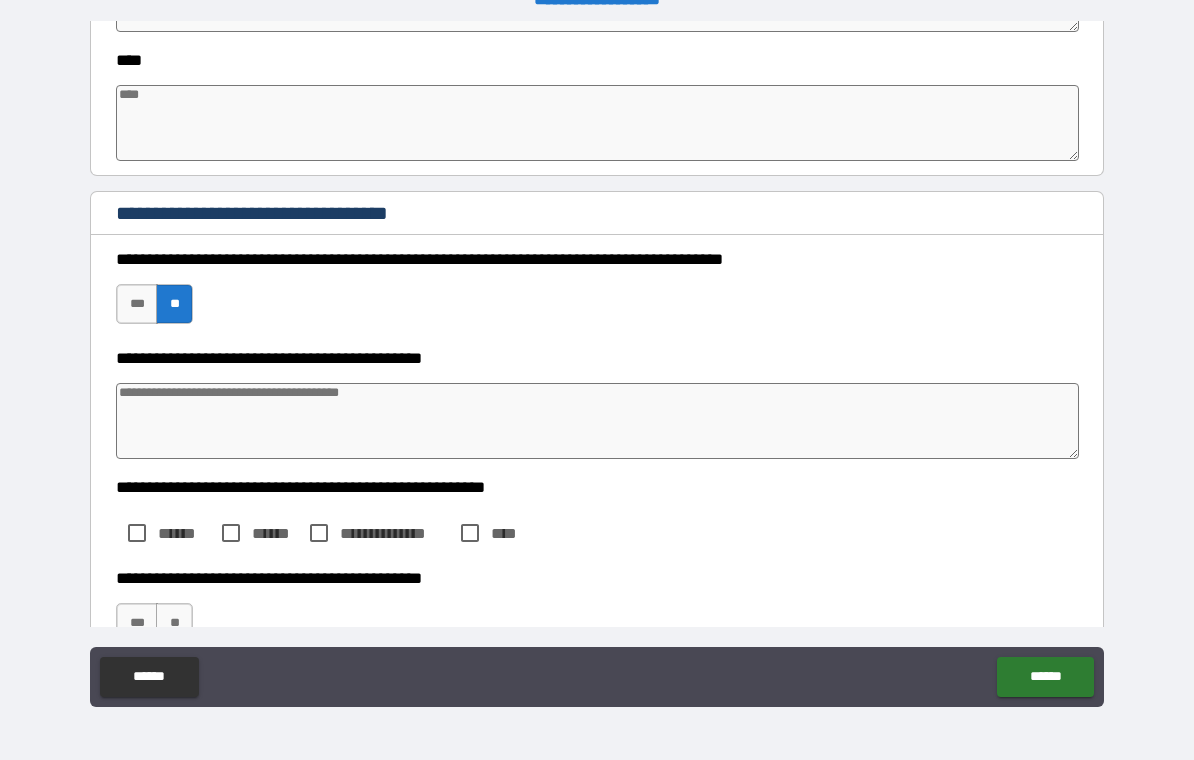 click at bounding box center (597, 421) 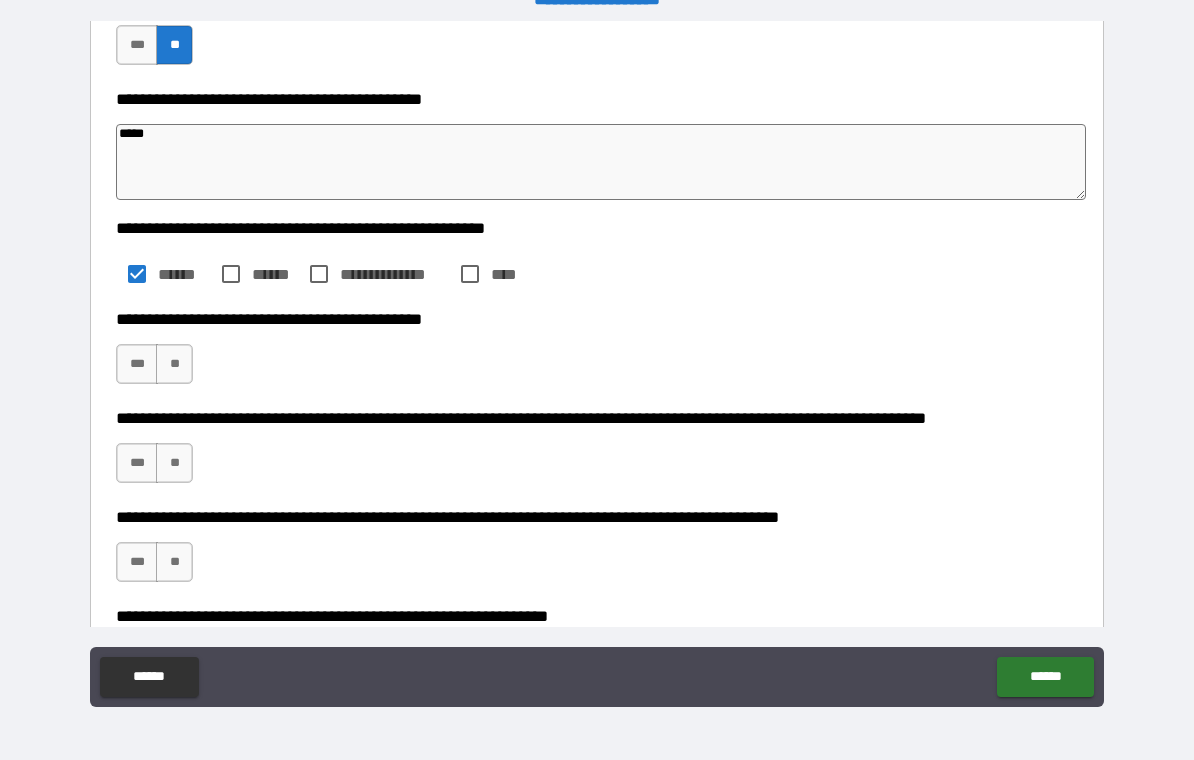 scroll, scrollTop: 1987, scrollLeft: 0, axis: vertical 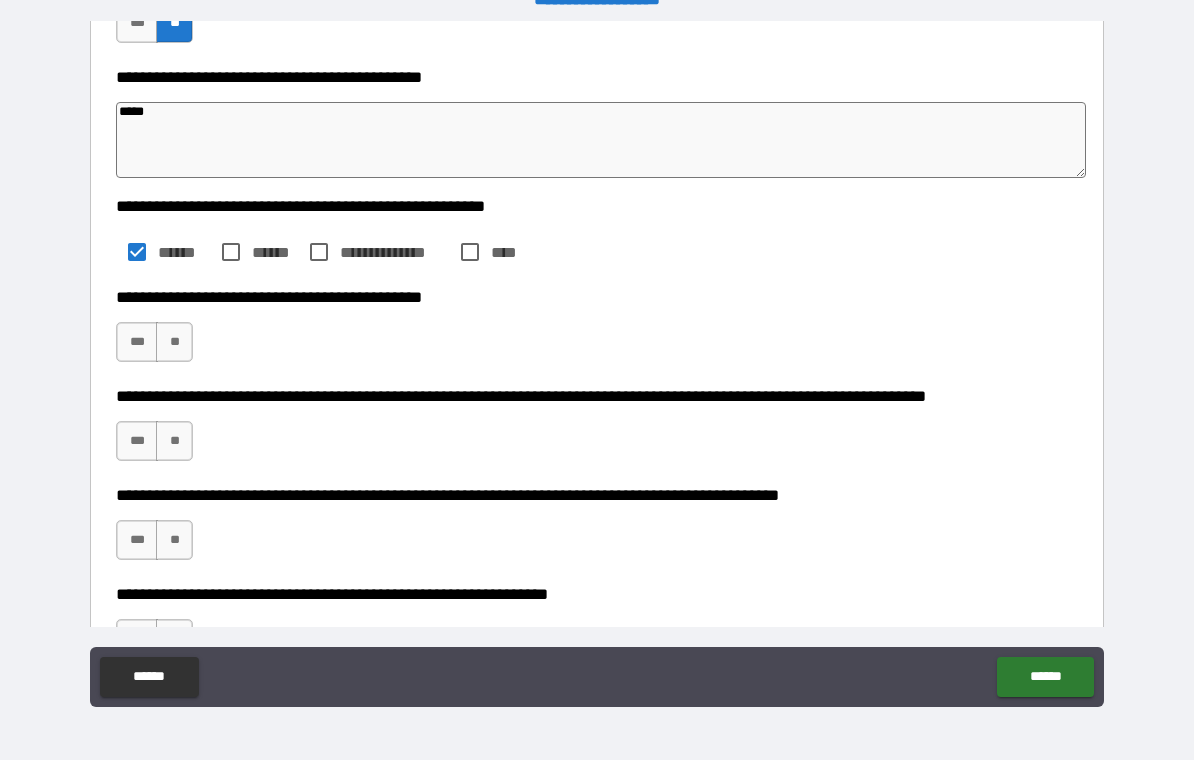 click on "**" at bounding box center (174, 342) 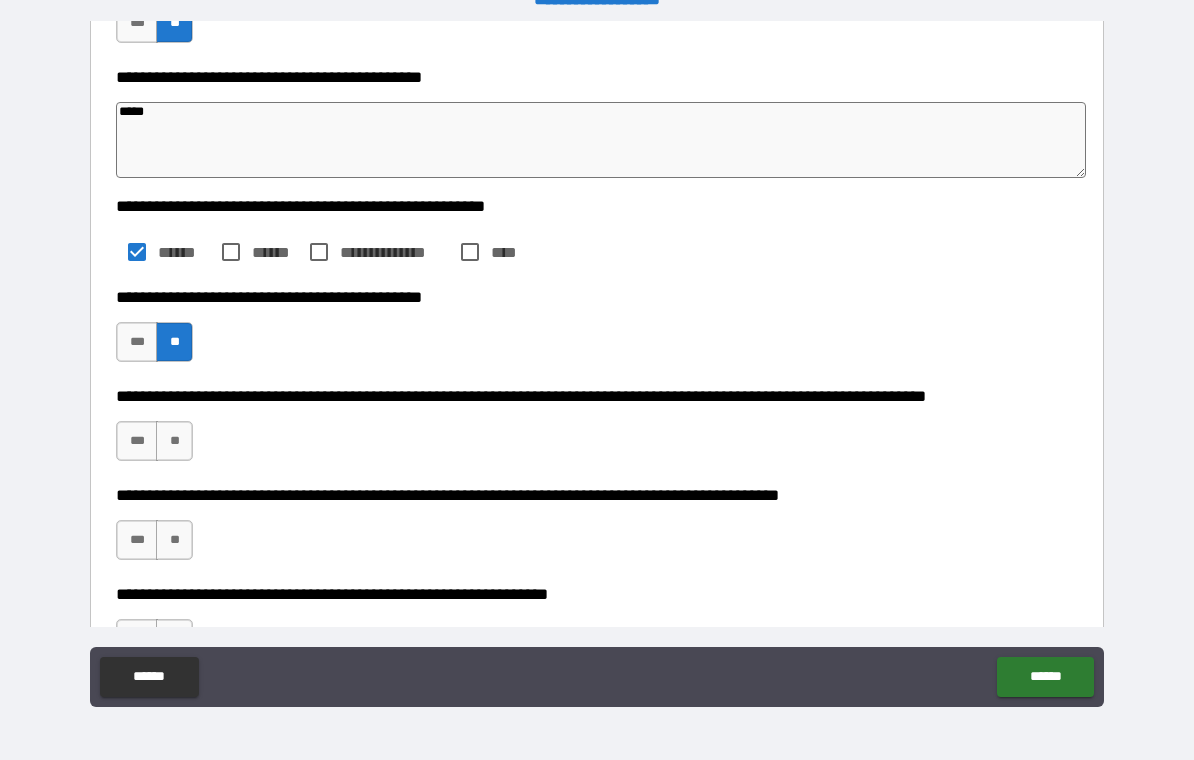 click on "**" at bounding box center (174, 441) 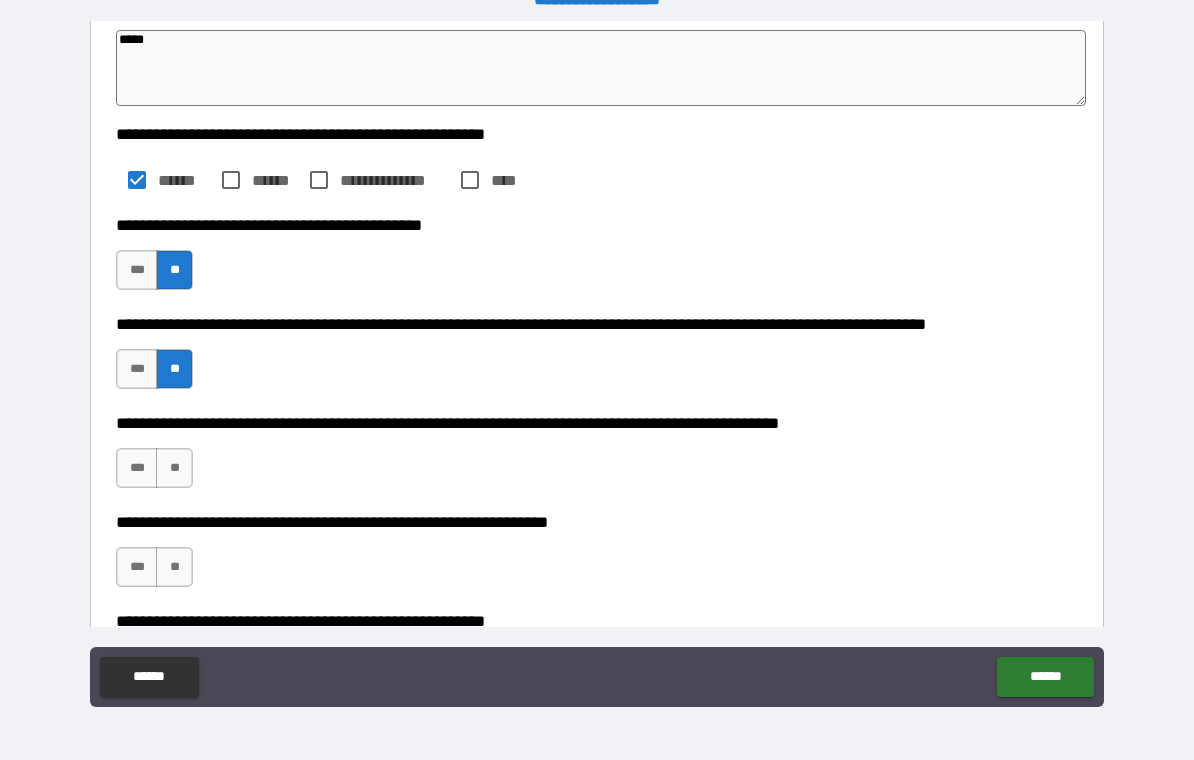 scroll, scrollTop: 2094, scrollLeft: 0, axis: vertical 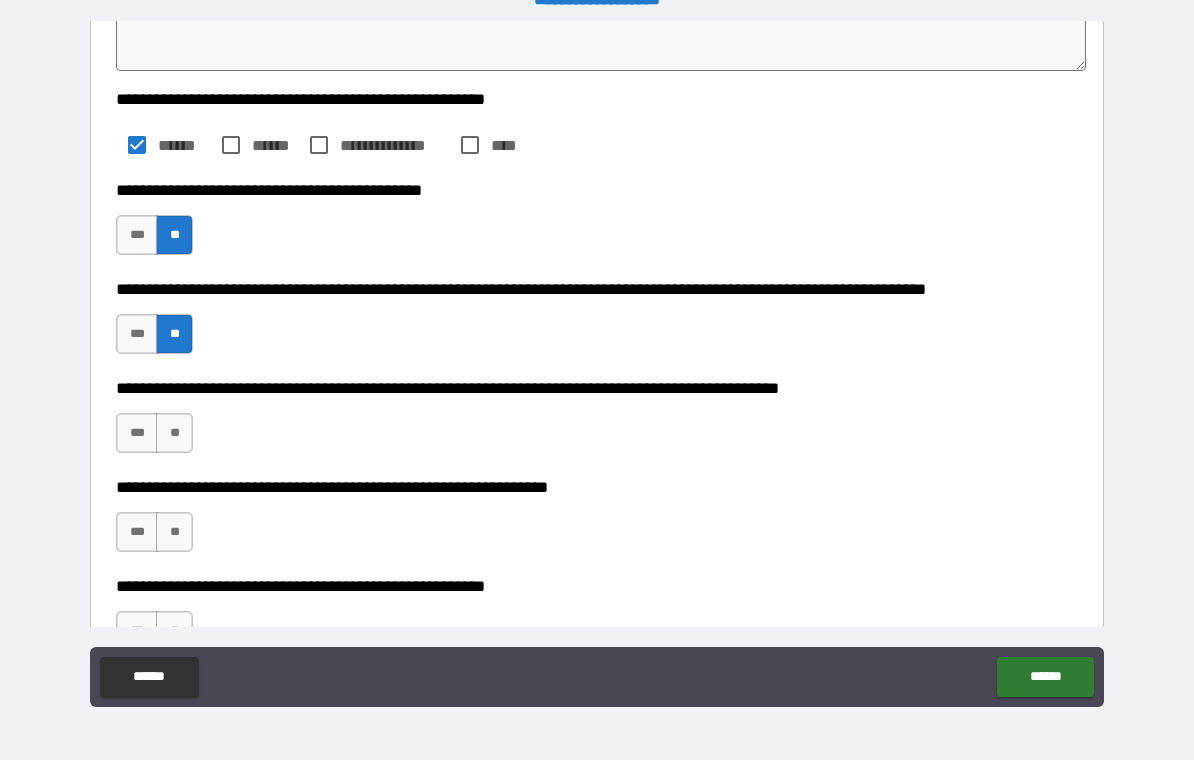 click on "**" at bounding box center [174, 433] 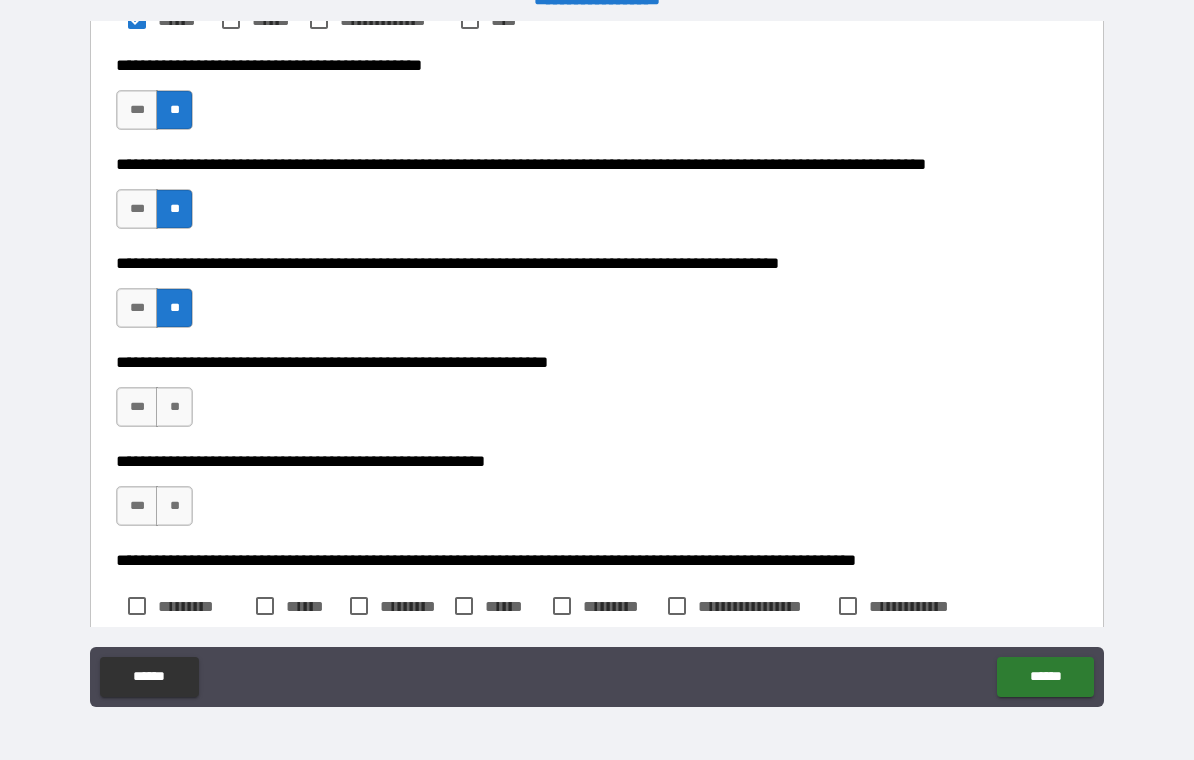 click on "**" at bounding box center [174, 407] 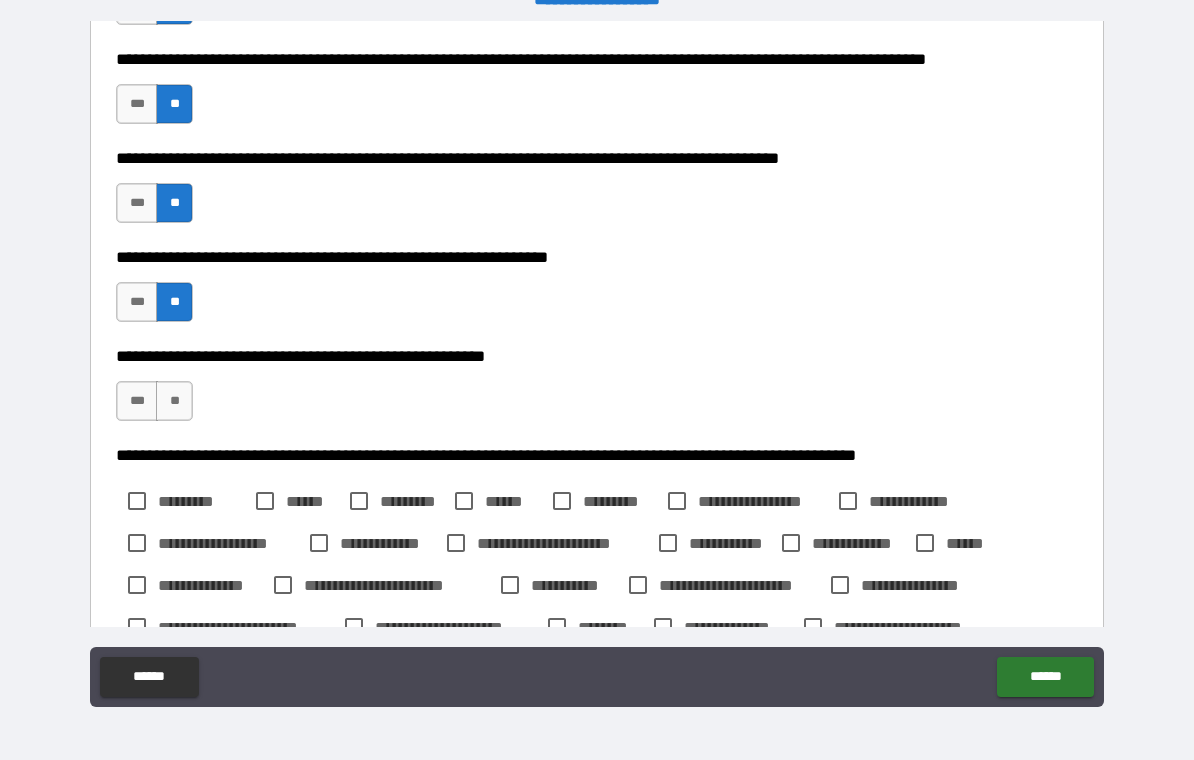 click on "**" at bounding box center (174, 401) 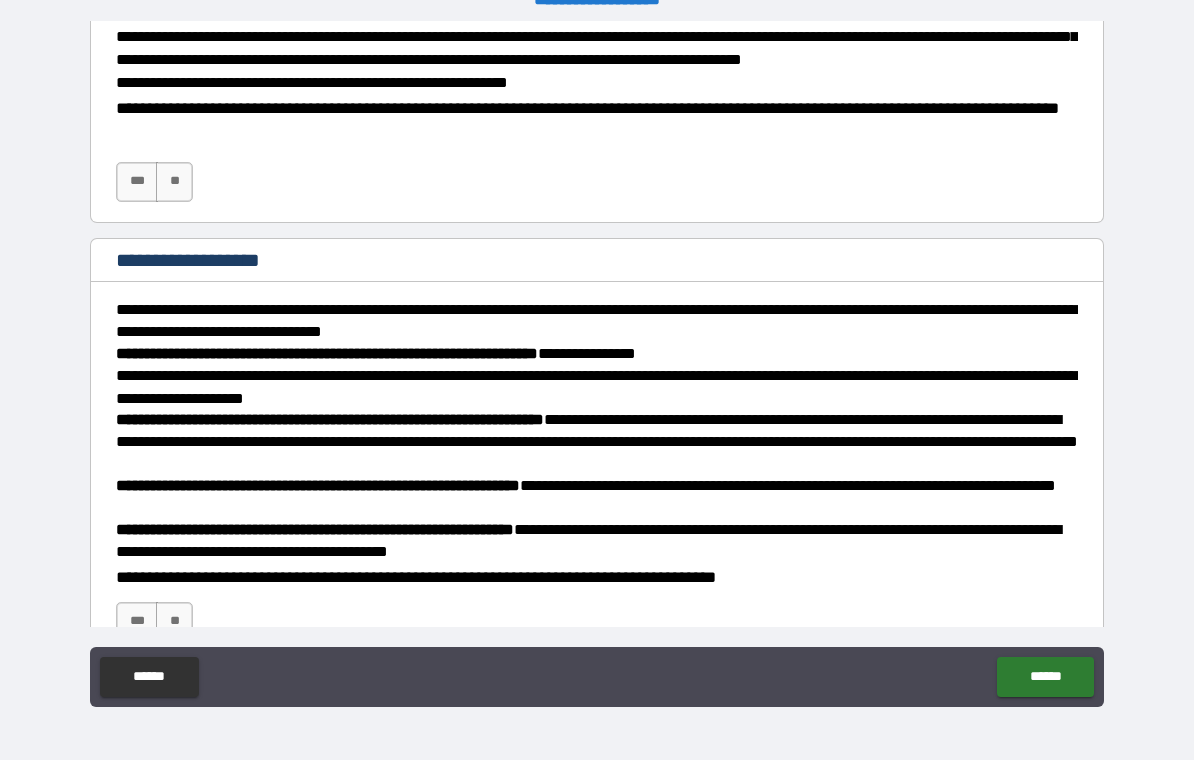 click on "***" at bounding box center [137, 182] 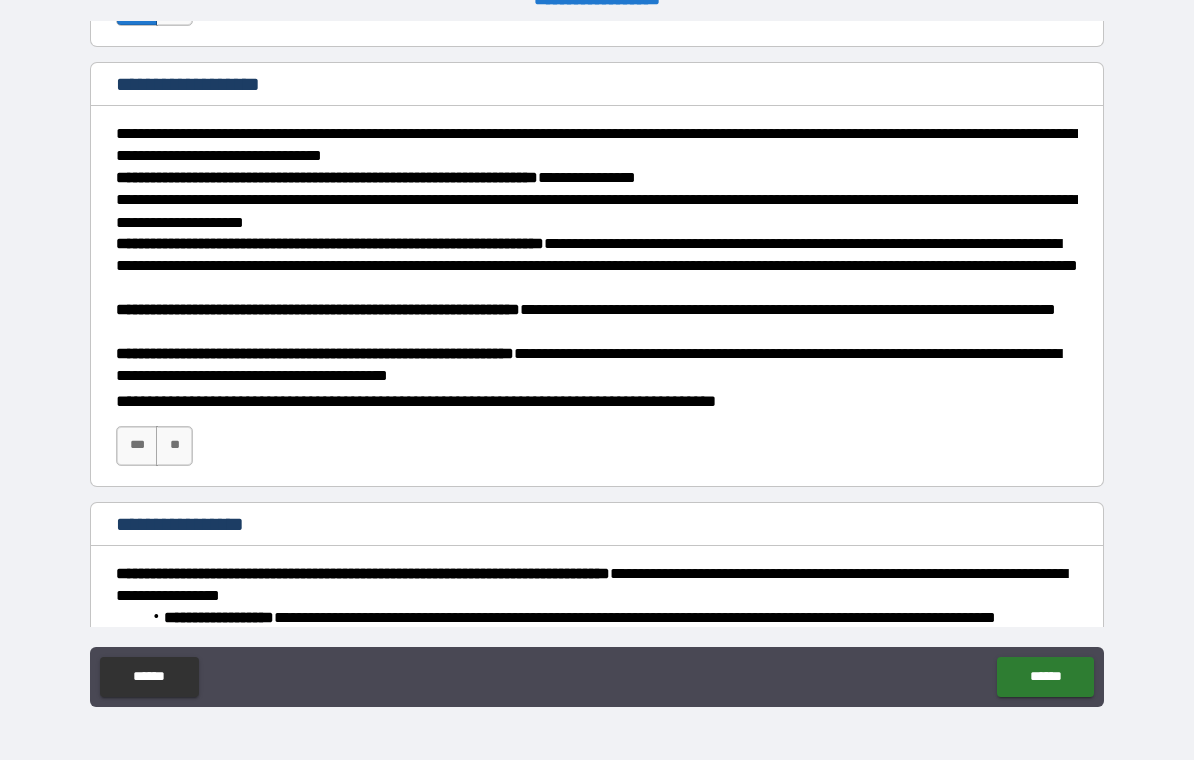 click on "***" at bounding box center (137, 446) 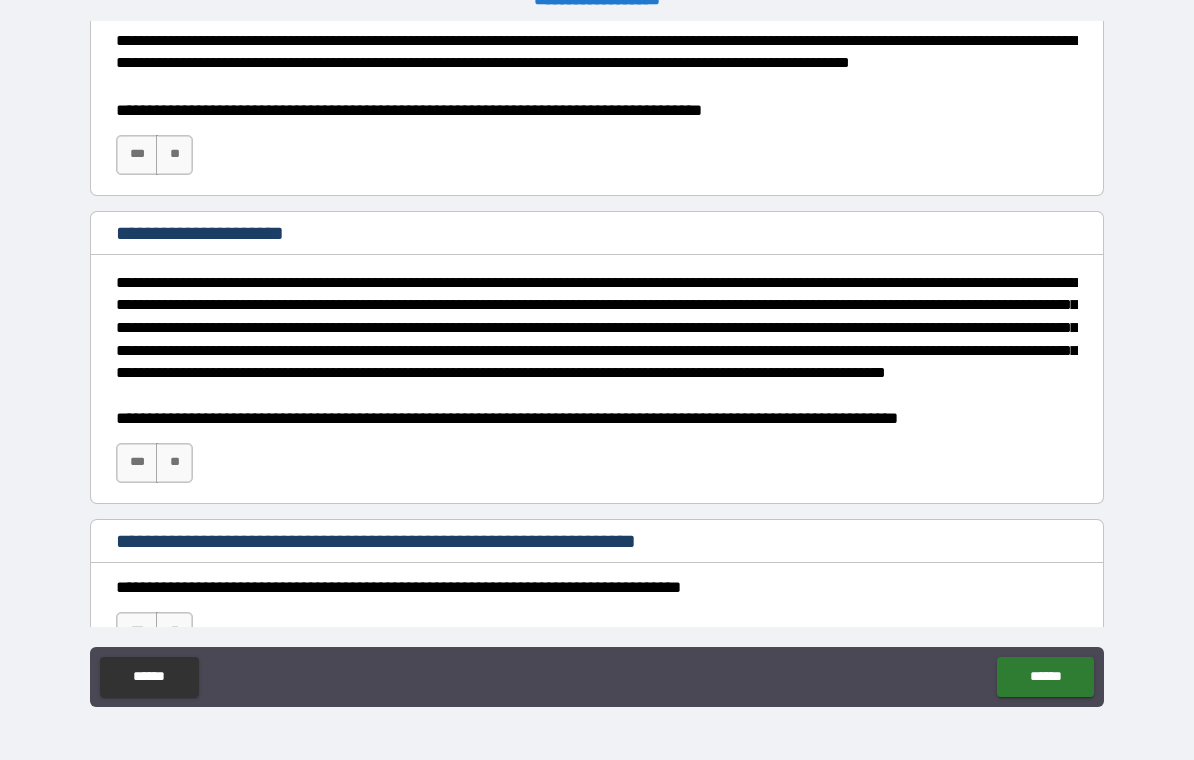 scroll, scrollTop: 5768, scrollLeft: 0, axis: vertical 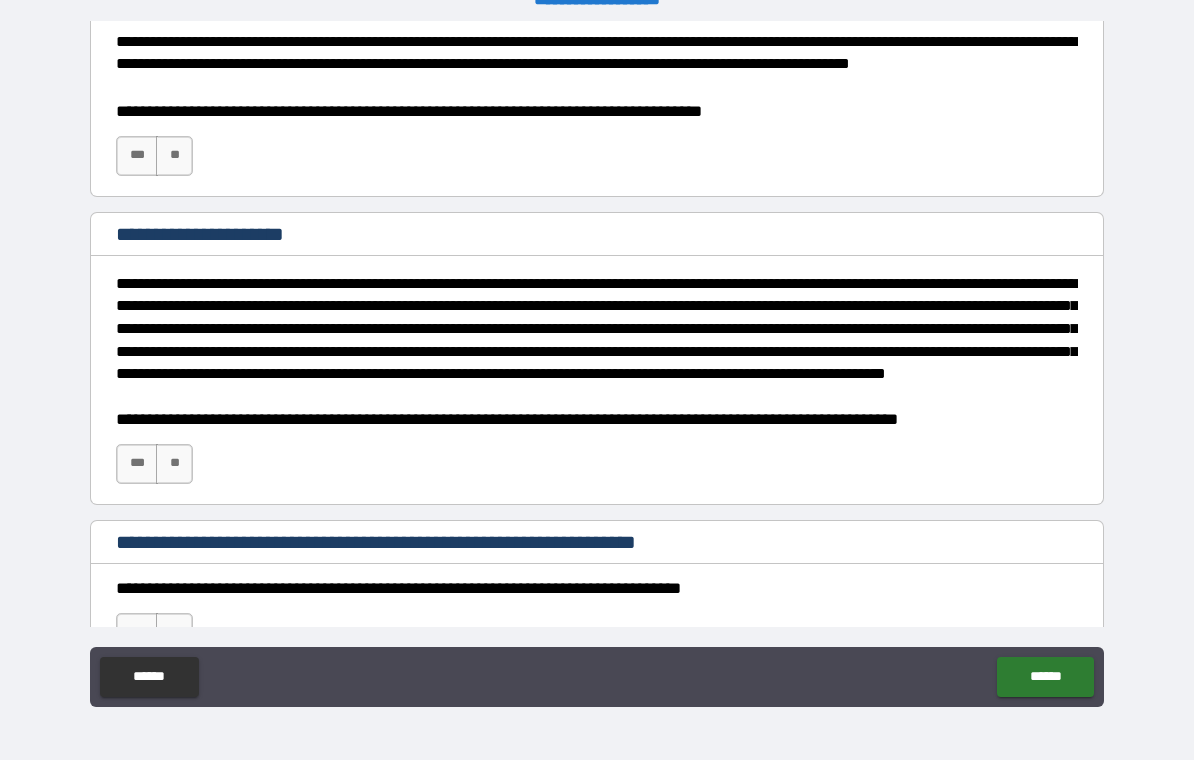 click on "***" at bounding box center [137, 156] 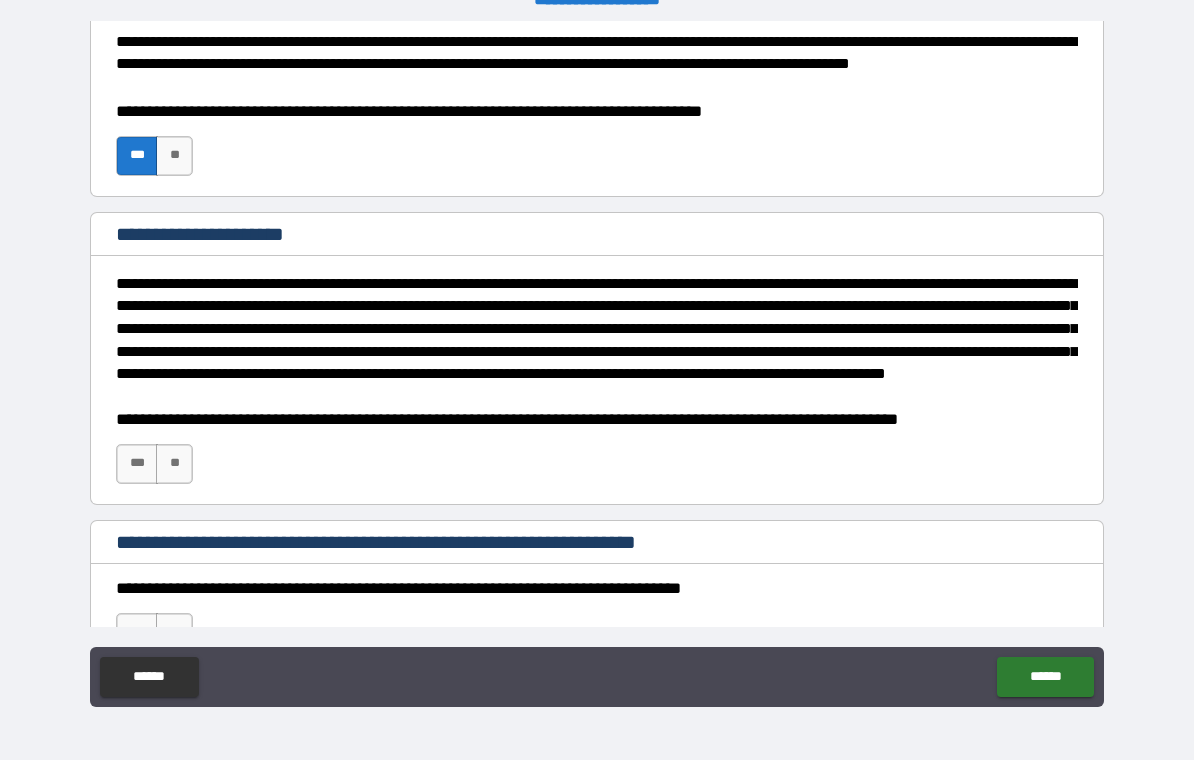click on "***" at bounding box center (137, 464) 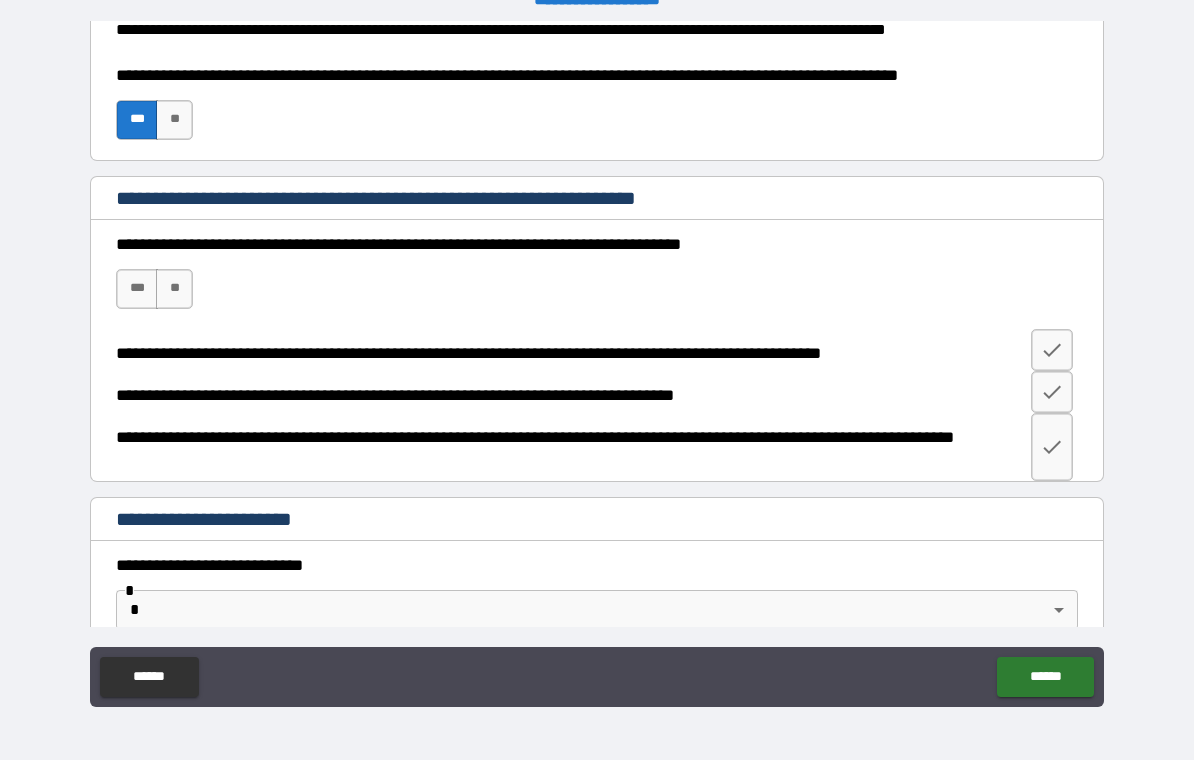 click on "***" at bounding box center (137, 289) 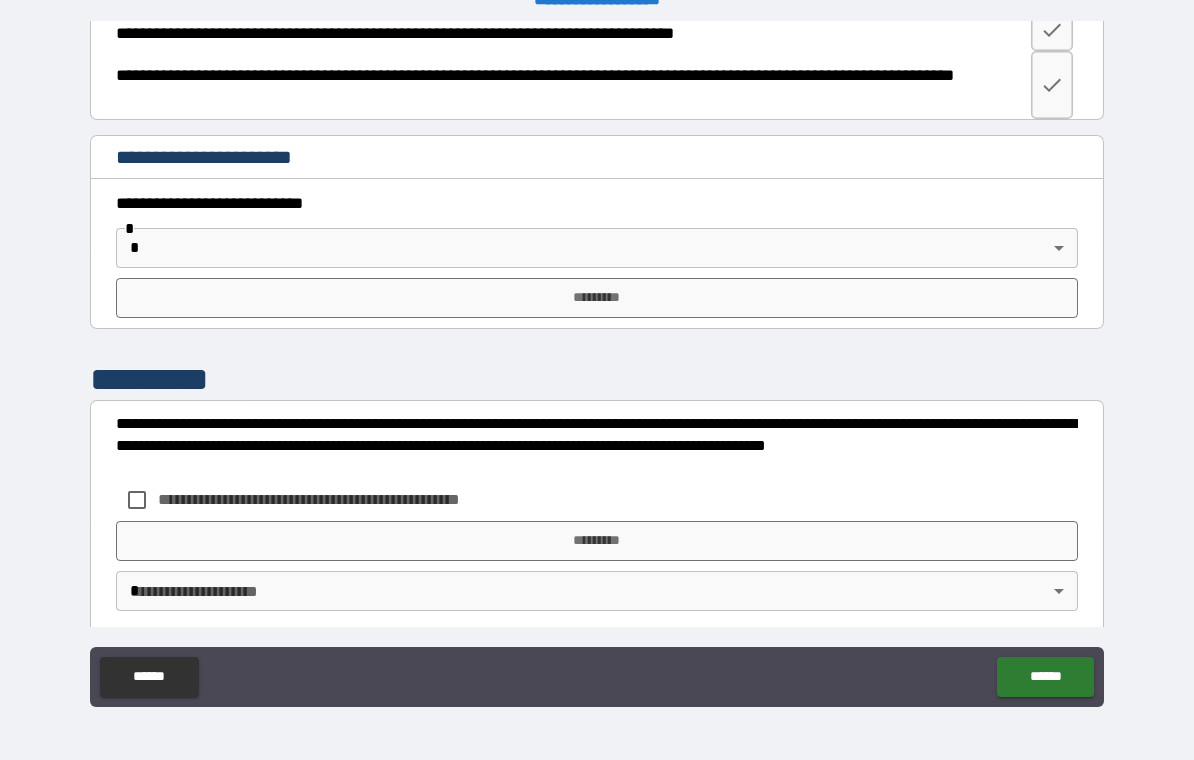 scroll, scrollTop: 6416, scrollLeft: 0, axis: vertical 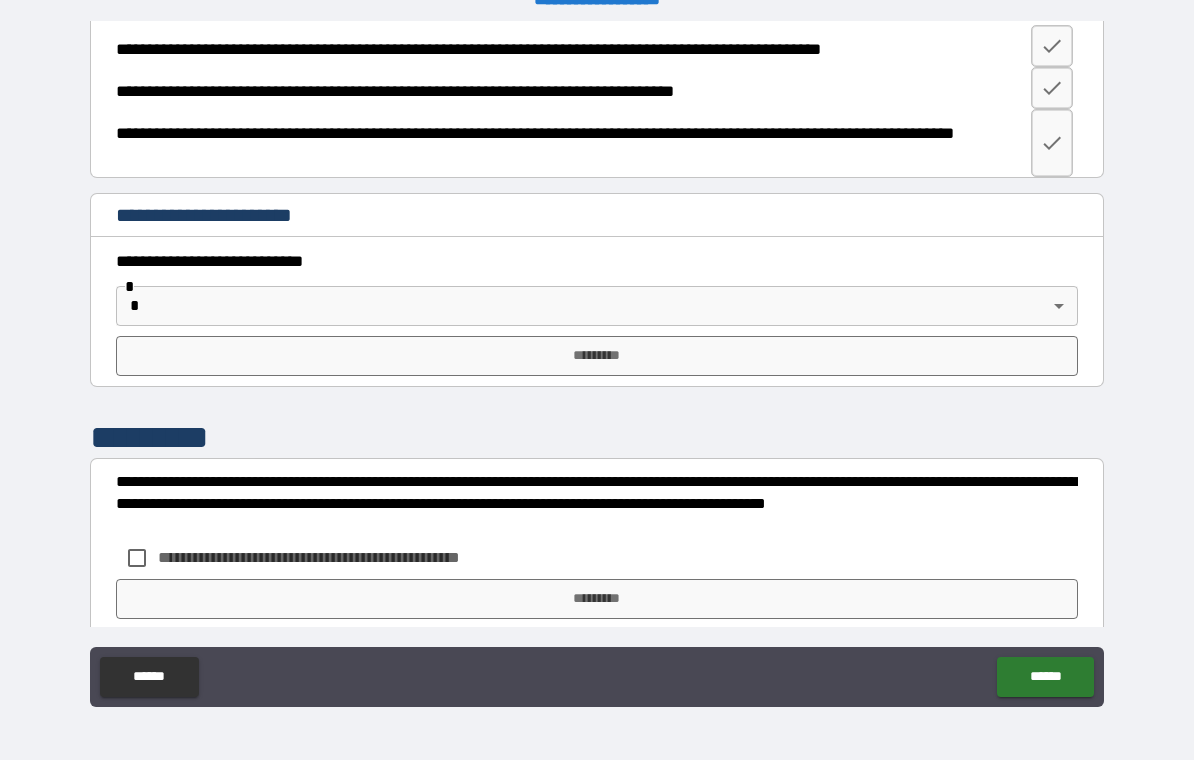 click on "**********" at bounding box center [597, 364] 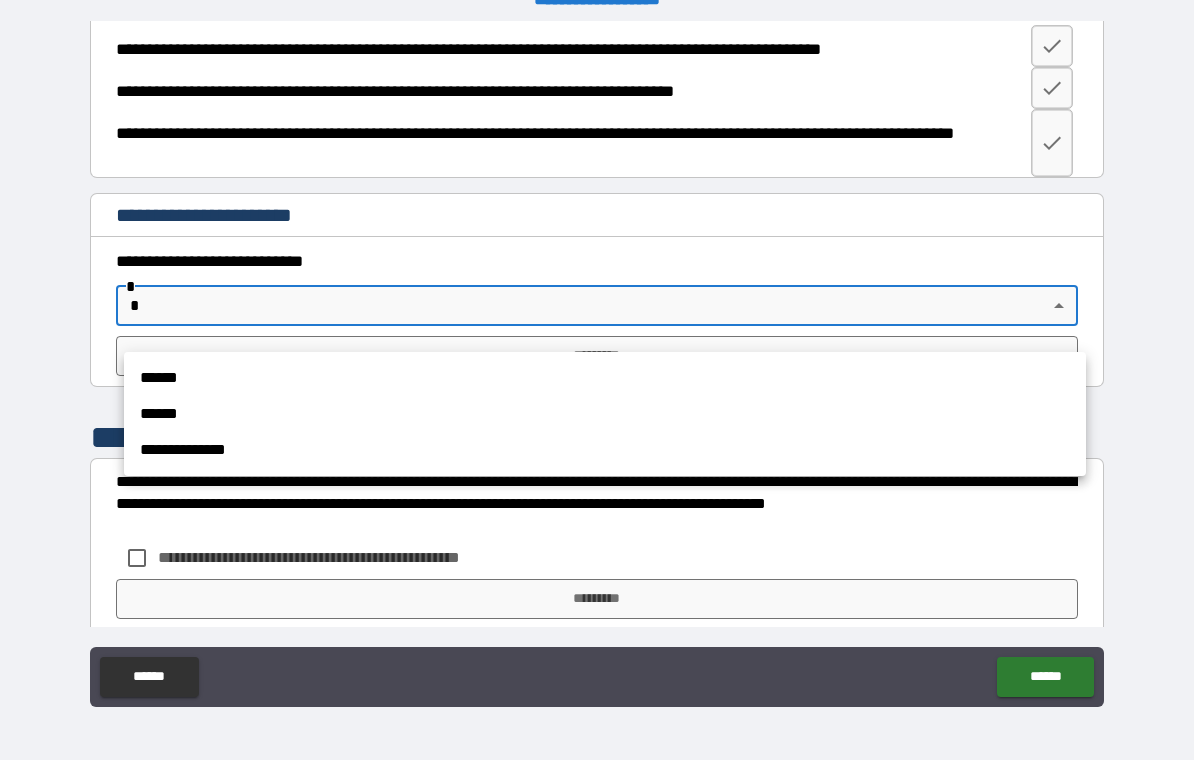 click on "******" at bounding box center (605, 378) 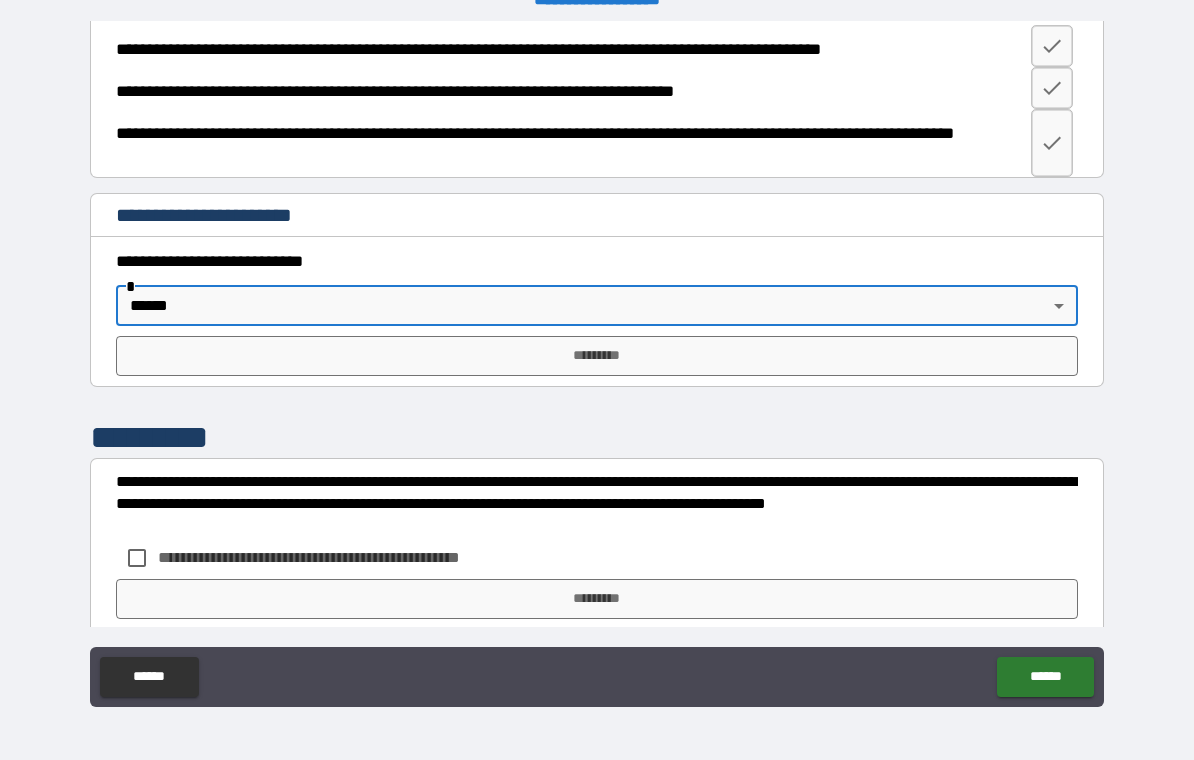 click on "*********" at bounding box center (597, 356) 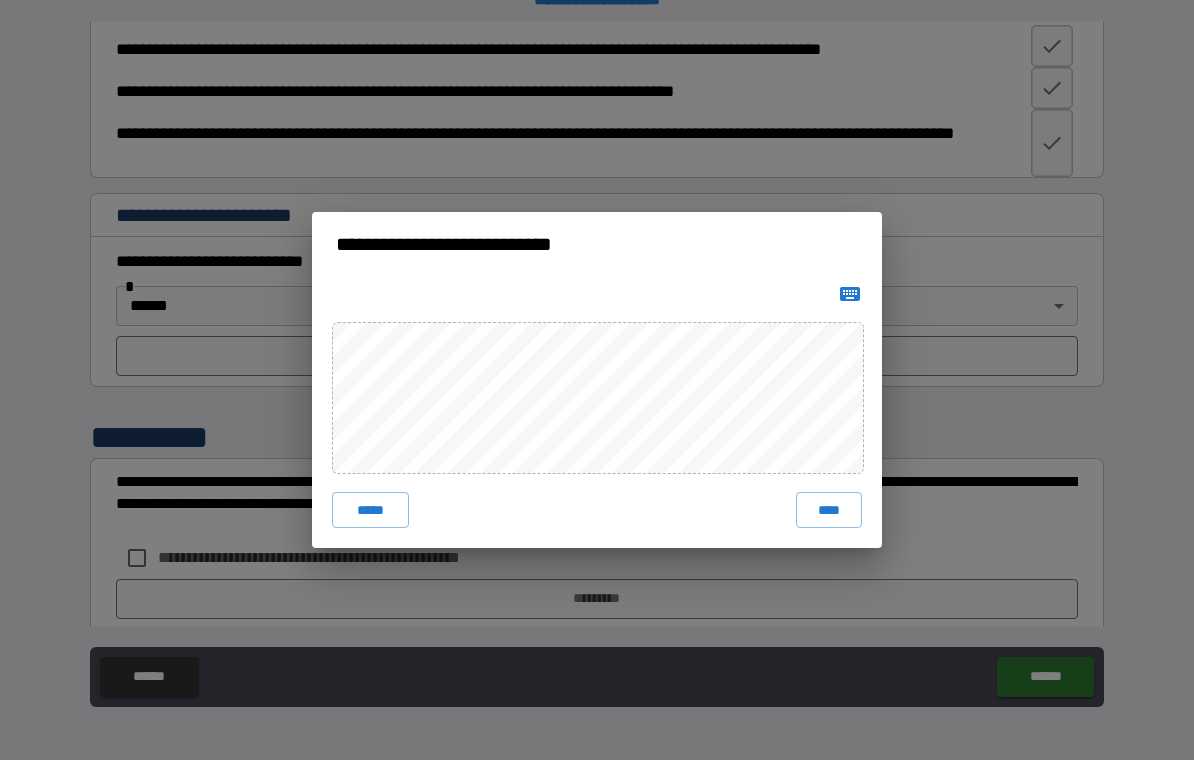 click on "****" at bounding box center (829, 510) 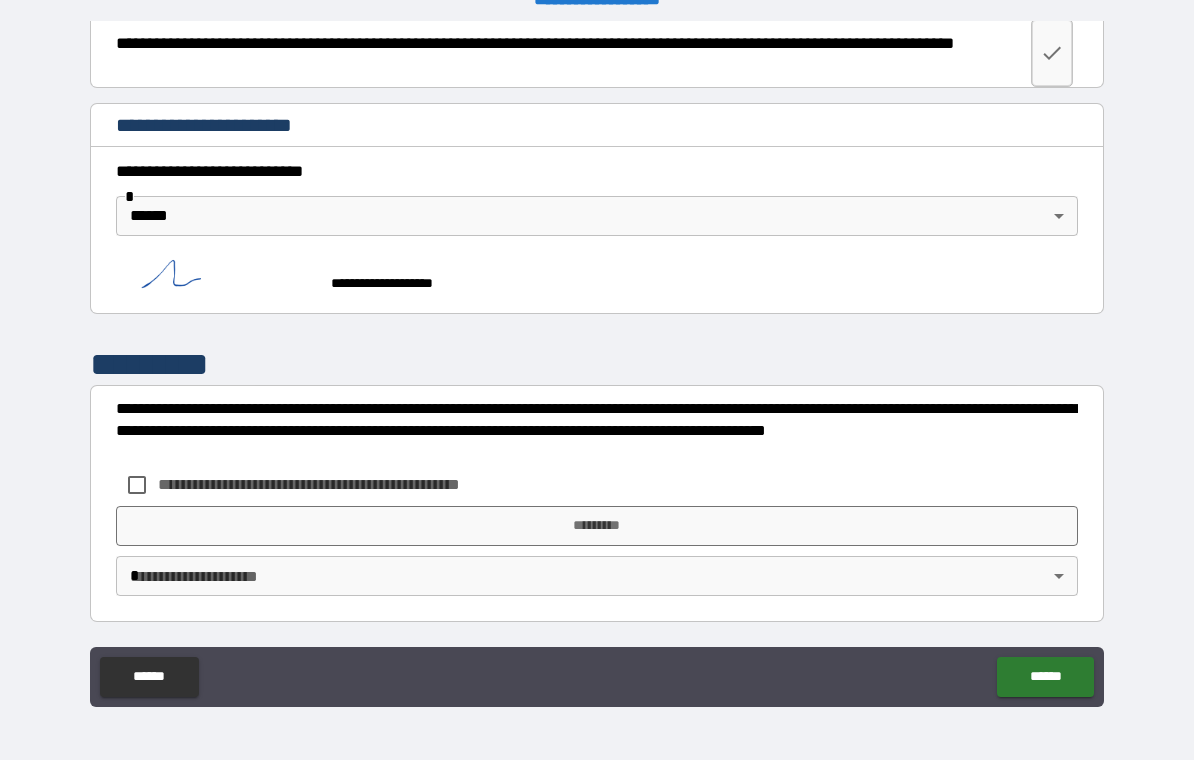 scroll, scrollTop: 6524, scrollLeft: 0, axis: vertical 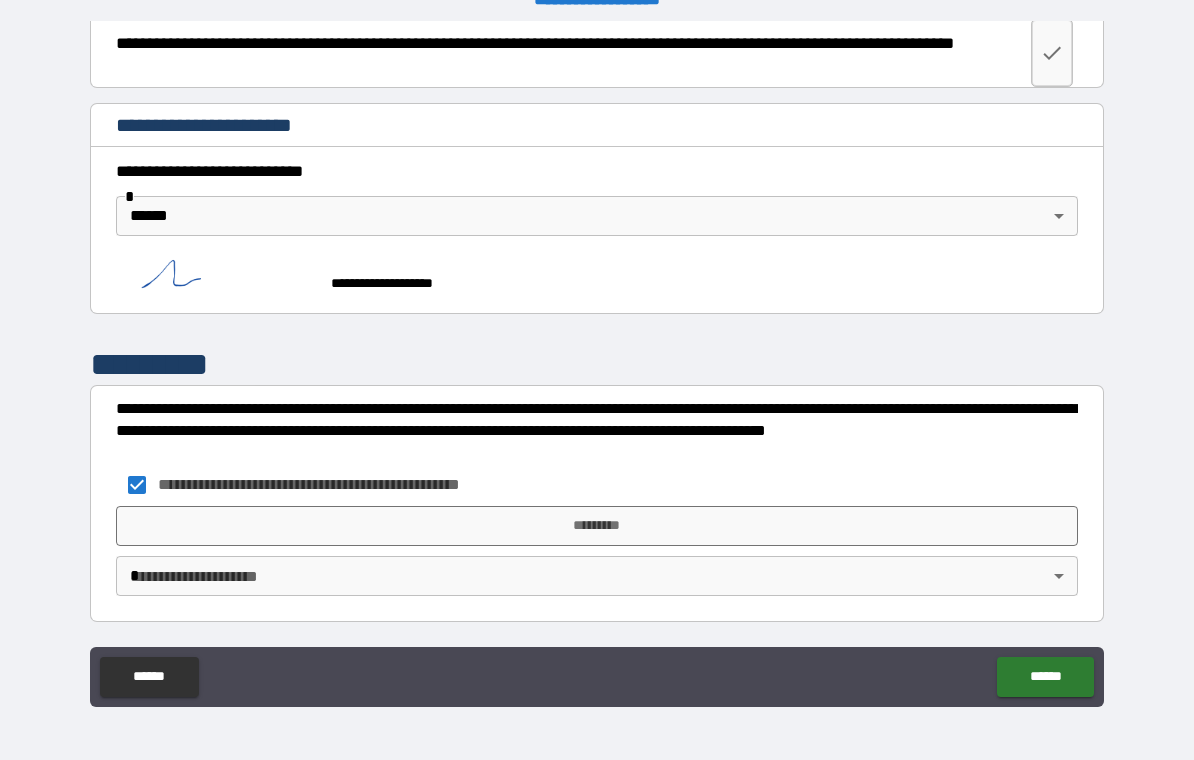 click on "*********" at bounding box center [597, 526] 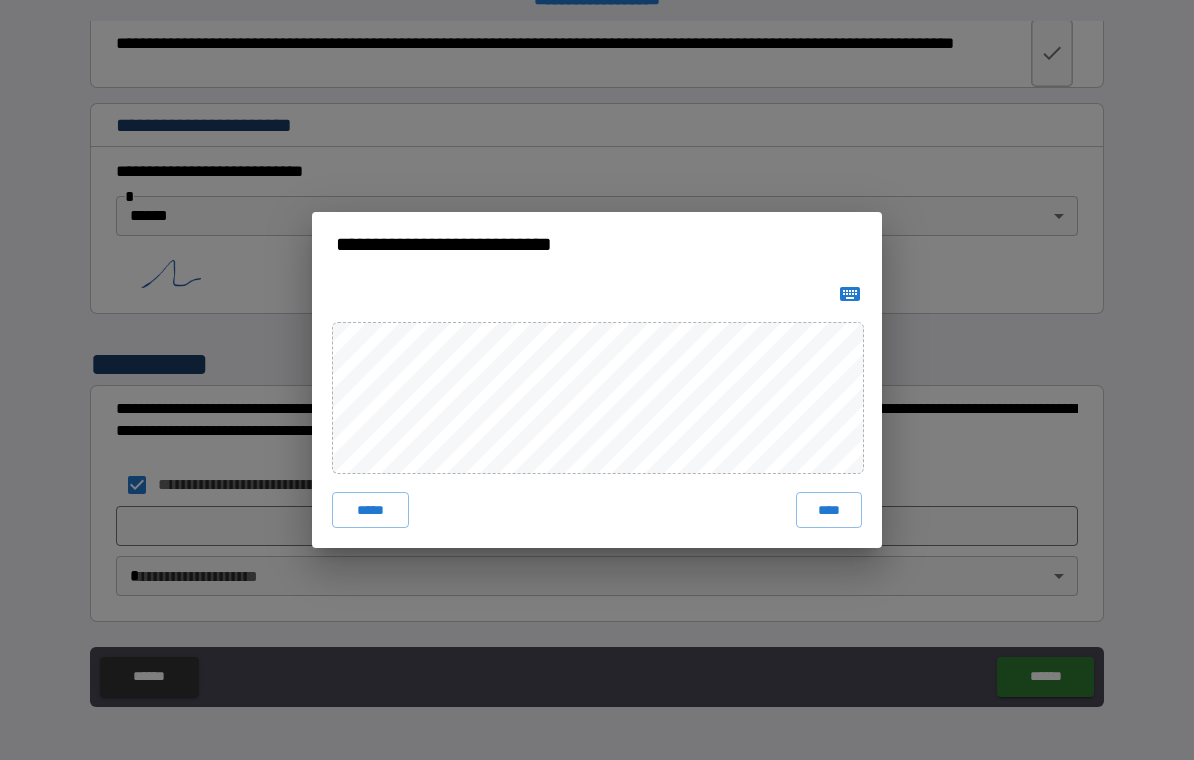 click on "****" at bounding box center [829, 510] 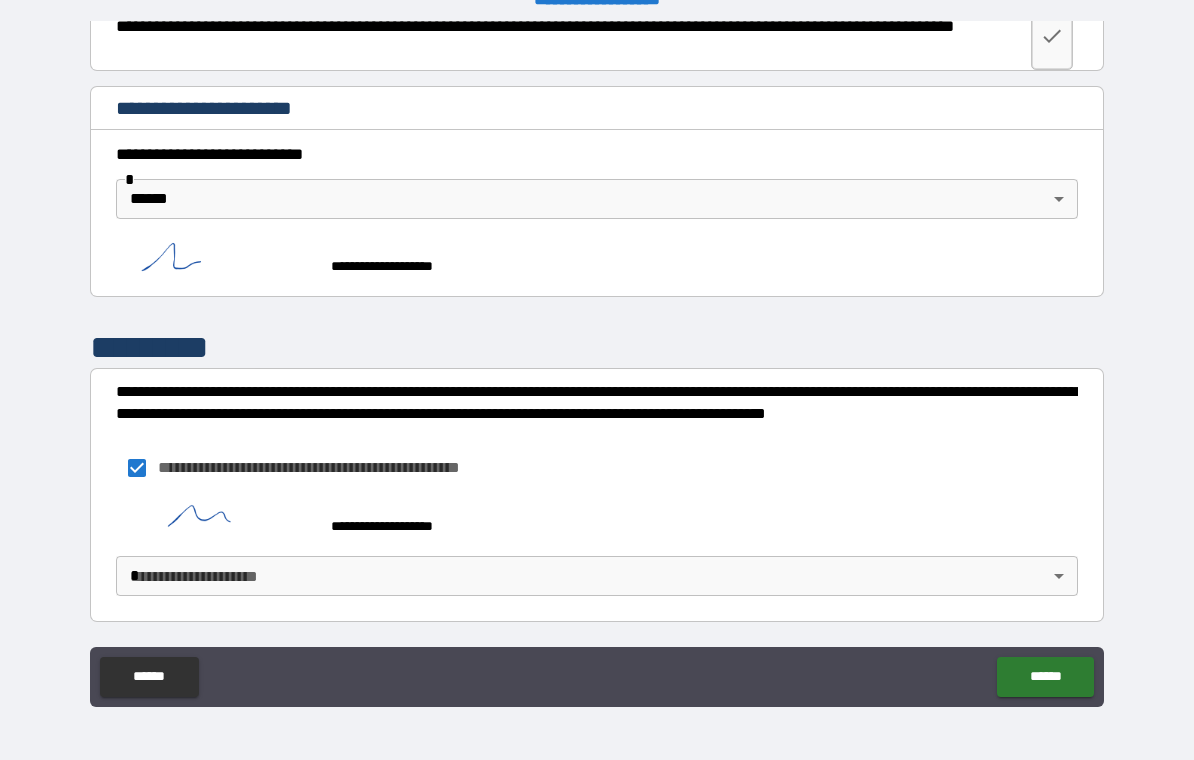 scroll, scrollTop: 6541, scrollLeft: 0, axis: vertical 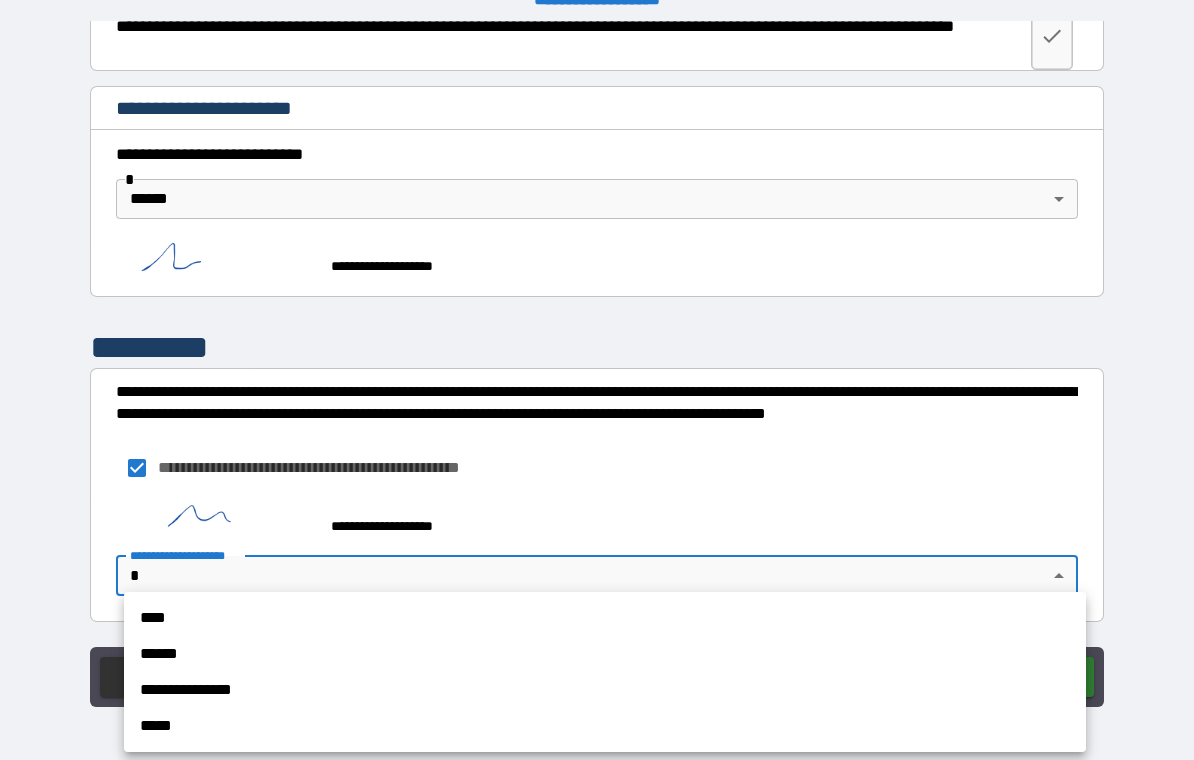 click on "**********" at bounding box center [605, 690] 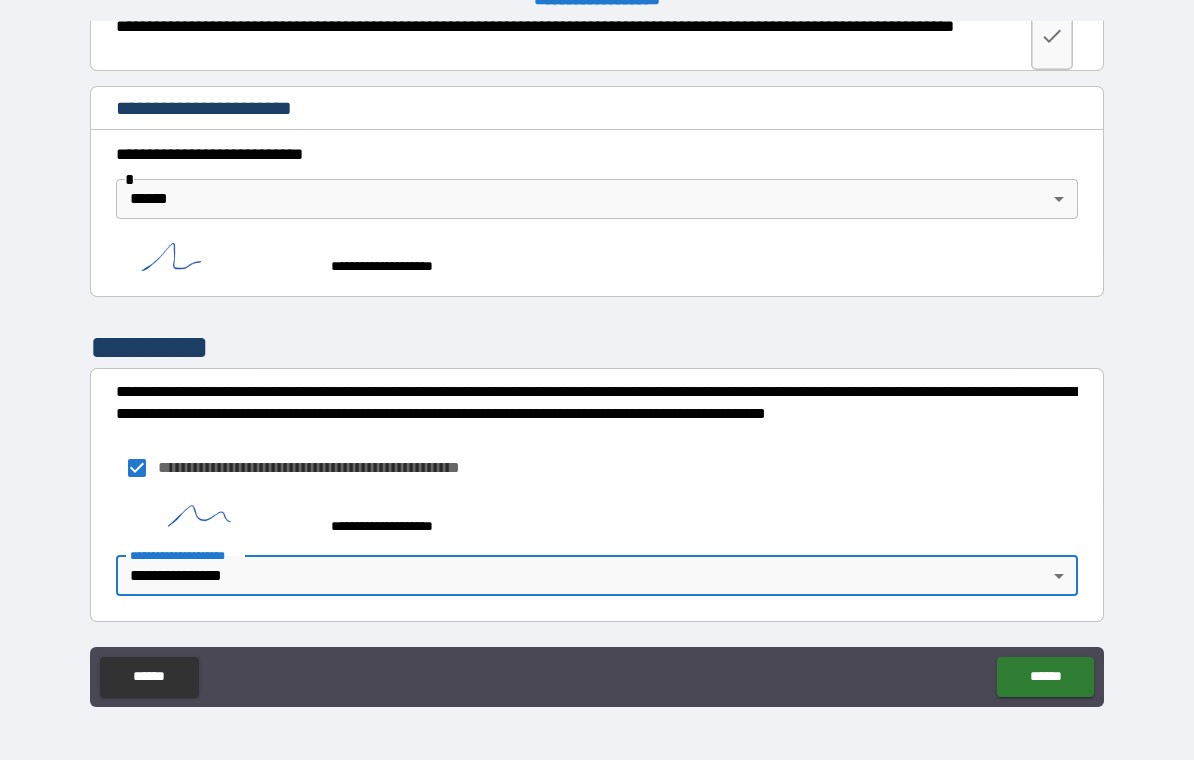 click on "******" at bounding box center [1045, 677] 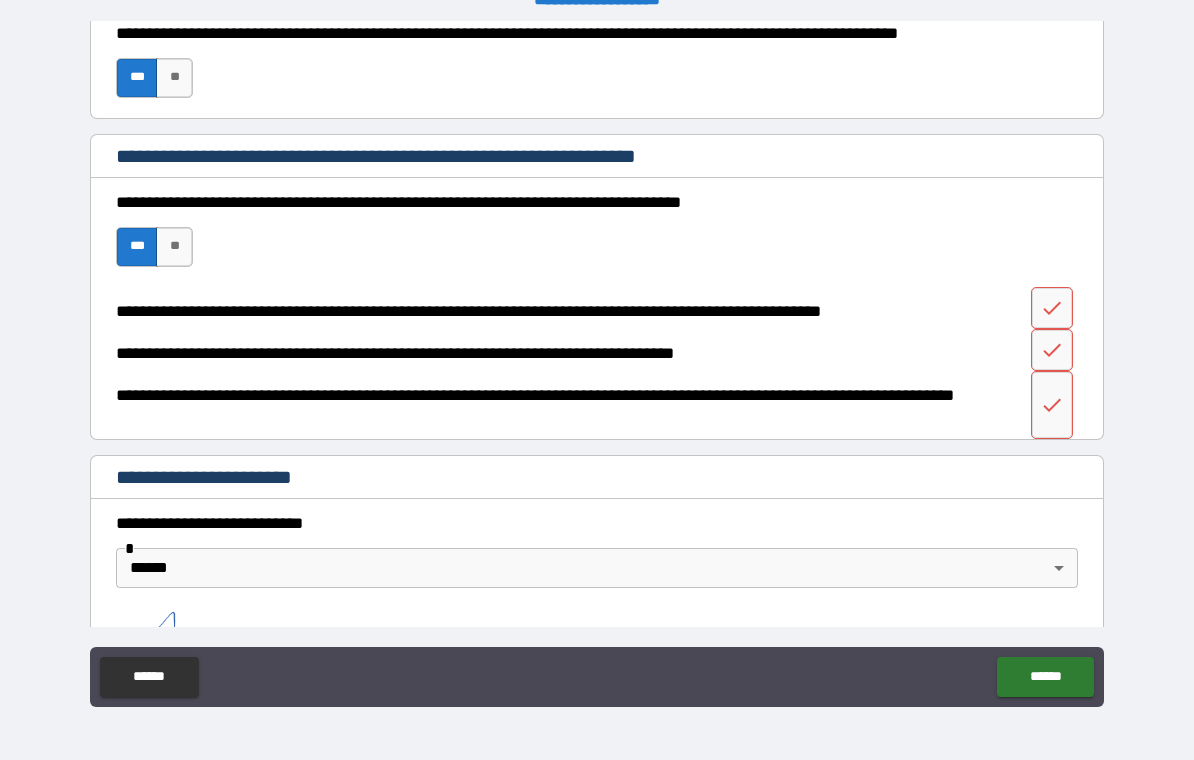 scroll, scrollTop: 6153, scrollLeft: 0, axis: vertical 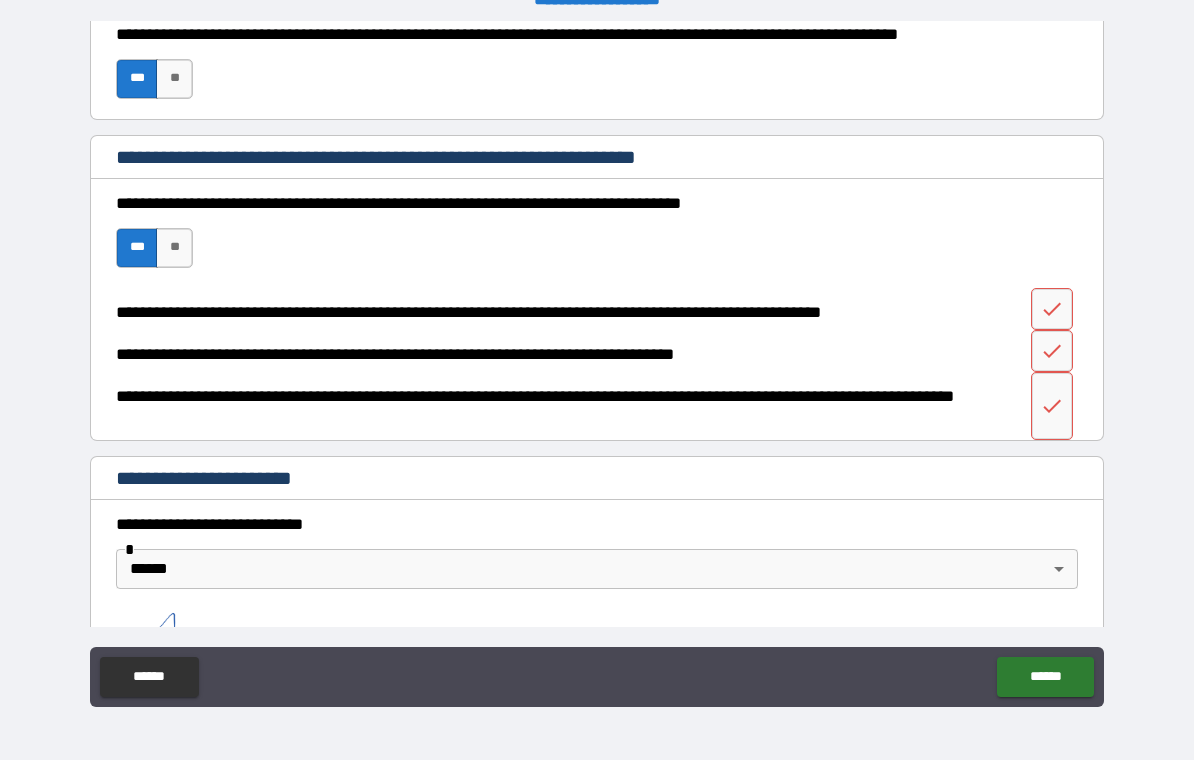 click 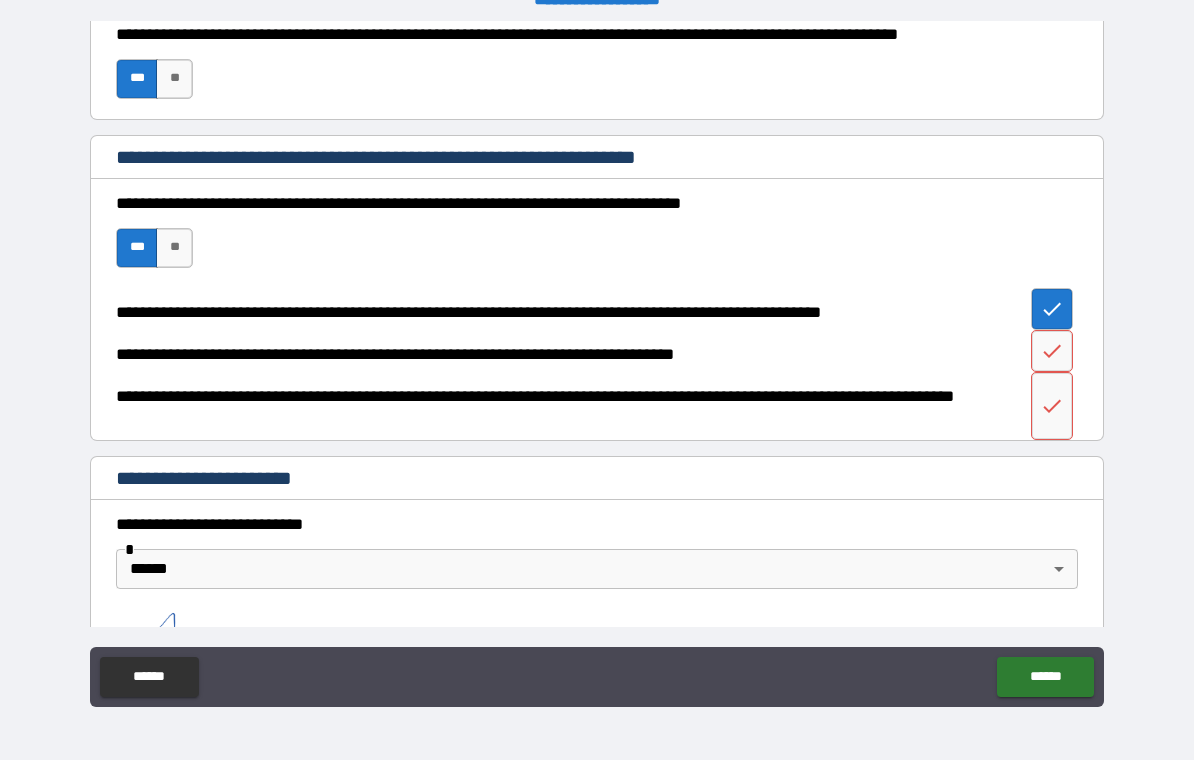 click 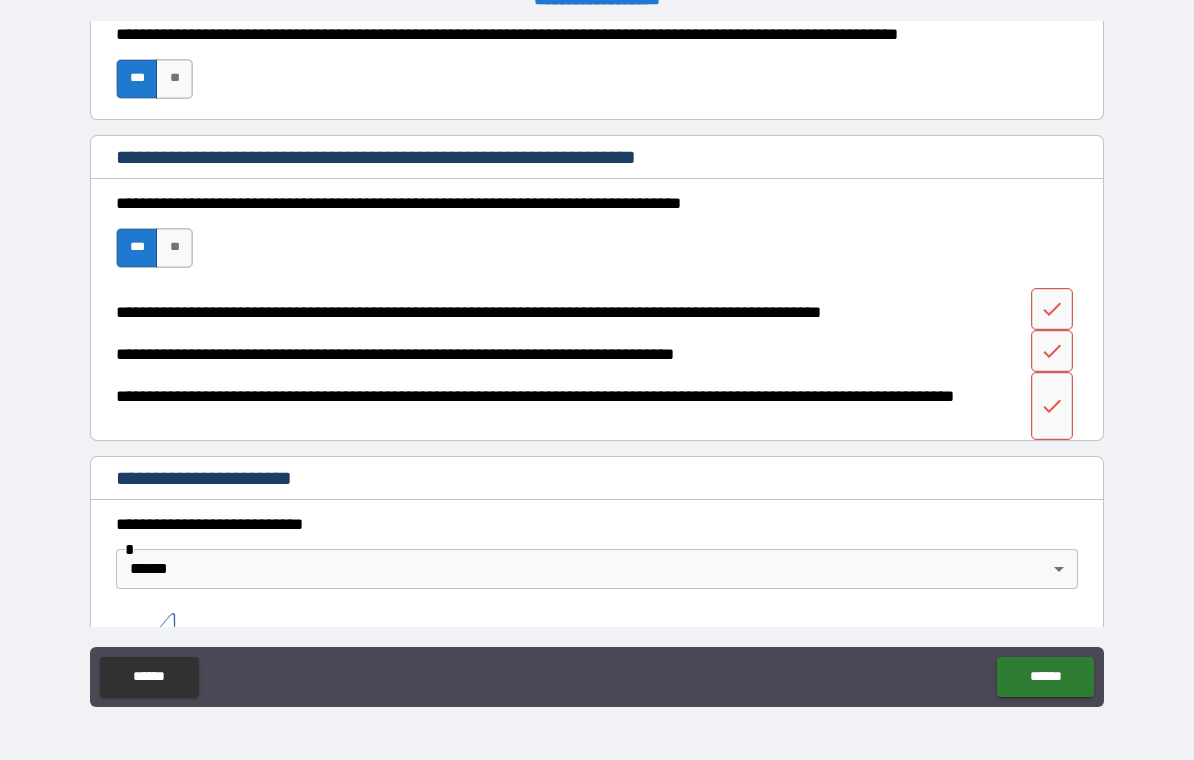 click 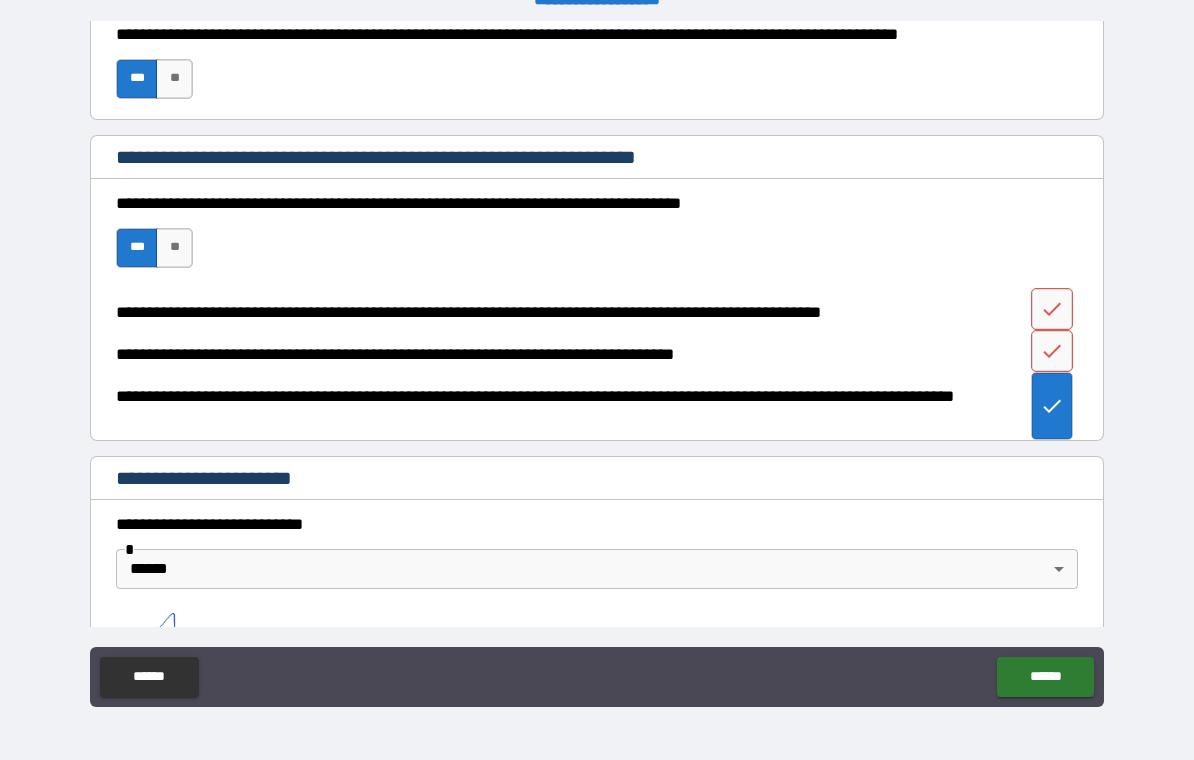 click 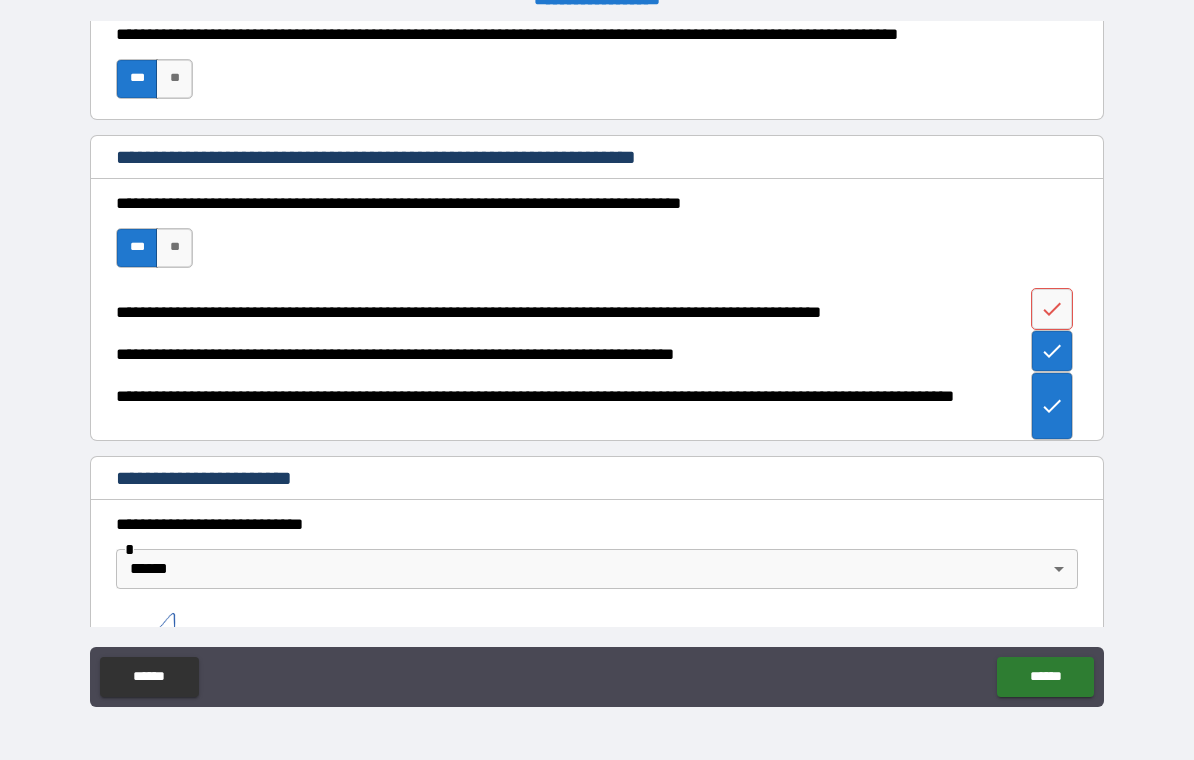 click 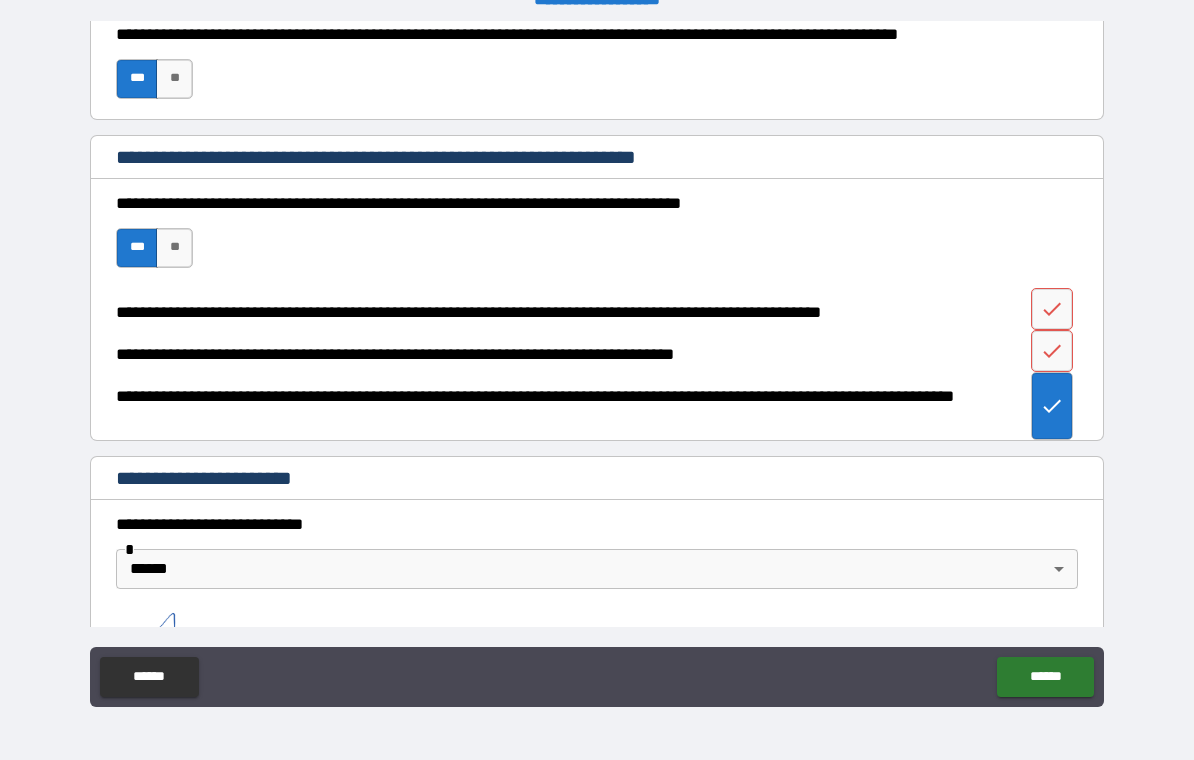 click 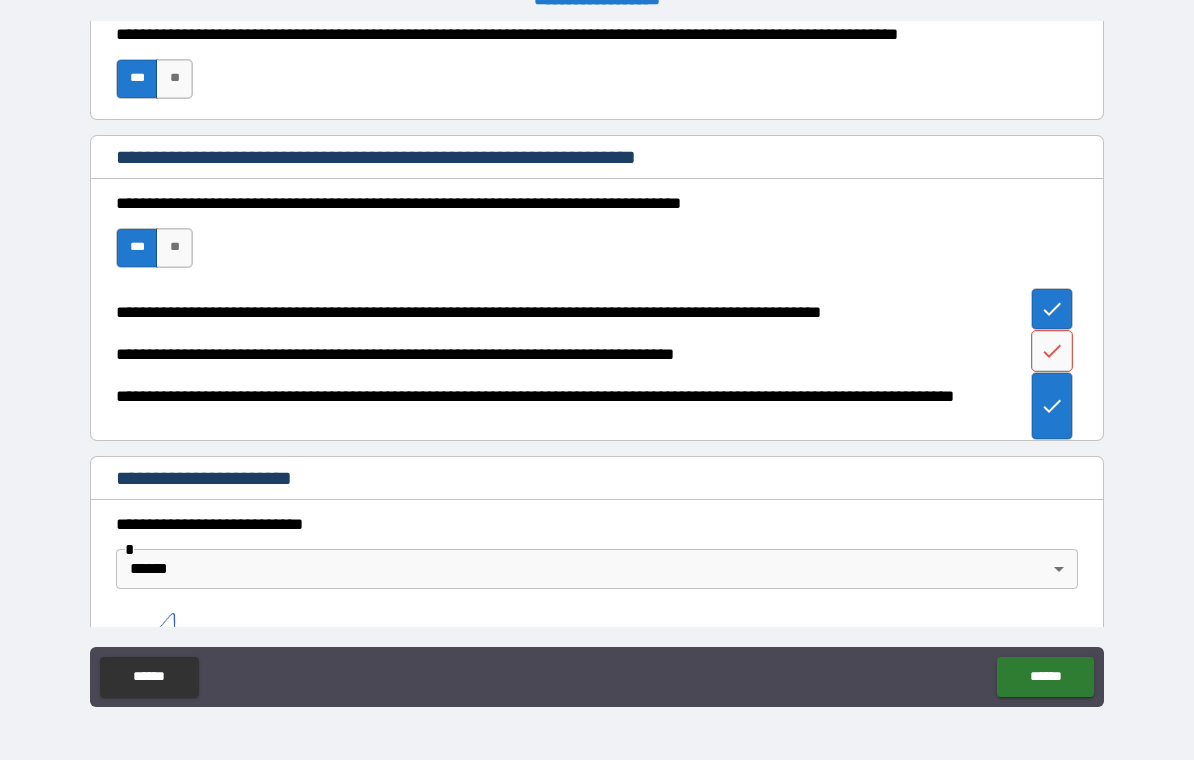 click 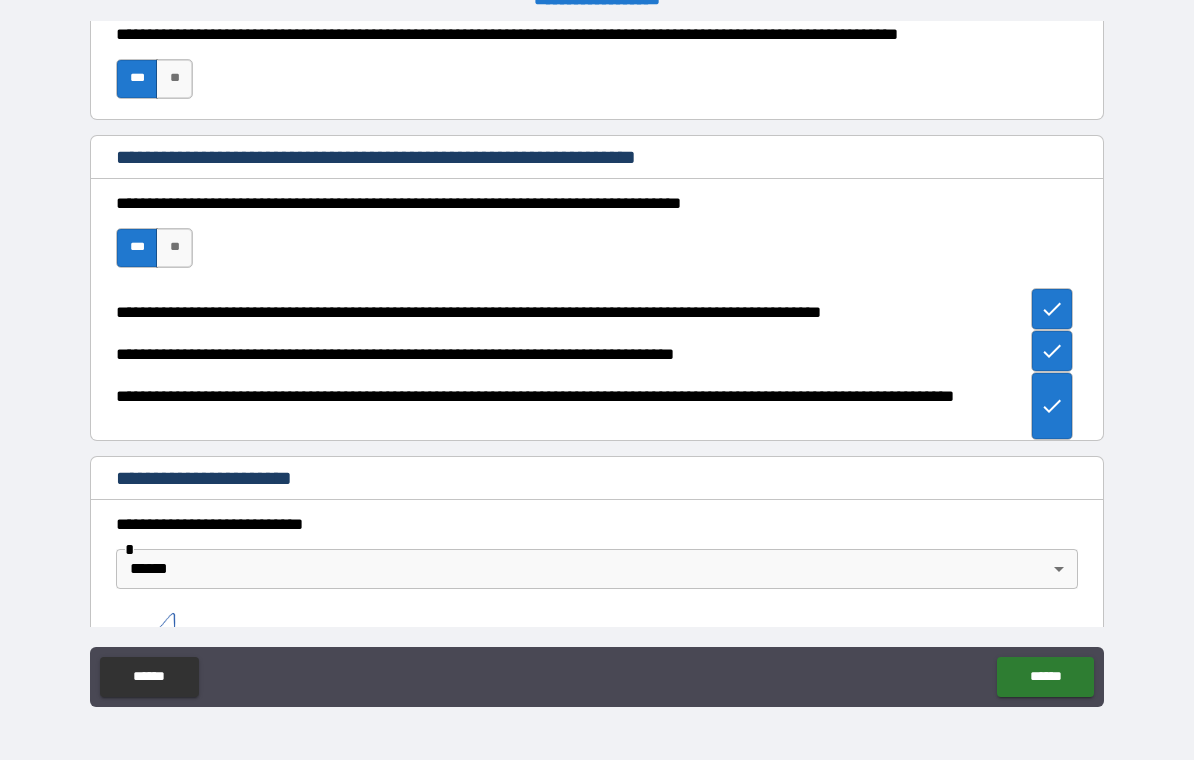 click on "******" at bounding box center (1045, 677) 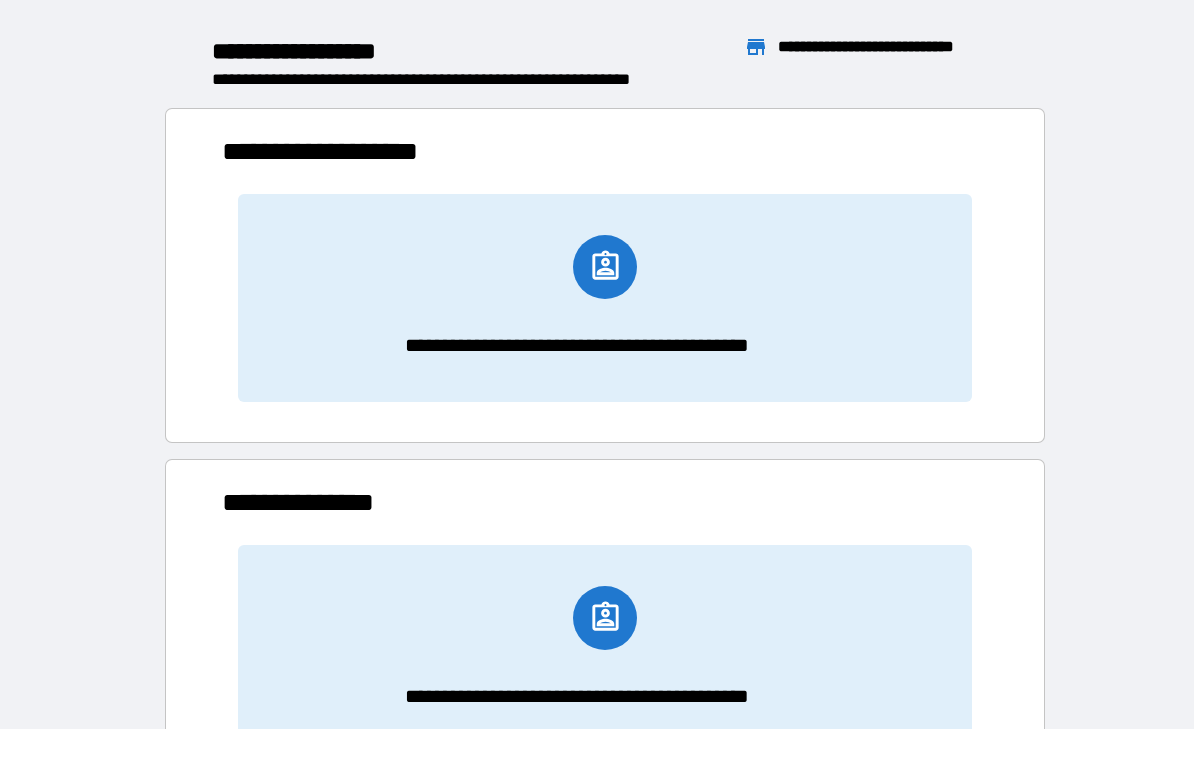 scroll, scrollTop: 1, scrollLeft: 1, axis: both 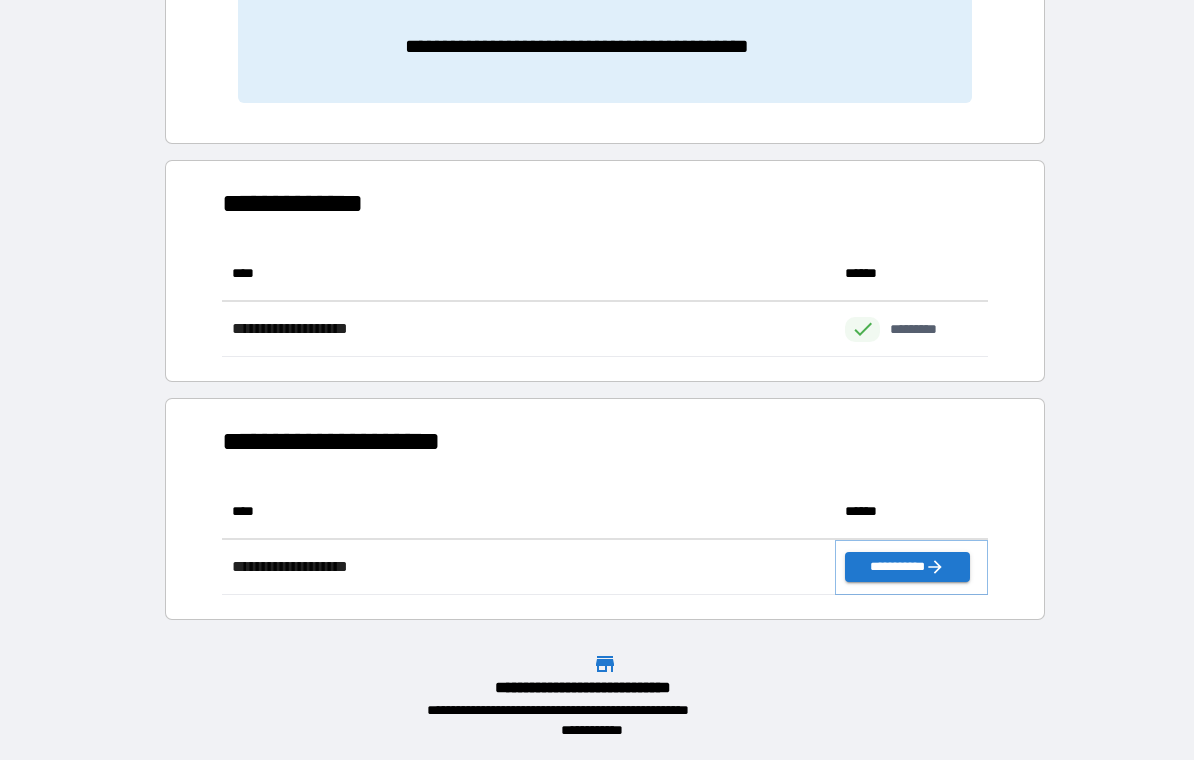 click on "**********" at bounding box center [907, 567] 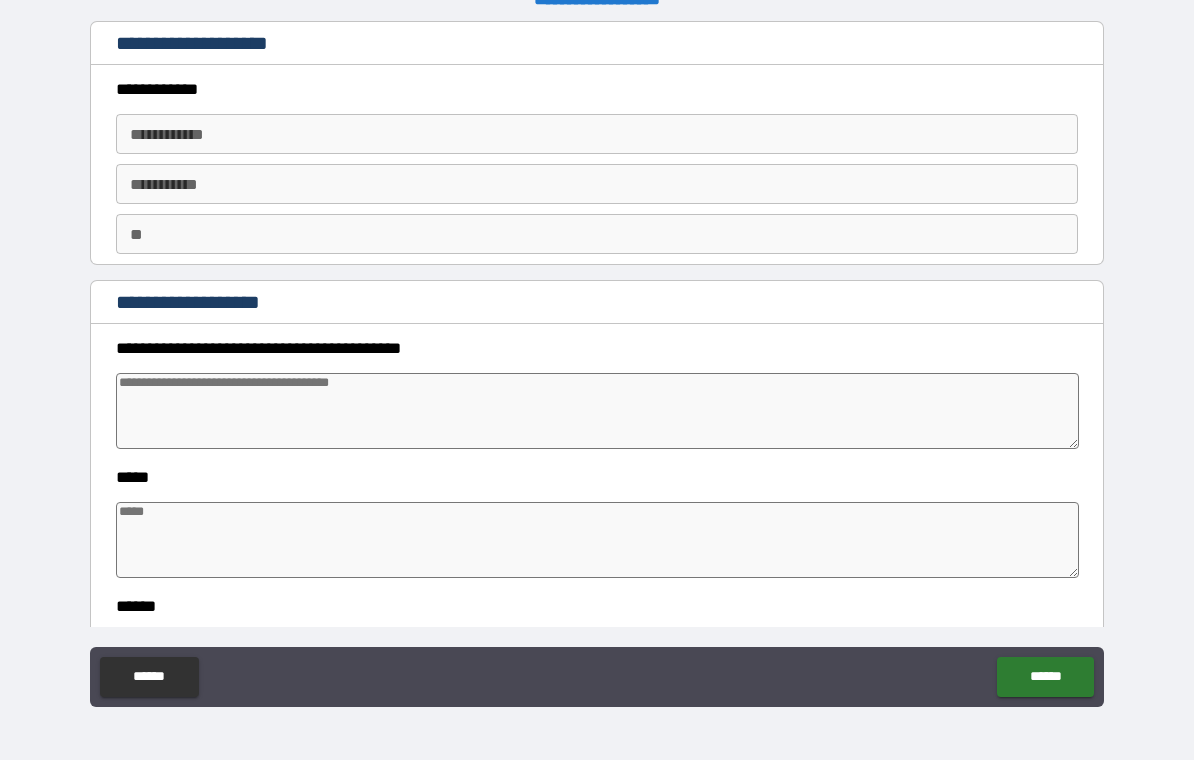 click on "**********" at bounding box center [597, 134] 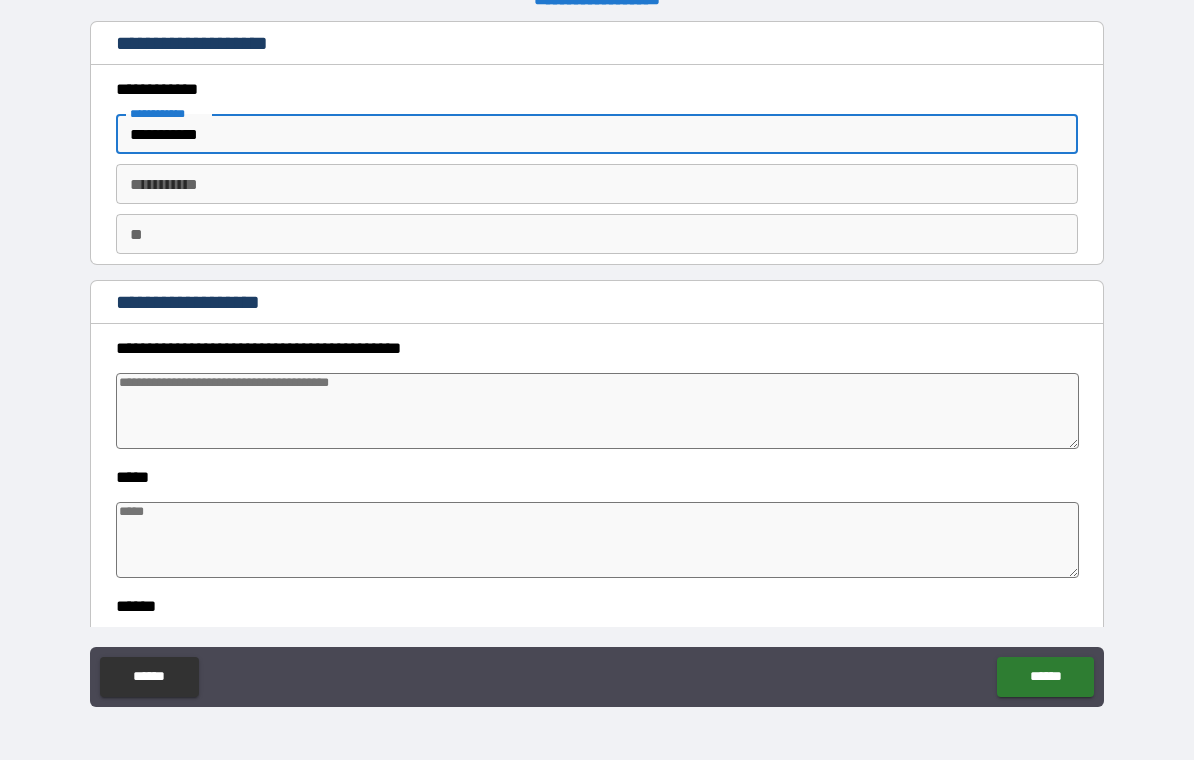 click on "*********   *" at bounding box center (597, 184) 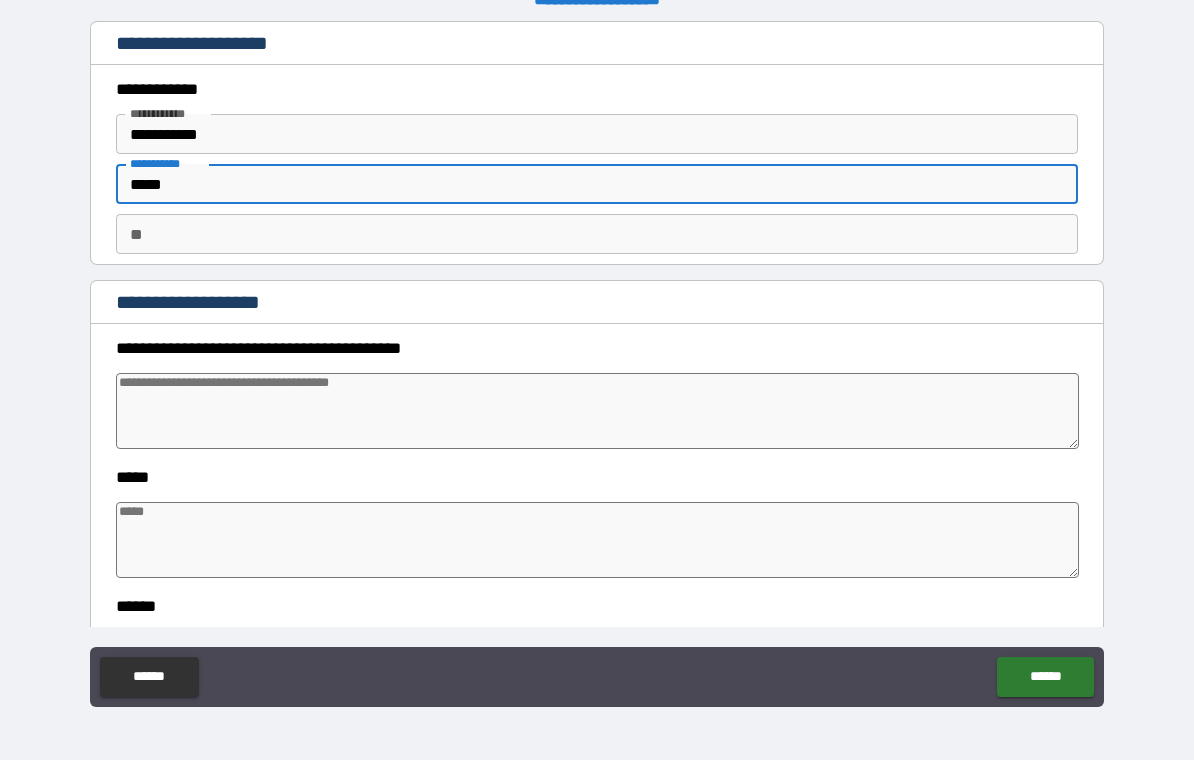 click on "**" at bounding box center [597, 234] 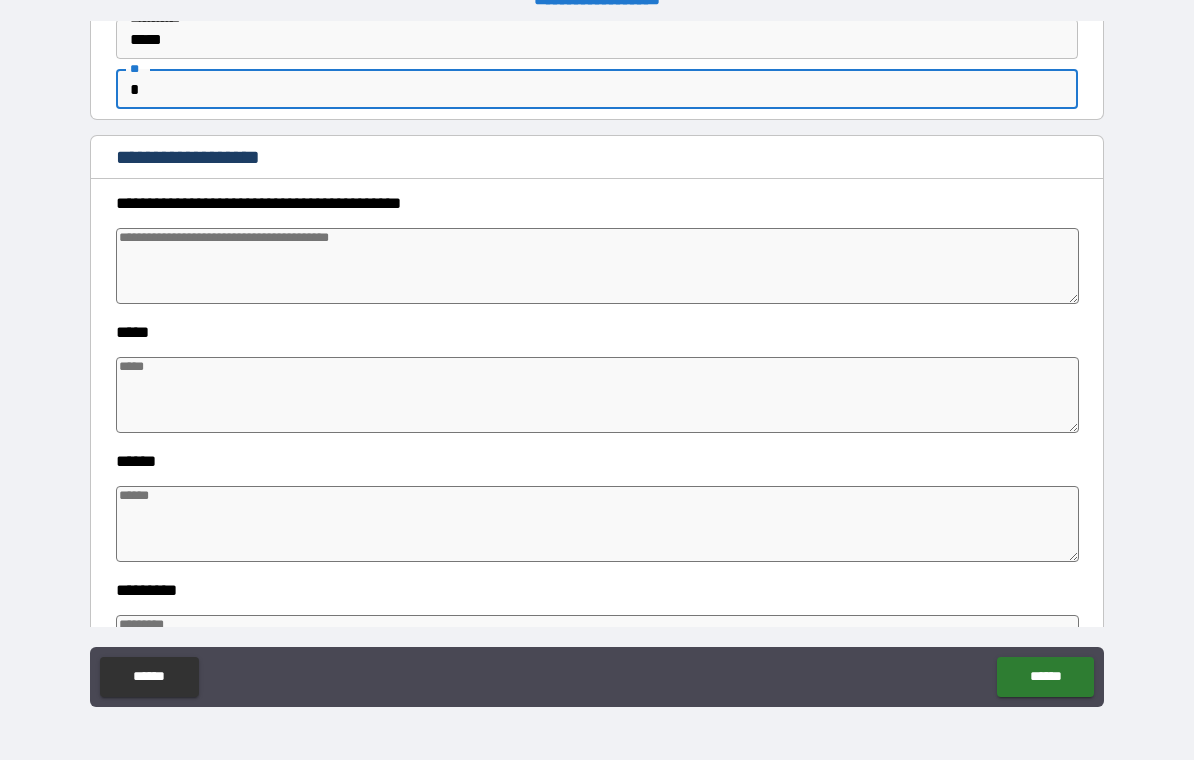 scroll, scrollTop: 162, scrollLeft: 0, axis: vertical 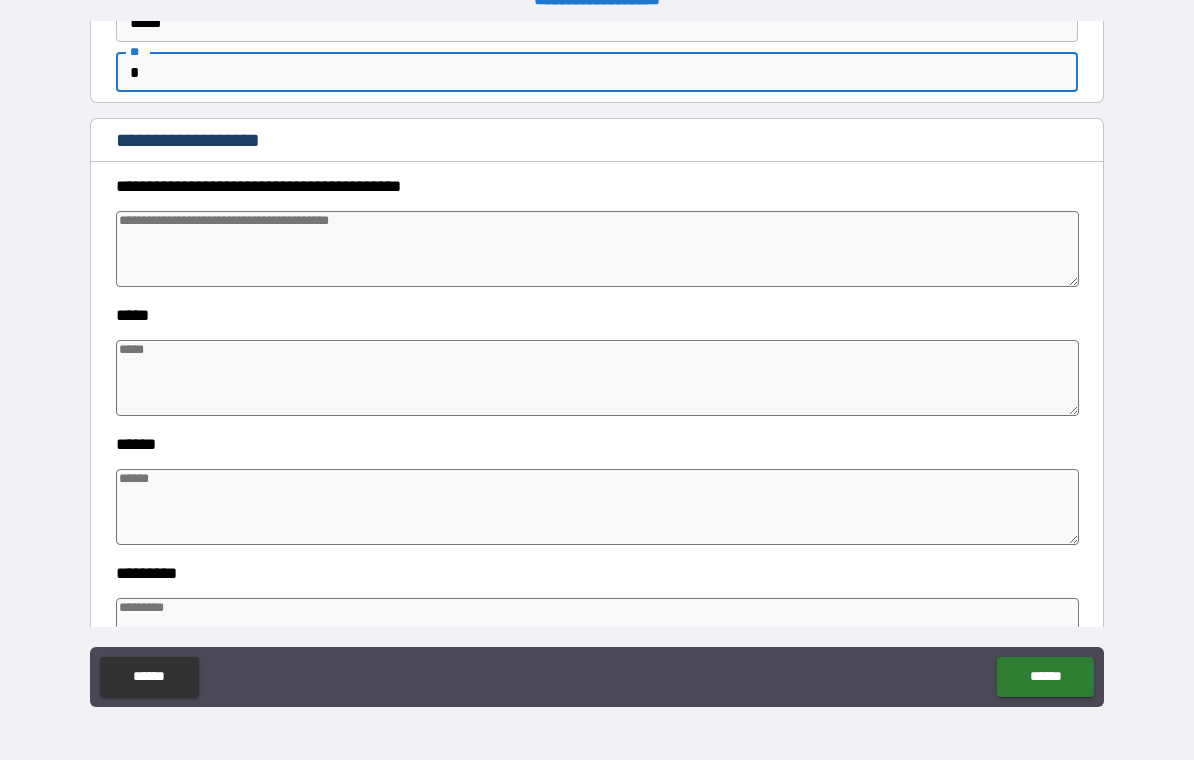click at bounding box center (597, 249) 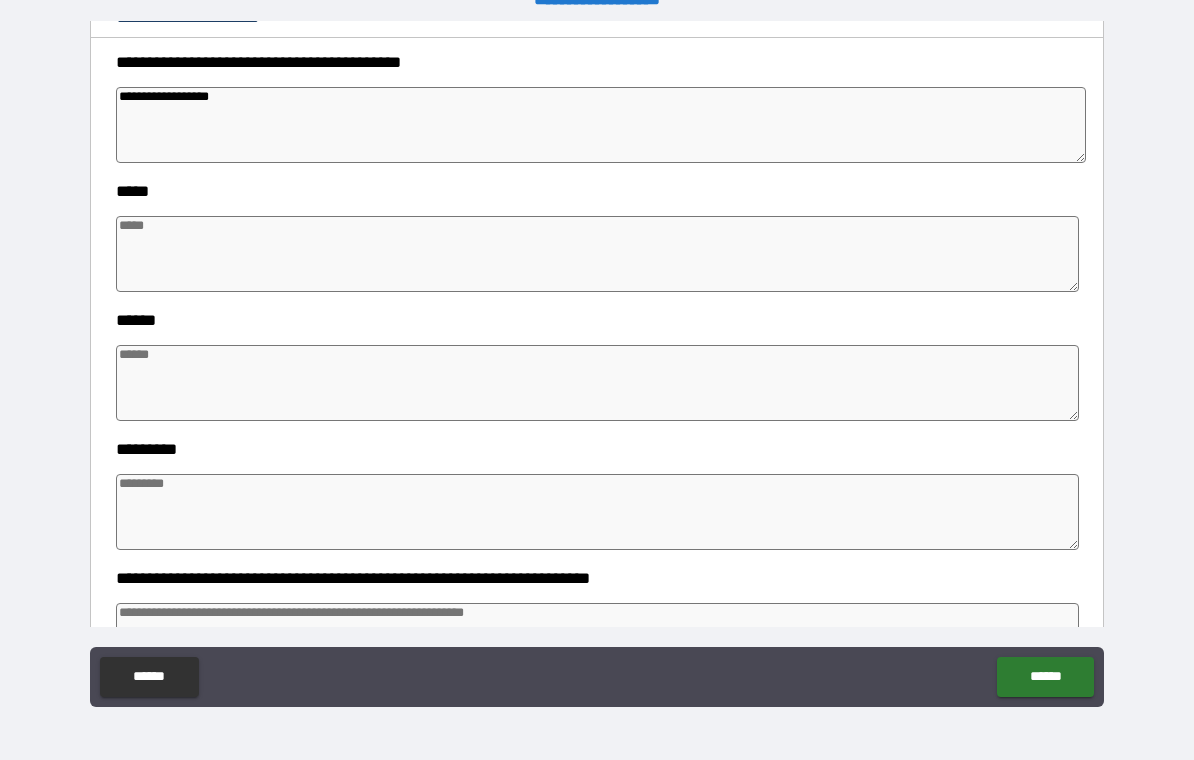 scroll, scrollTop: 293, scrollLeft: 0, axis: vertical 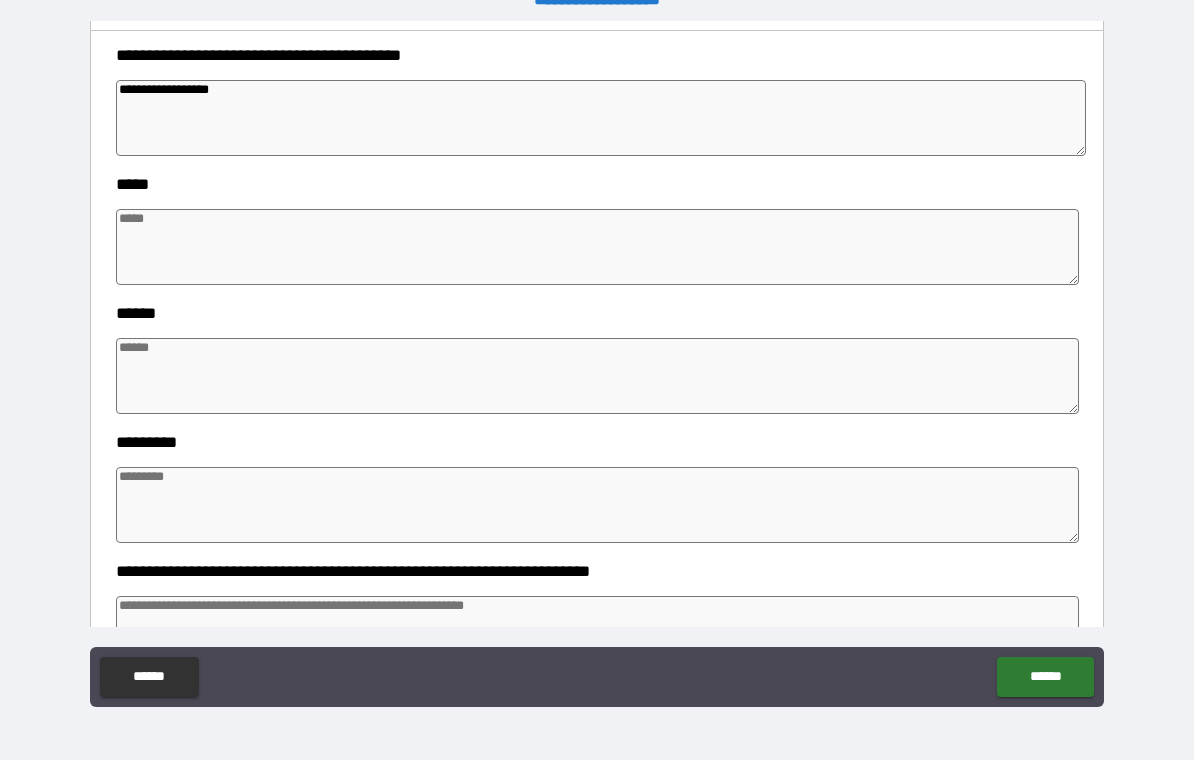 click at bounding box center [597, 247] 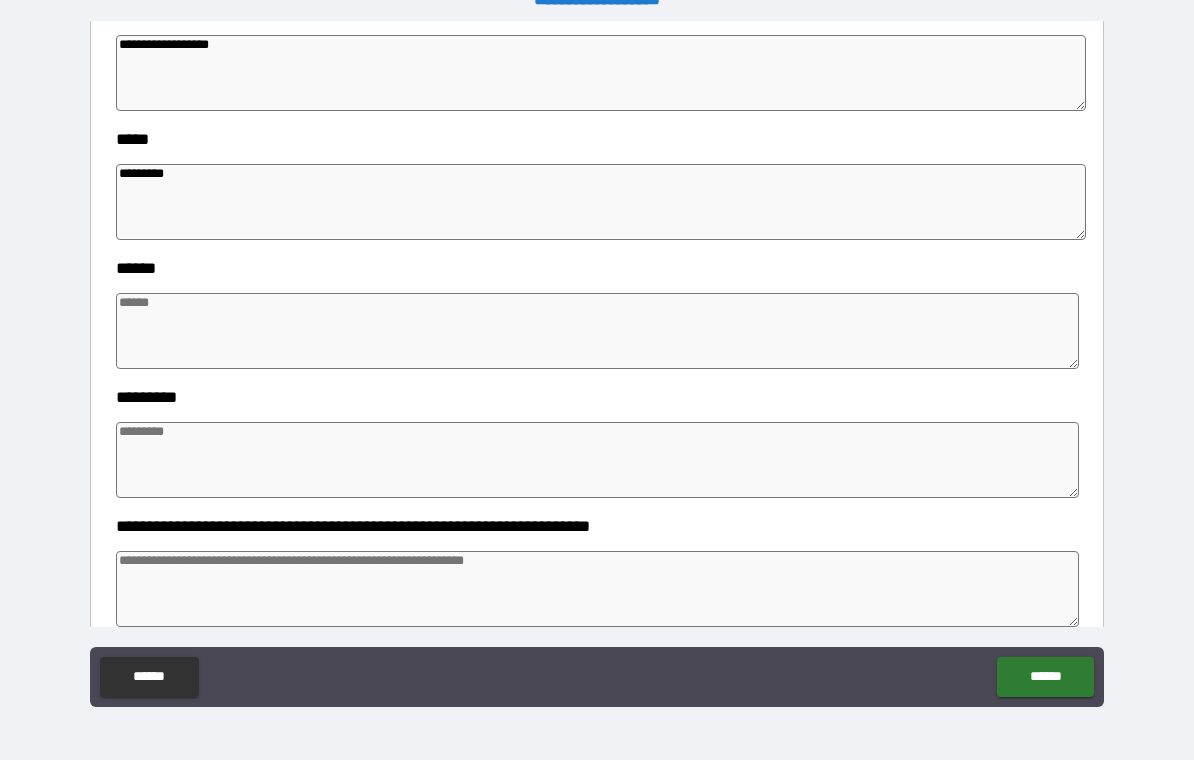 scroll, scrollTop: 400, scrollLeft: 0, axis: vertical 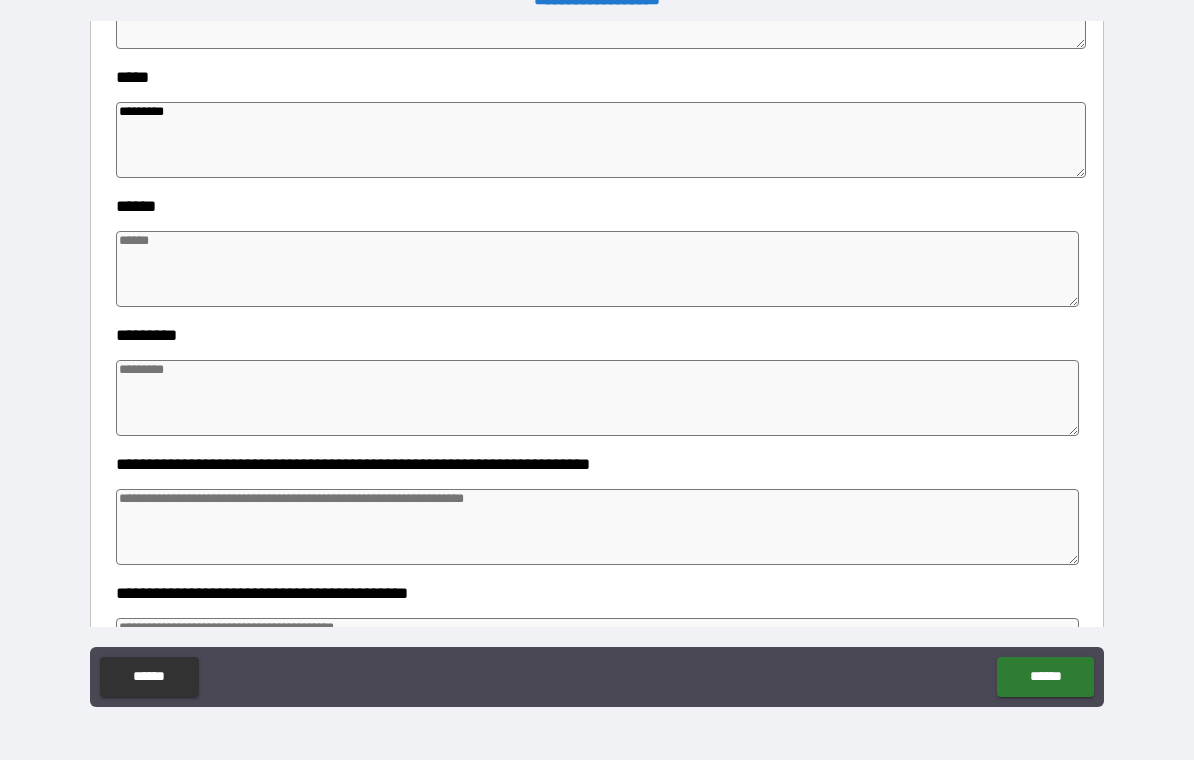 click at bounding box center (597, 269) 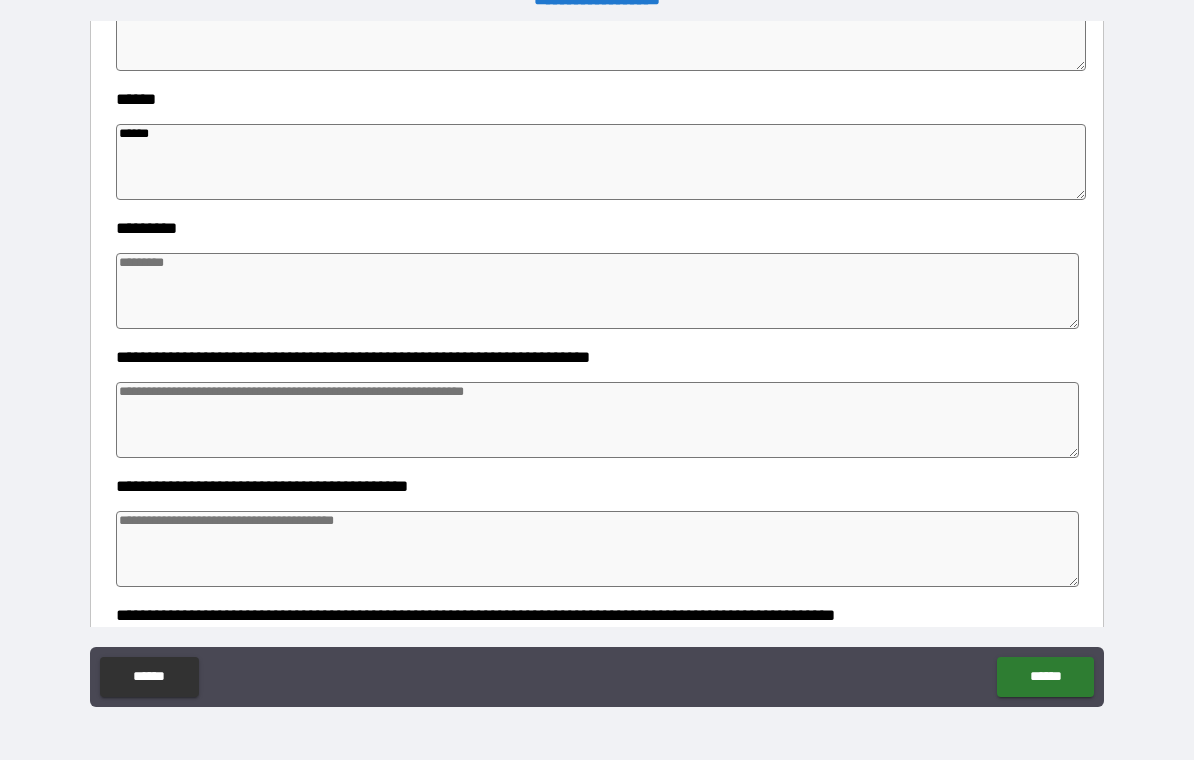 scroll, scrollTop: 509, scrollLeft: 0, axis: vertical 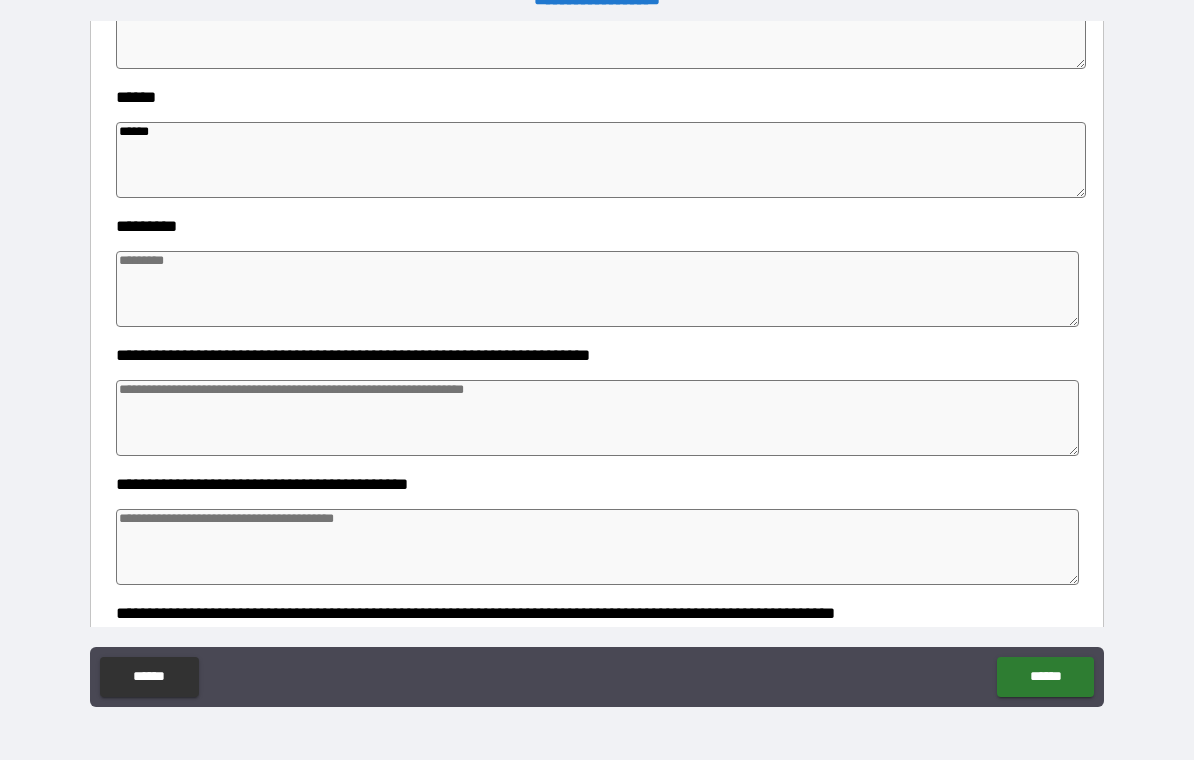 click at bounding box center [597, 289] 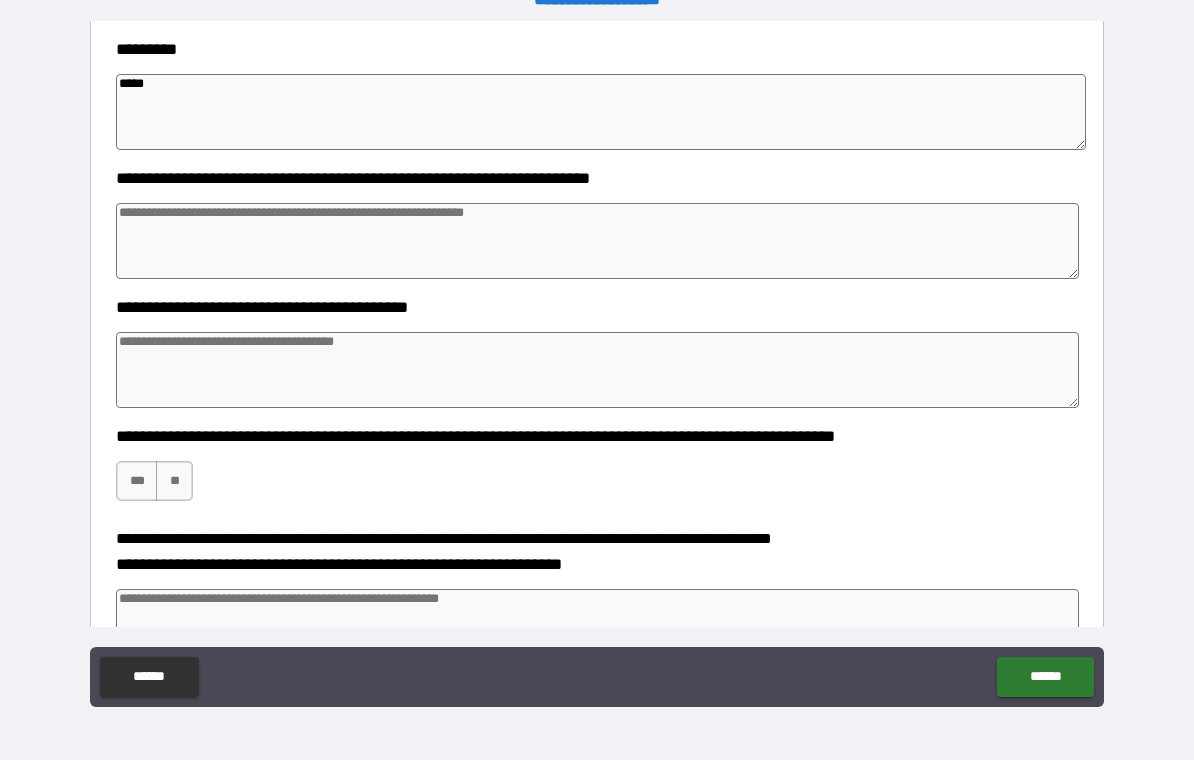 scroll, scrollTop: 696, scrollLeft: 0, axis: vertical 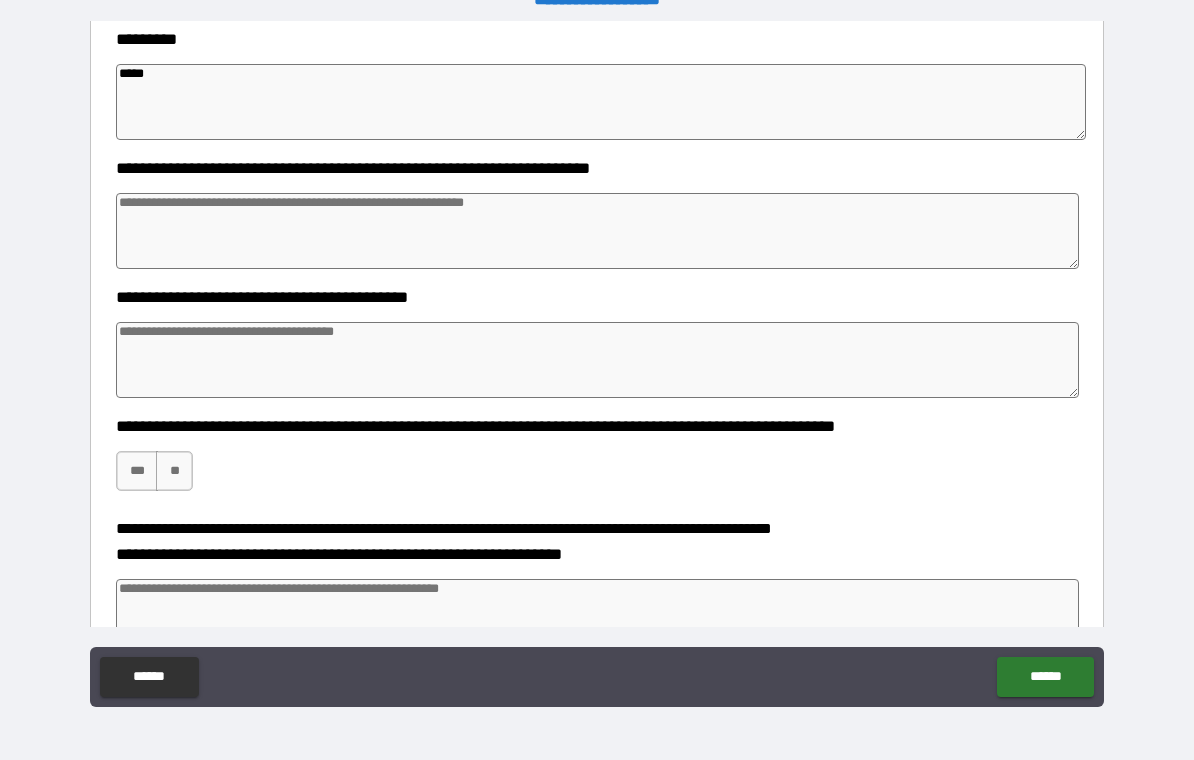 click at bounding box center [597, 231] 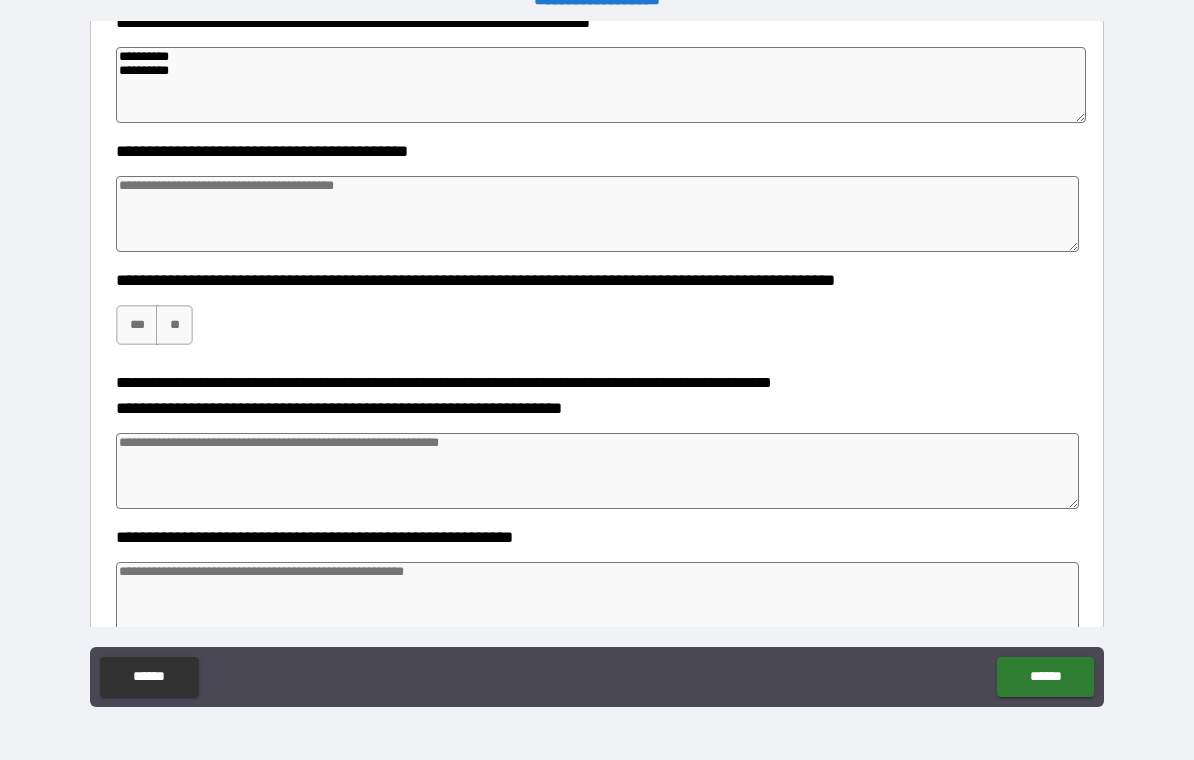 scroll, scrollTop: 843, scrollLeft: 0, axis: vertical 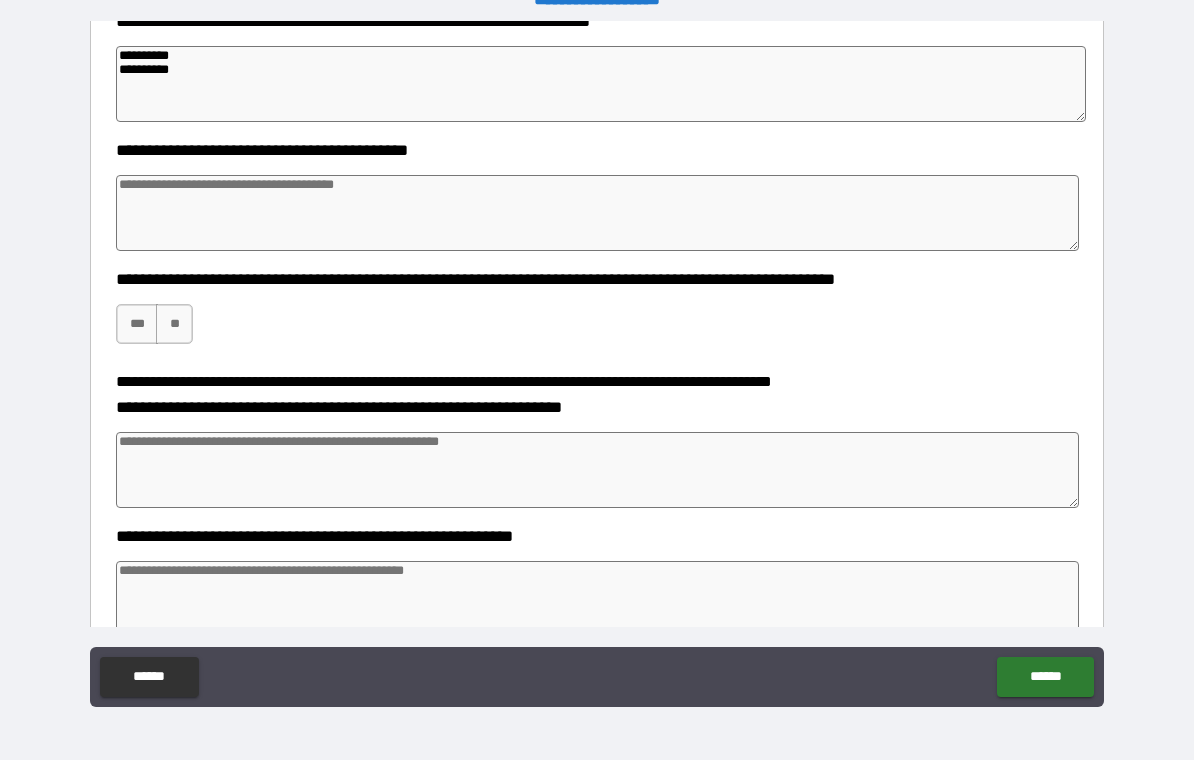 click at bounding box center [597, 213] 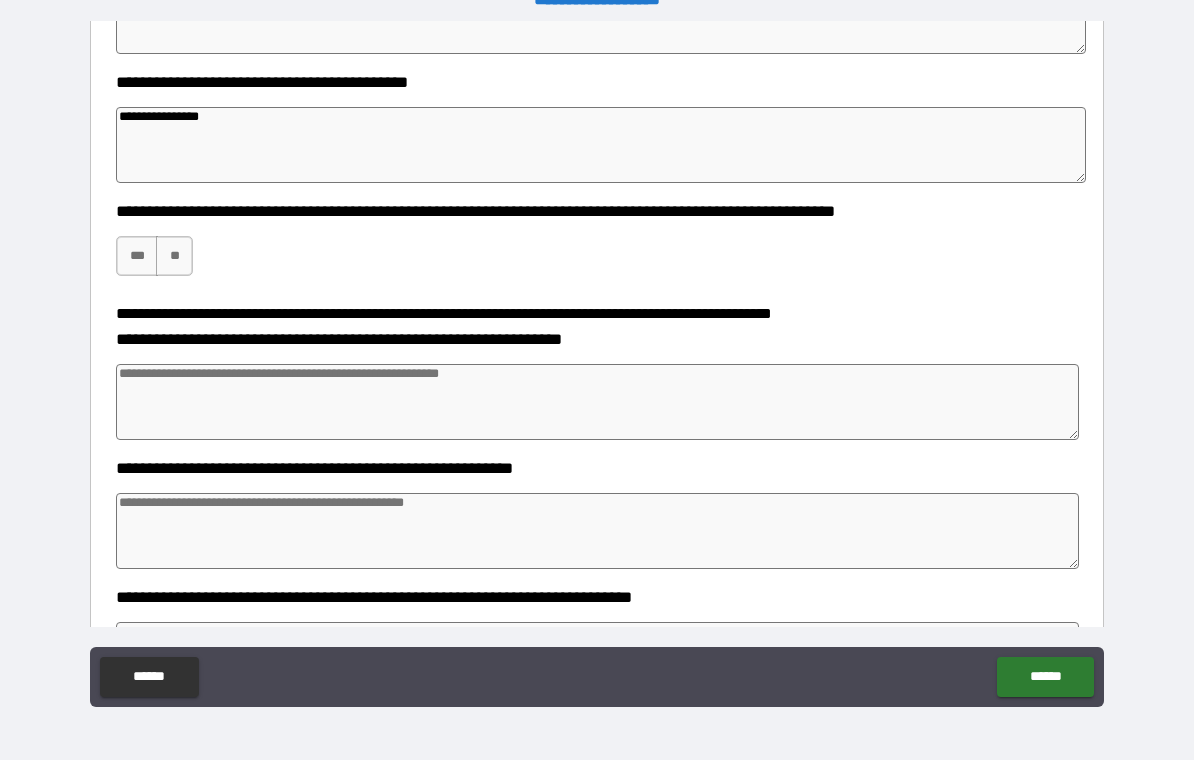 scroll, scrollTop: 934, scrollLeft: 0, axis: vertical 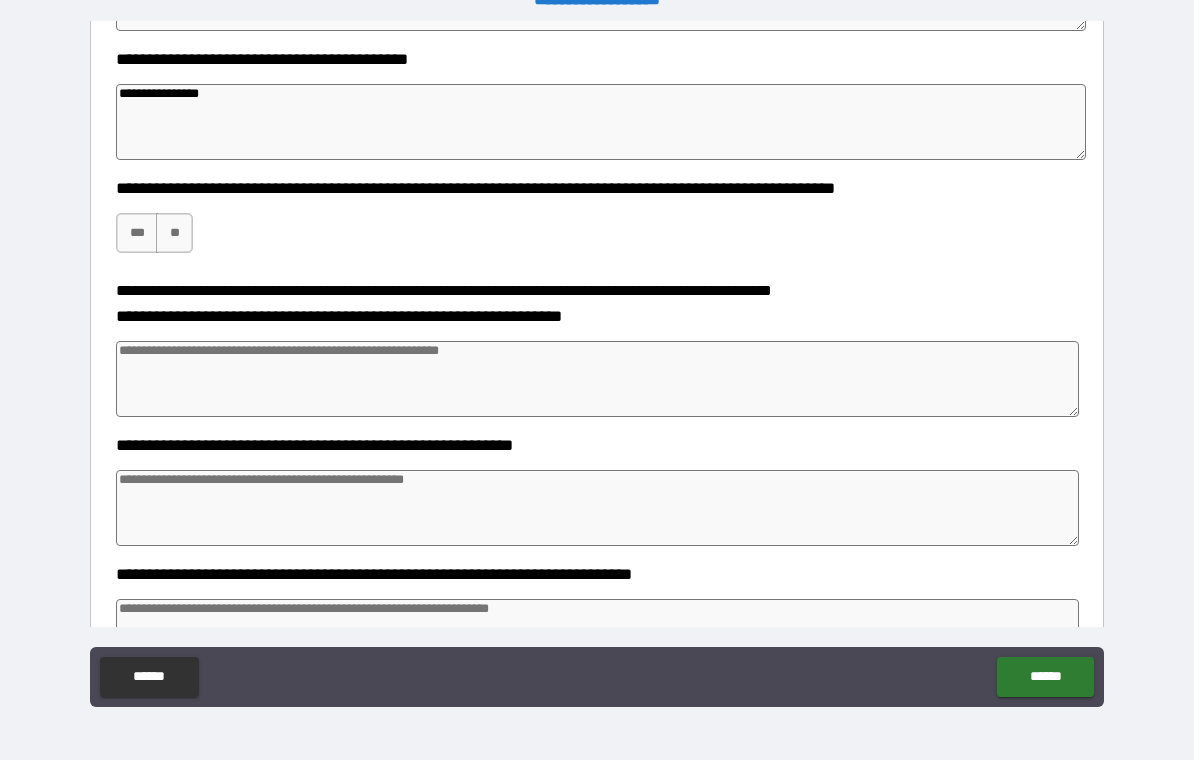 click on "**" at bounding box center (174, 233) 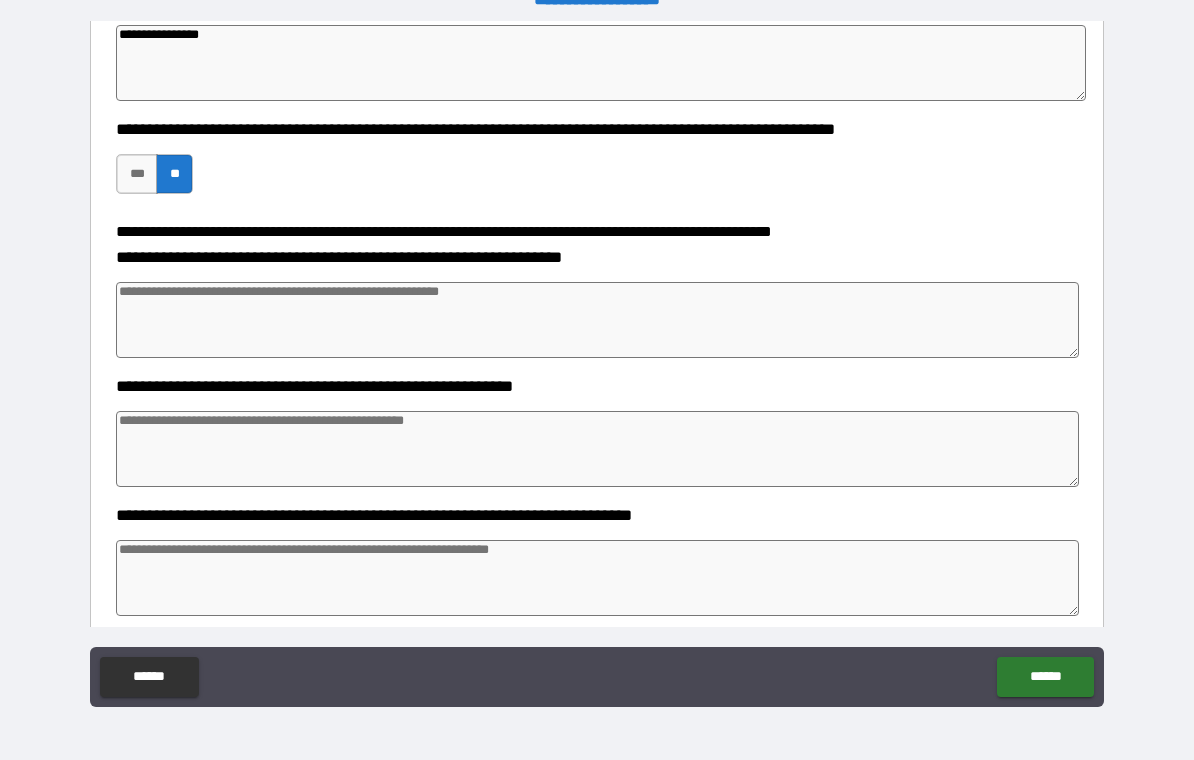 scroll, scrollTop: 1013, scrollLeft: 0, axis: vertical 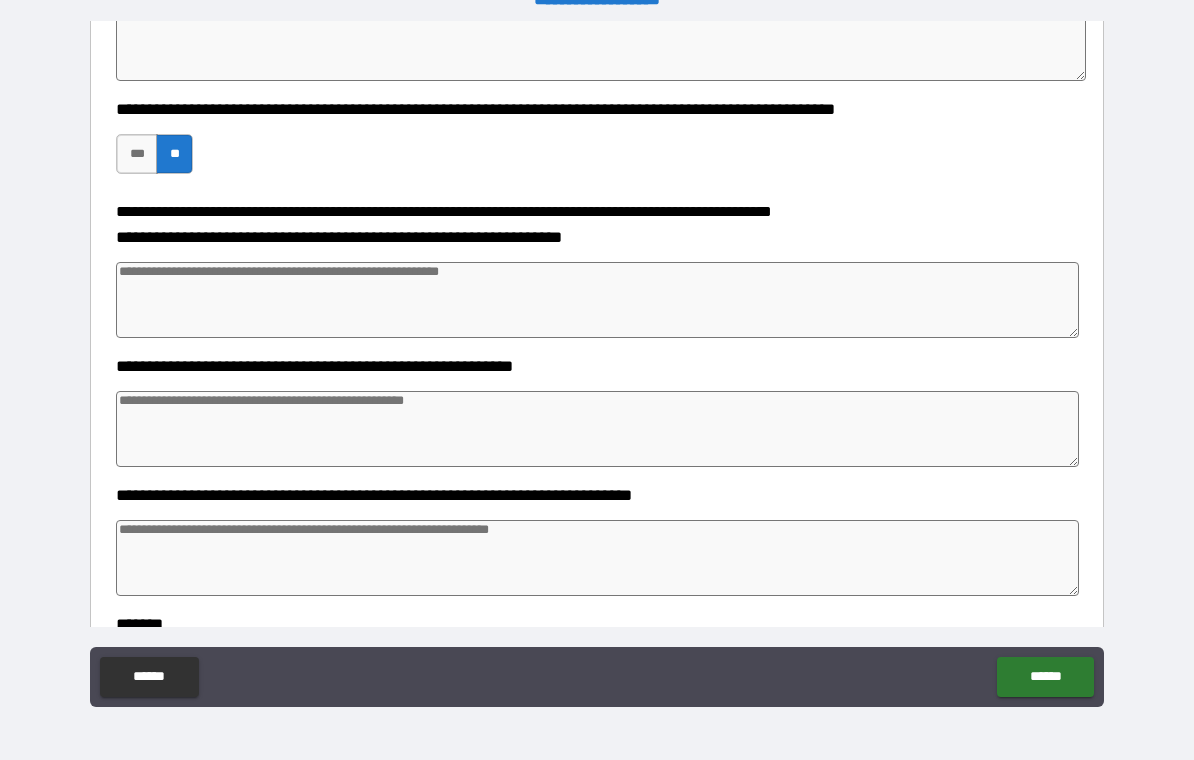 click at bounding box center (597, 300) 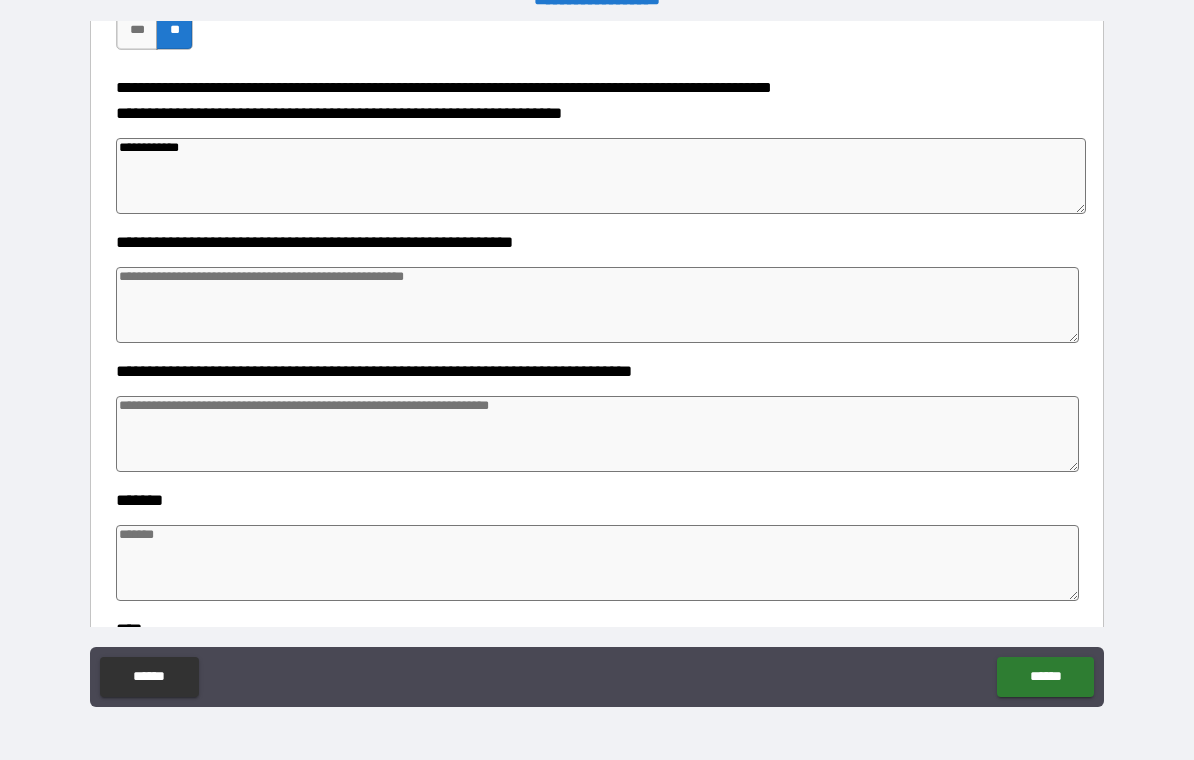 scroll, scrollTop: 1138, scrollLeft: 0, axis: vertical 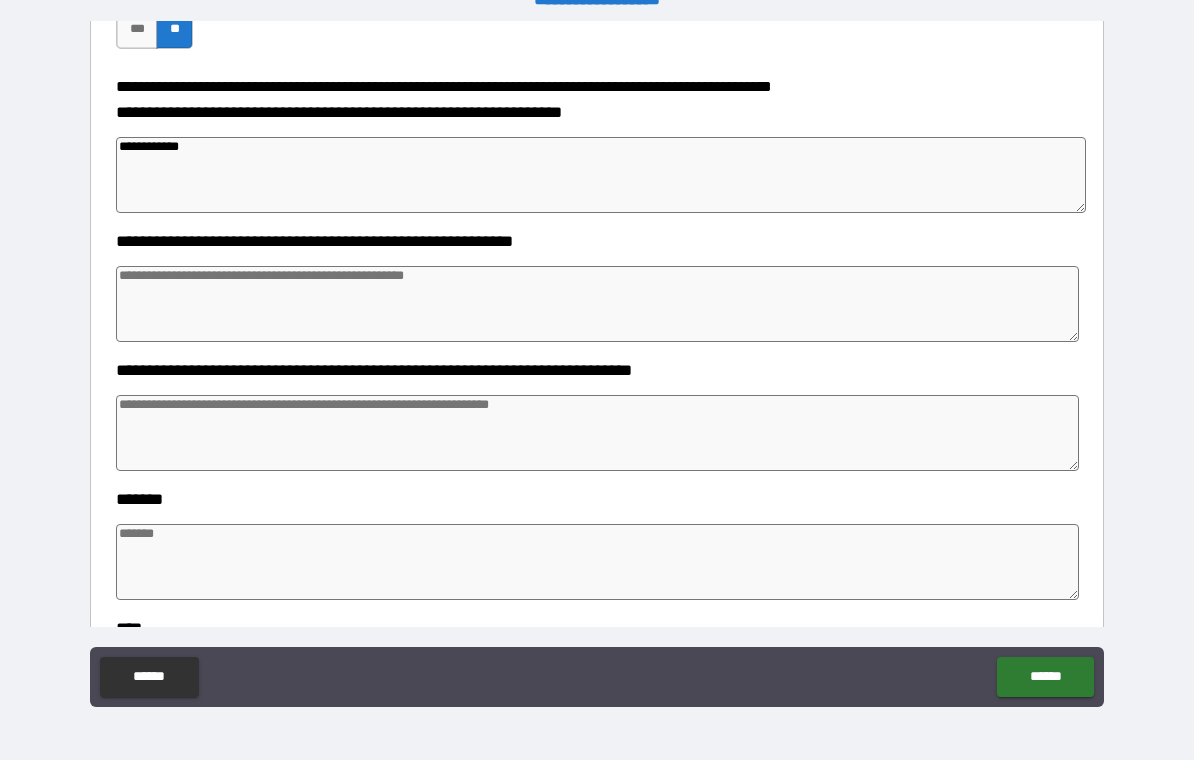 click at bounding box center (597, 304) 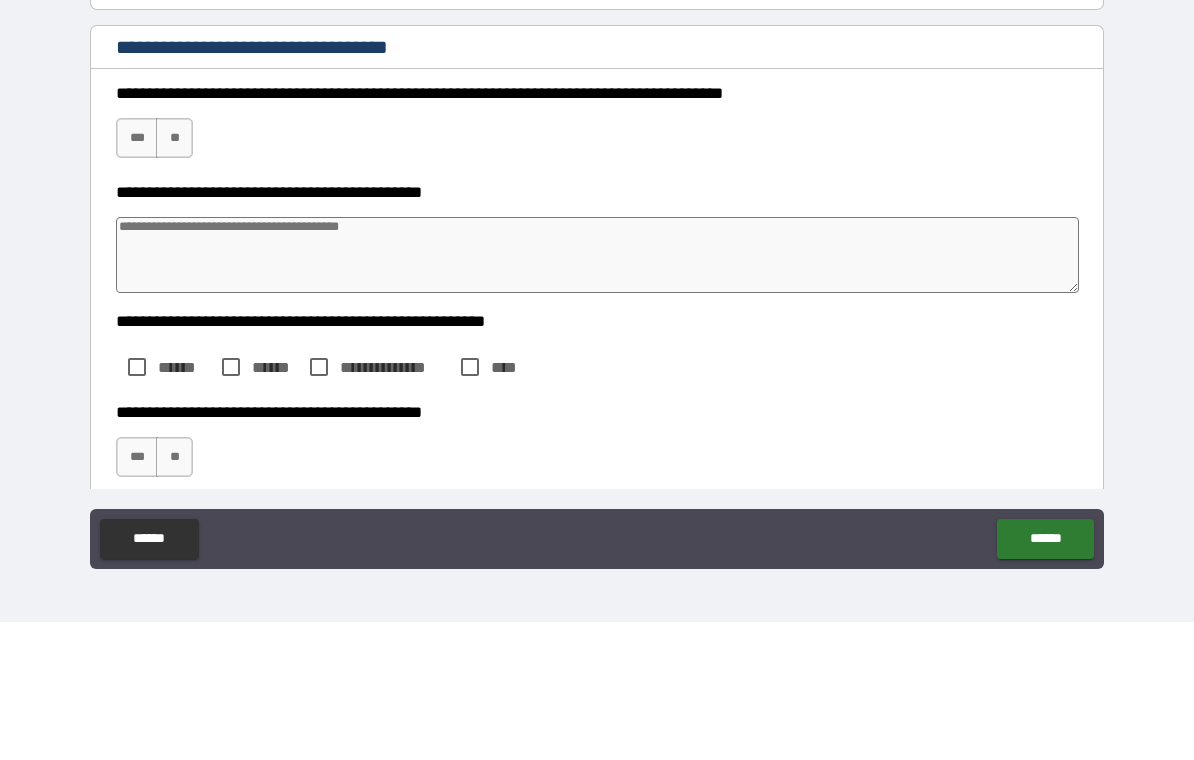 scroll, scrollTop: 1739, scrollLeft: 0, axis: vertical 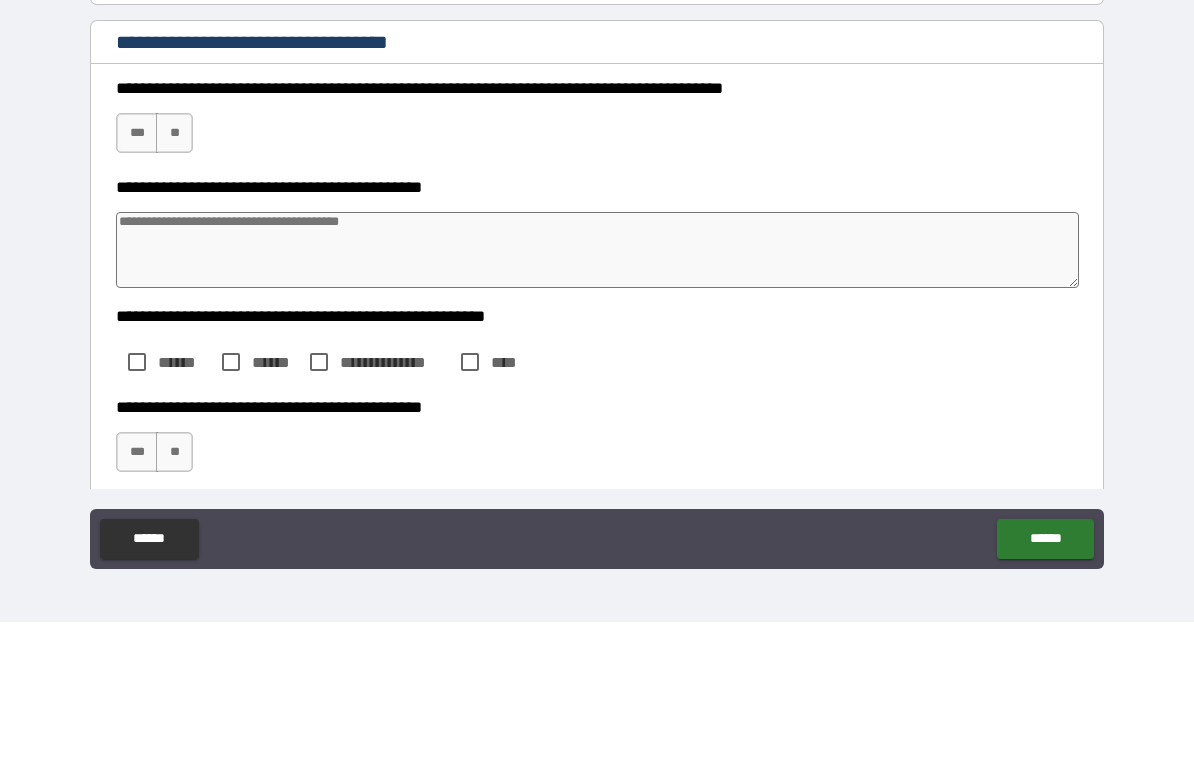 click on "**" at bounding box center (174, 271) 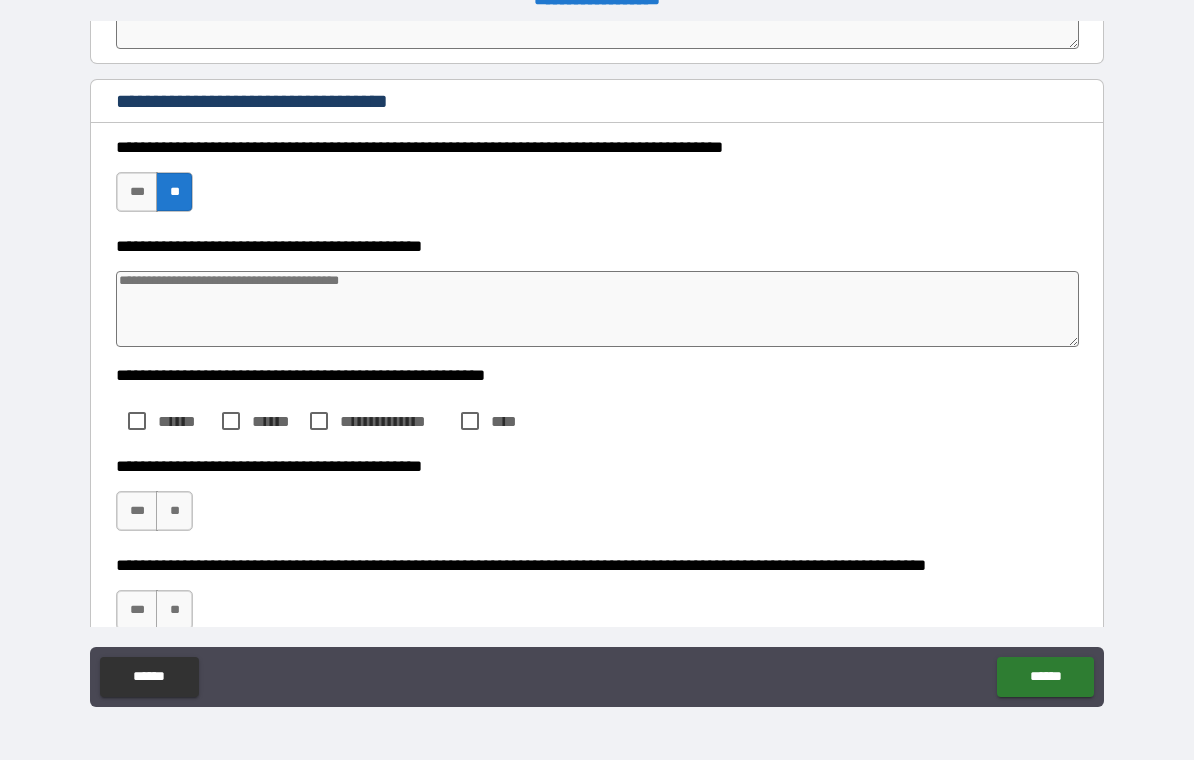 scroll, scrollTop: 1829, scrollLeft: 0, axis: vertical 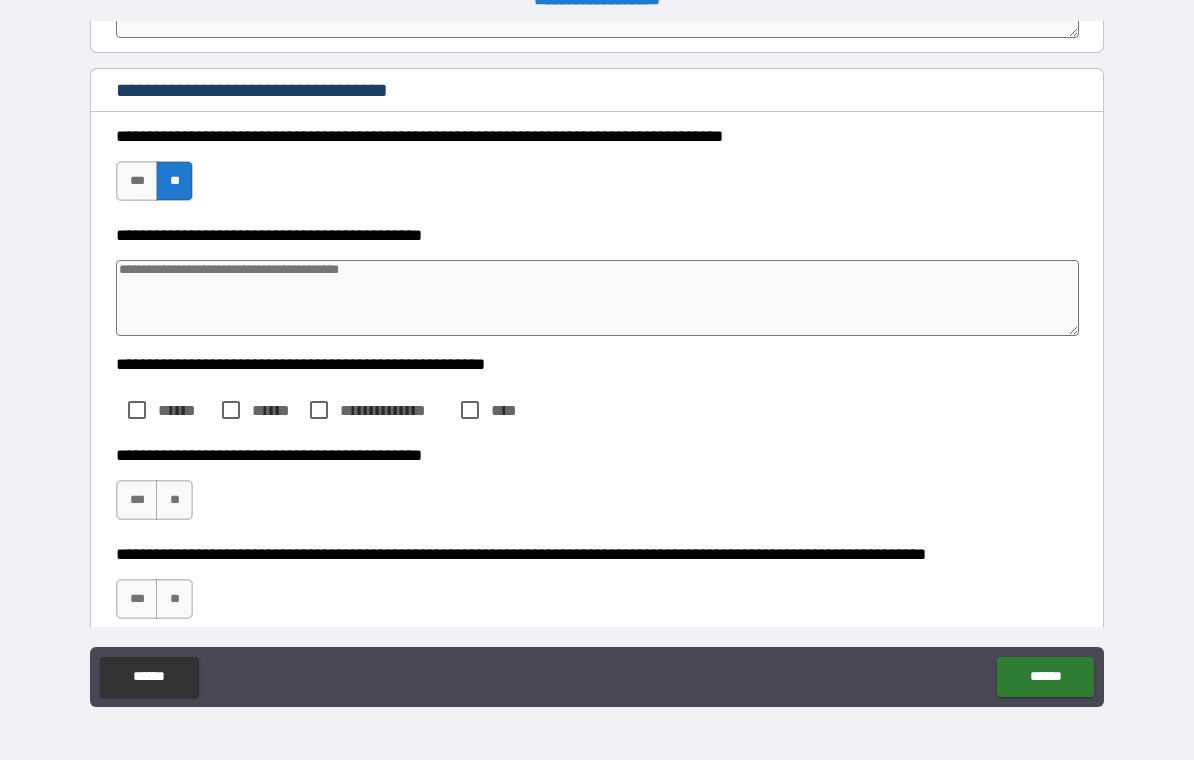 click at bounding box center (597, 298) 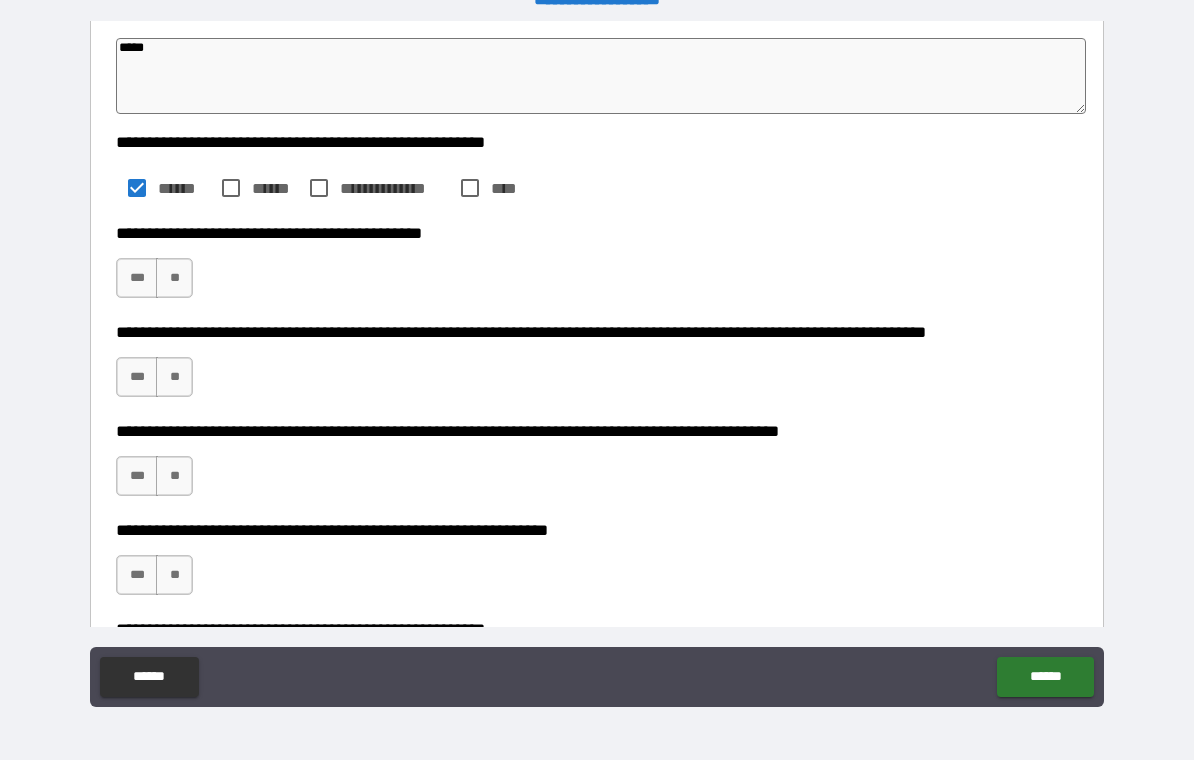scroll, scrollTop: 2073, scrollLeft: 0, axis: vertical 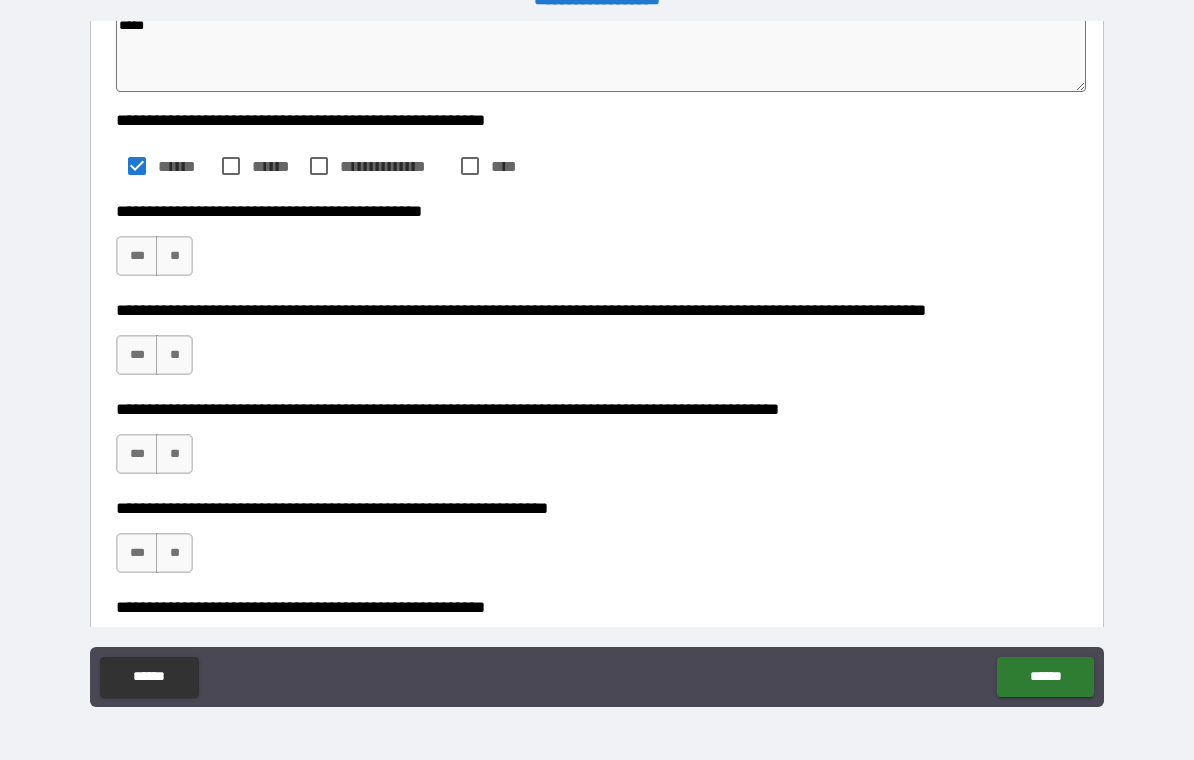 click on "***" at bounding box center [137, 256] 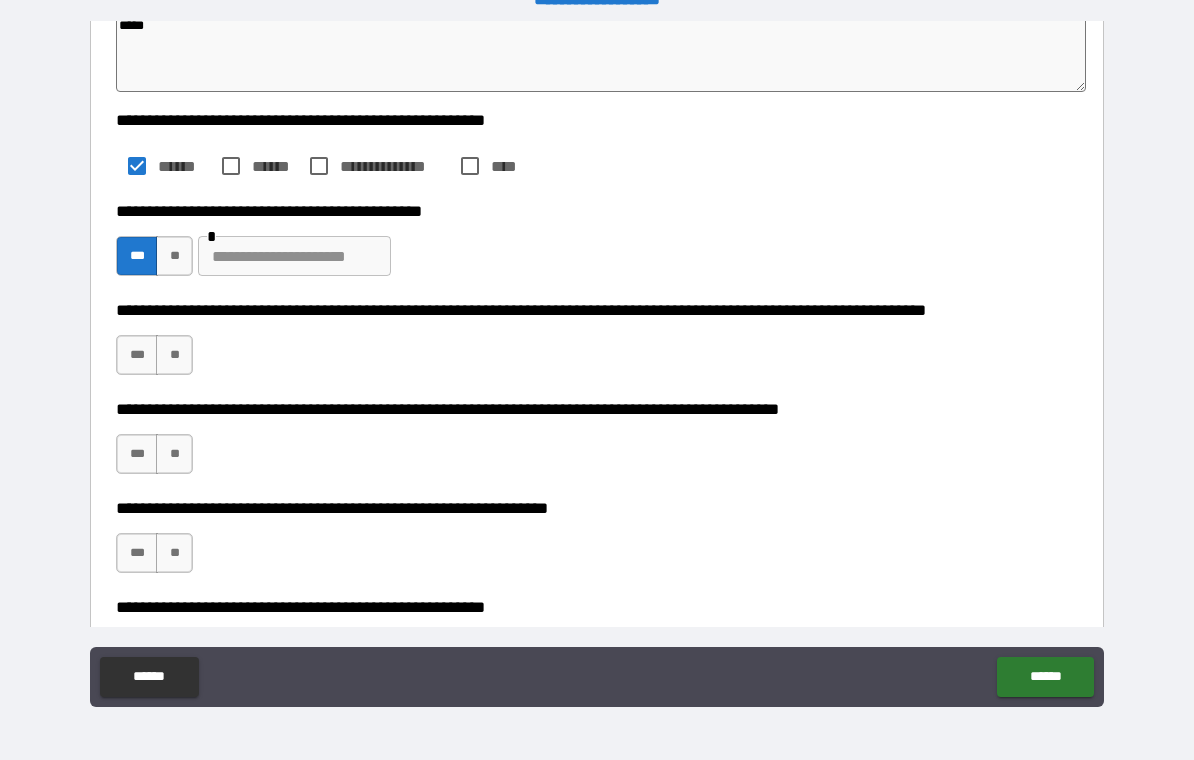 click on "**" at bounding box center (174, 355) 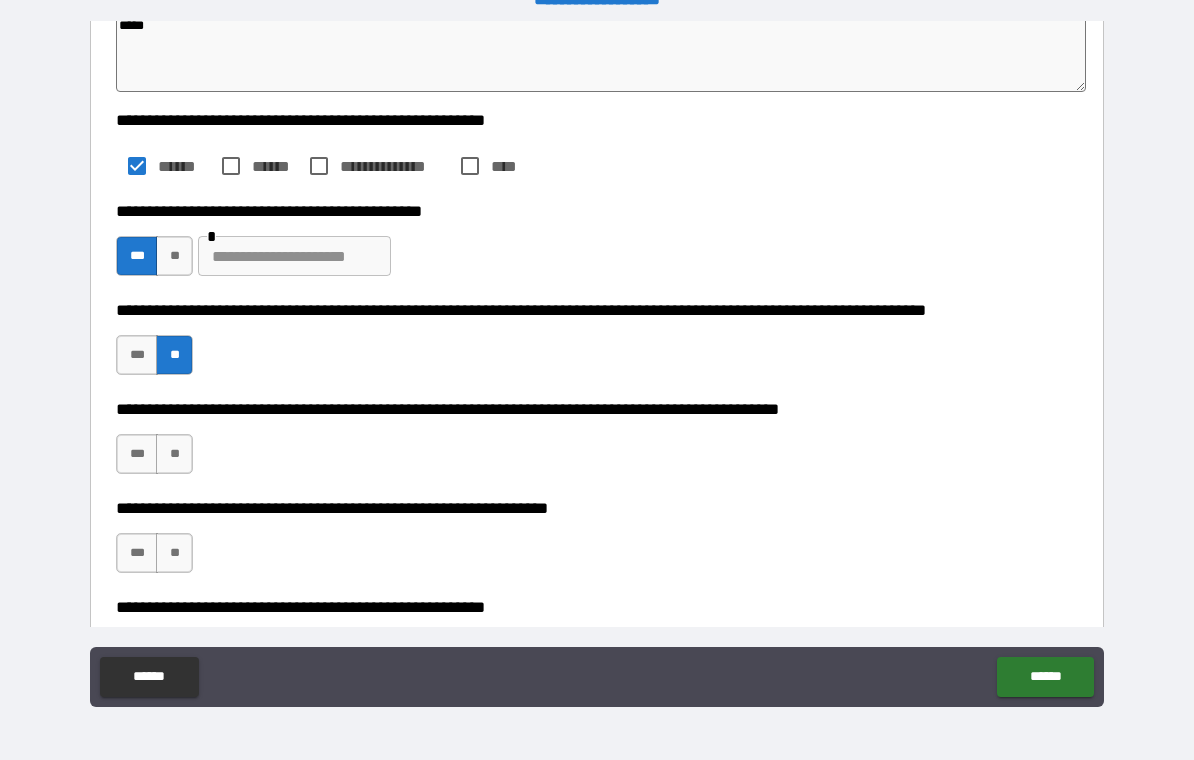 click on "**" at bounding box center [174, 454] 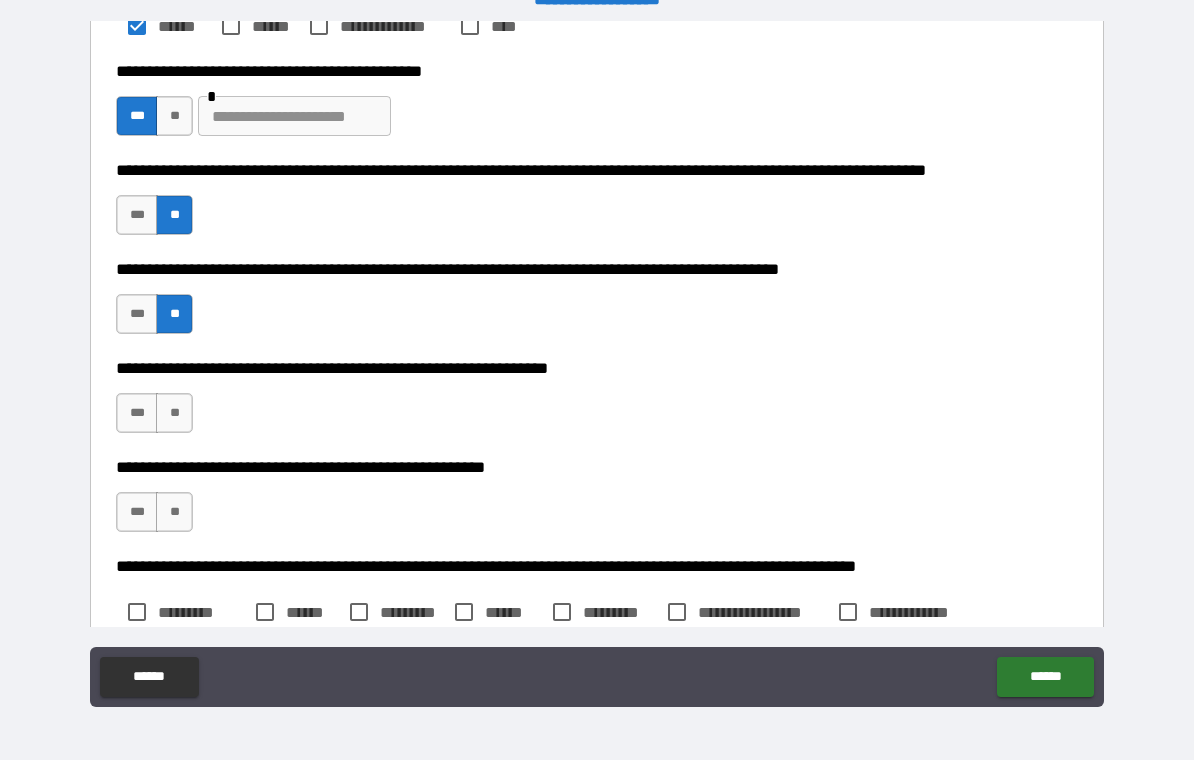 scroll, scrollTop: 2234, scrollLeft: 0, axis: vertical 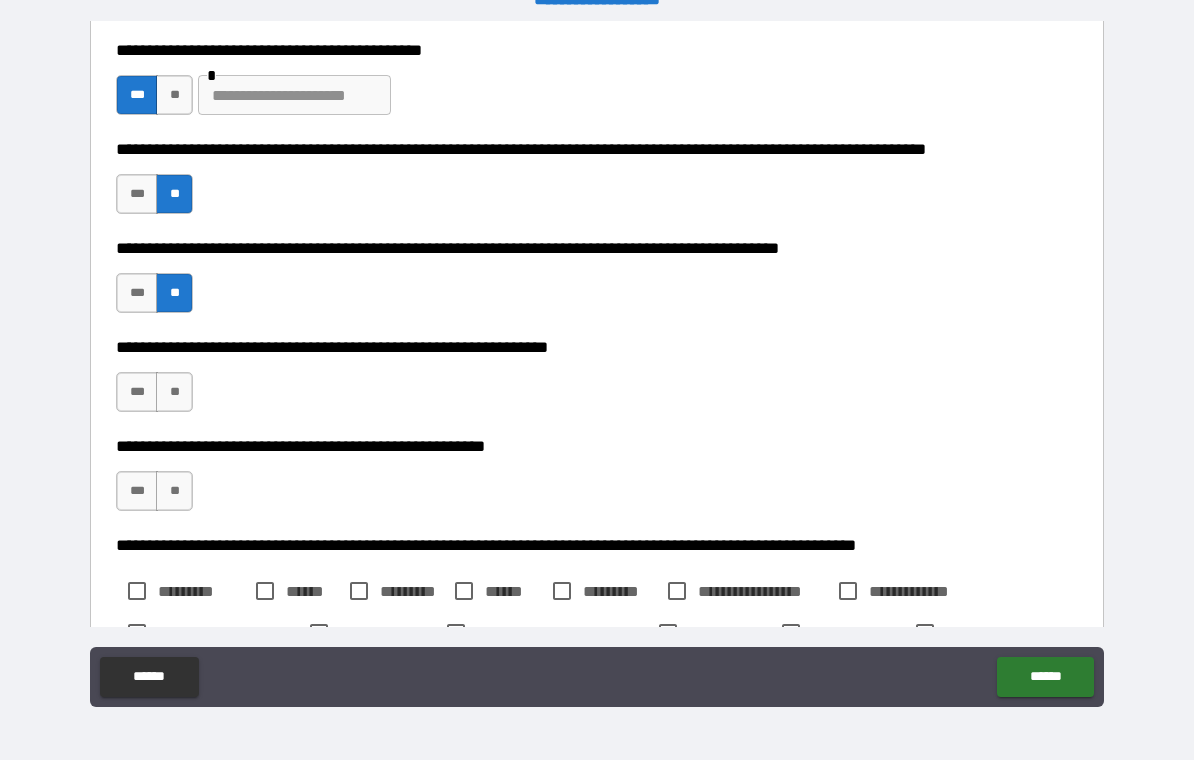 click on "**" at bounding box center (174, 392) 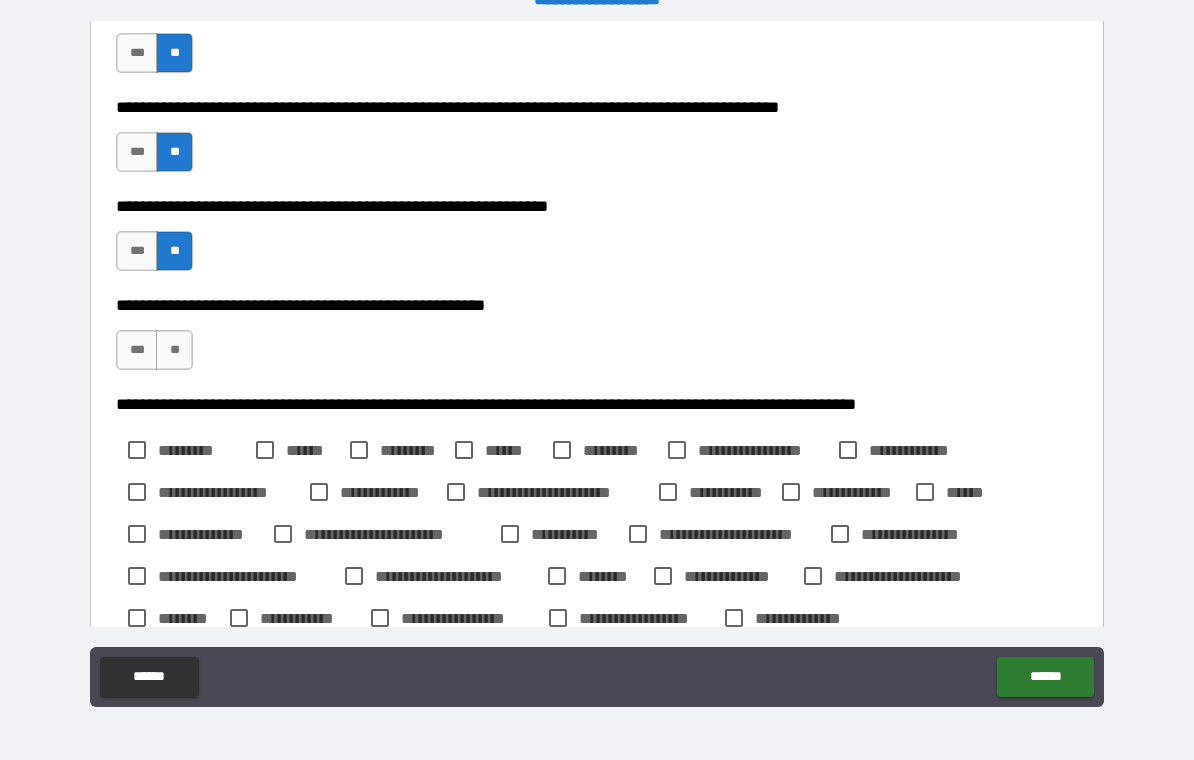 scroll, scrollTop: 2372, scrollLeft: 0, axis: vertical 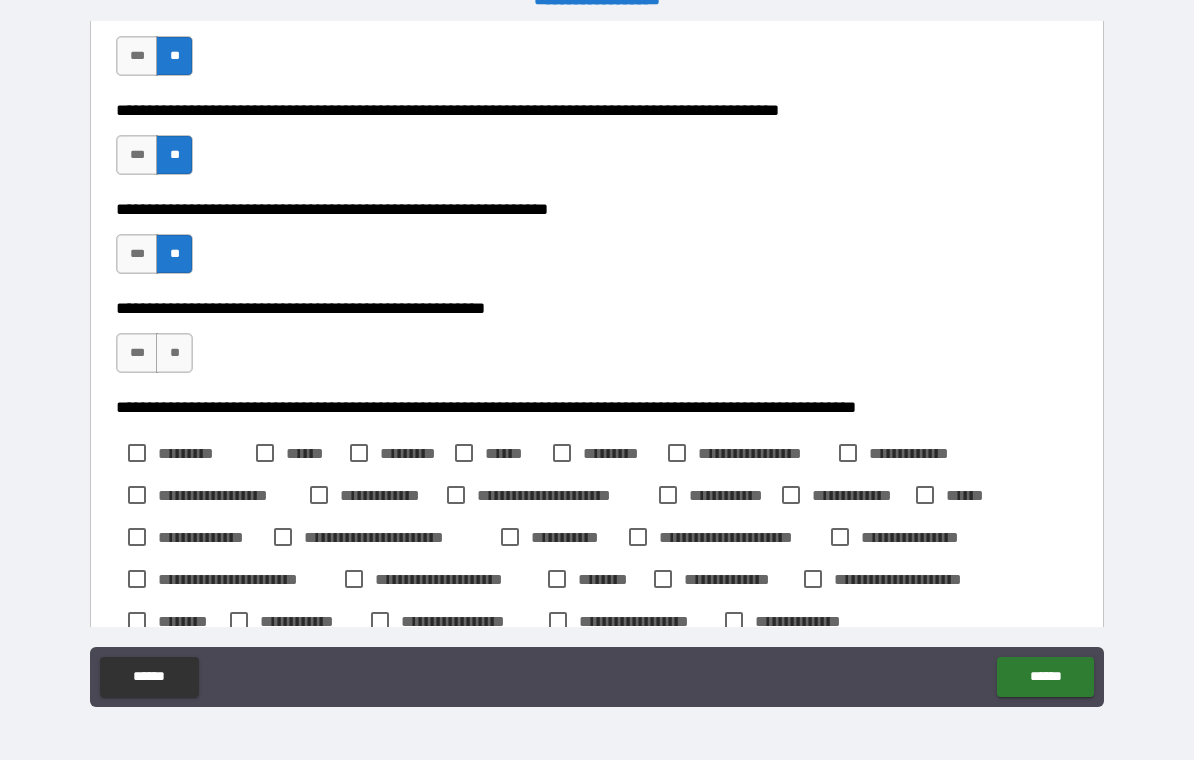 click on "**" at bounding box center [174, 353] 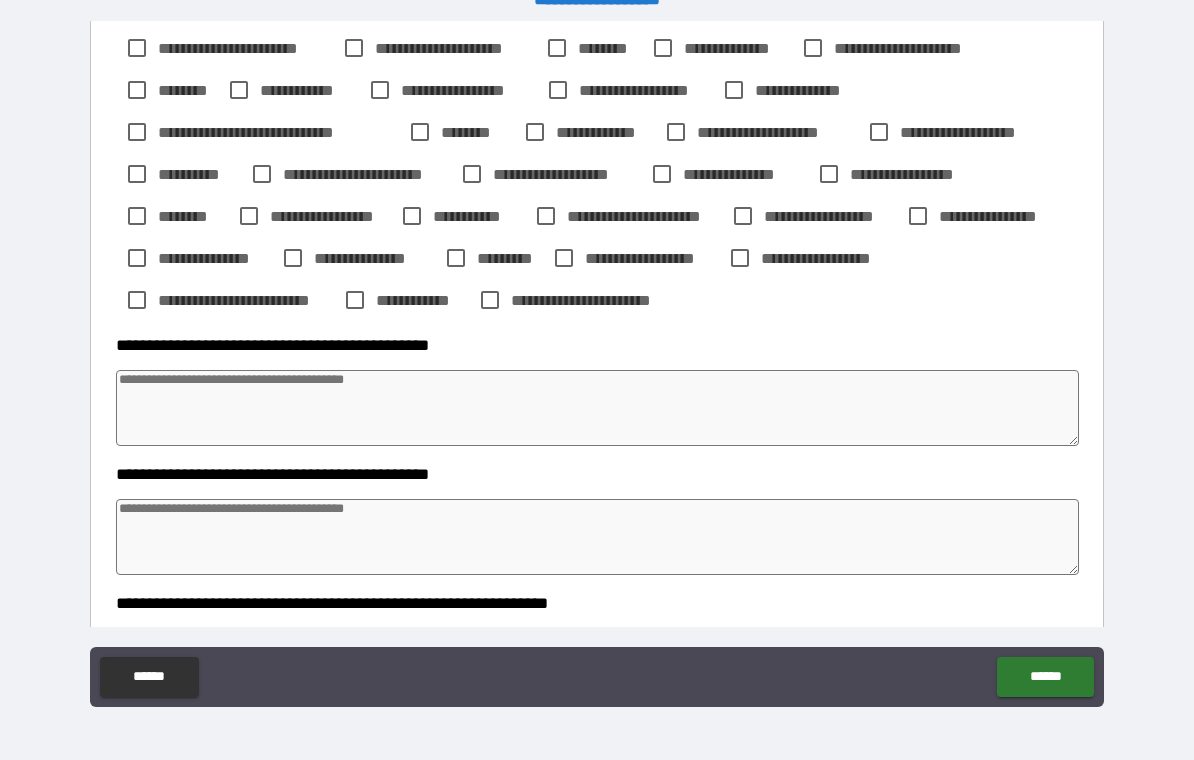 scroll, scrollTop: 2915, scrollLeft: 0, axis: vertical 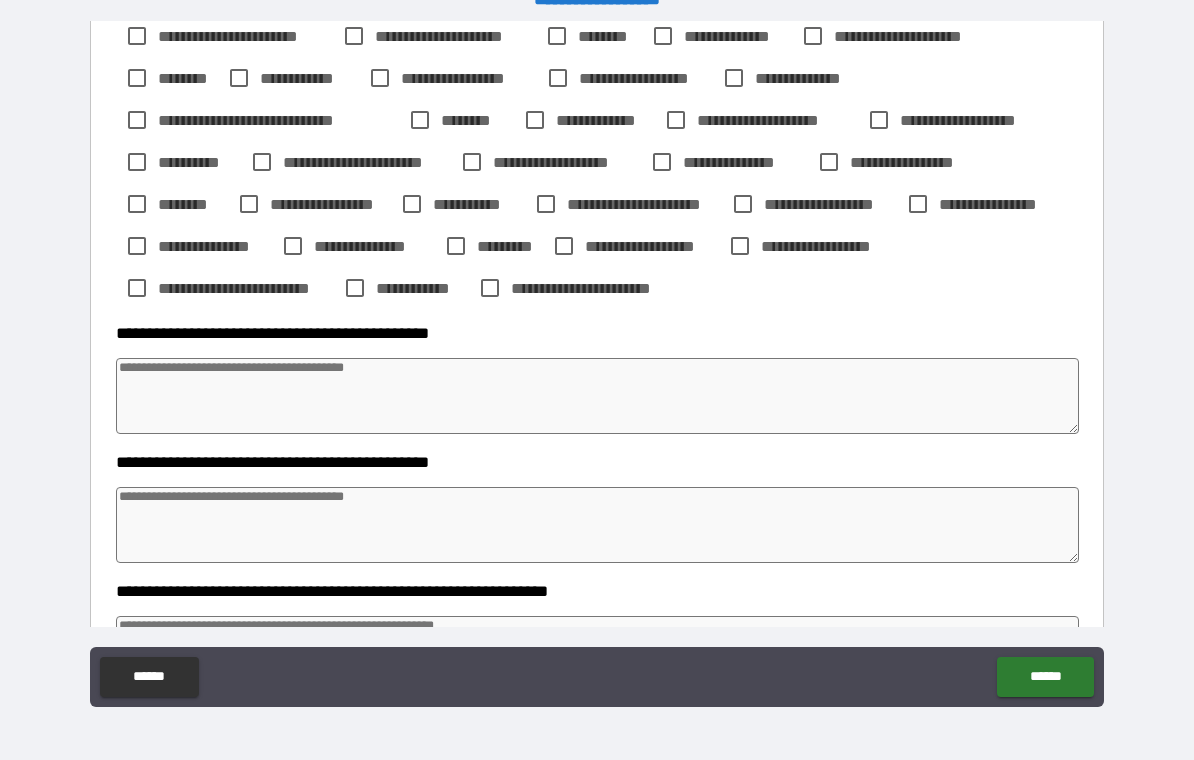 click at bounding box center (597, 396) 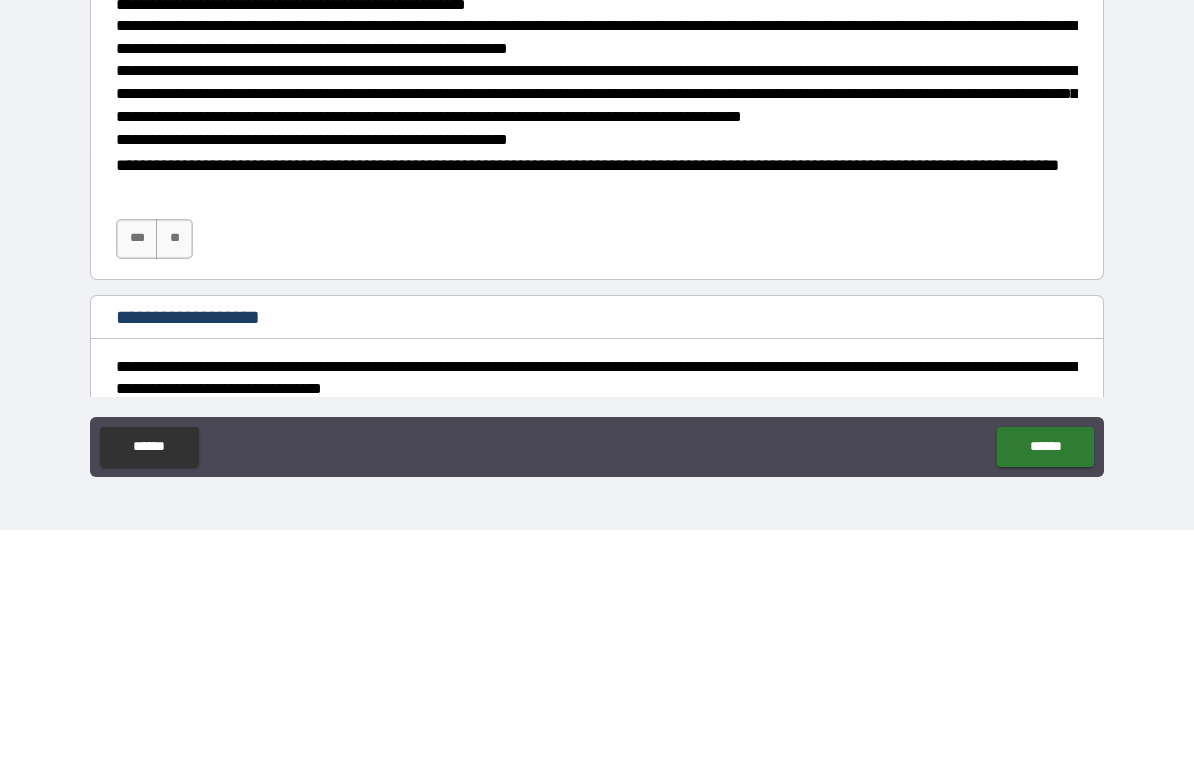 scroll, scrollTop: 4139, scrollLeft: 0, axis: vertical 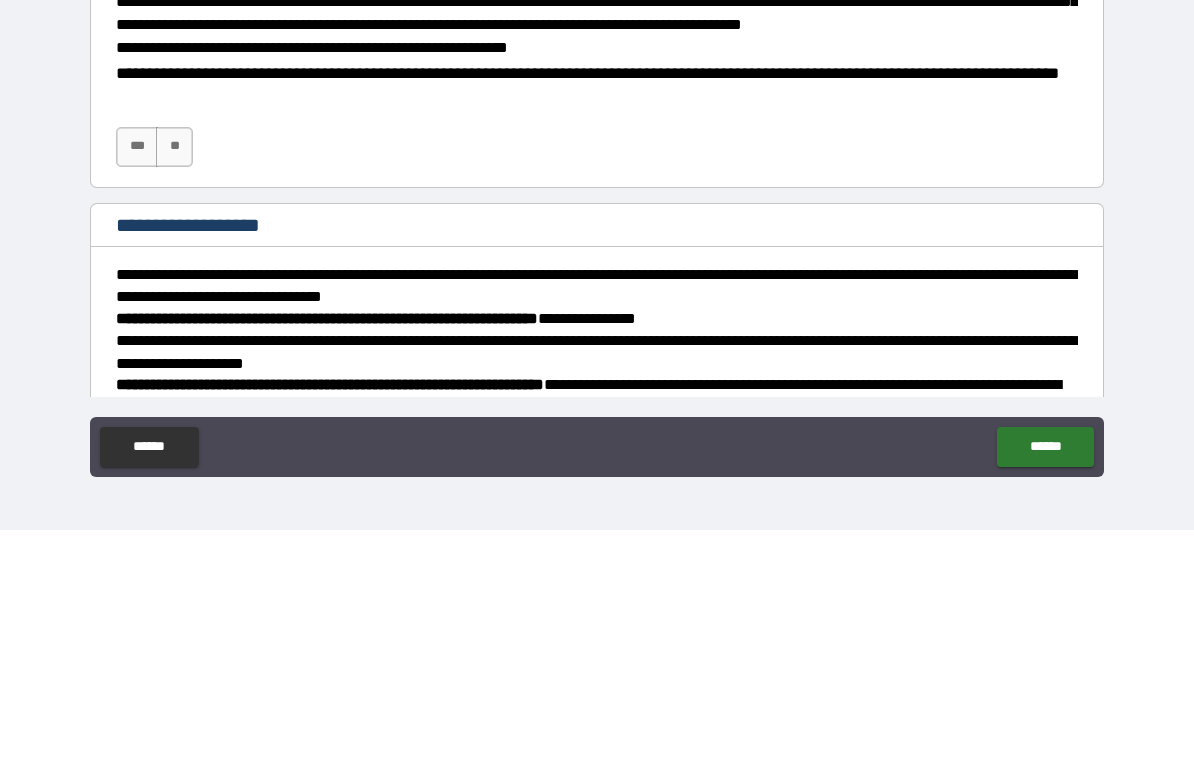 click on "***" at bounding box center (137, 377) 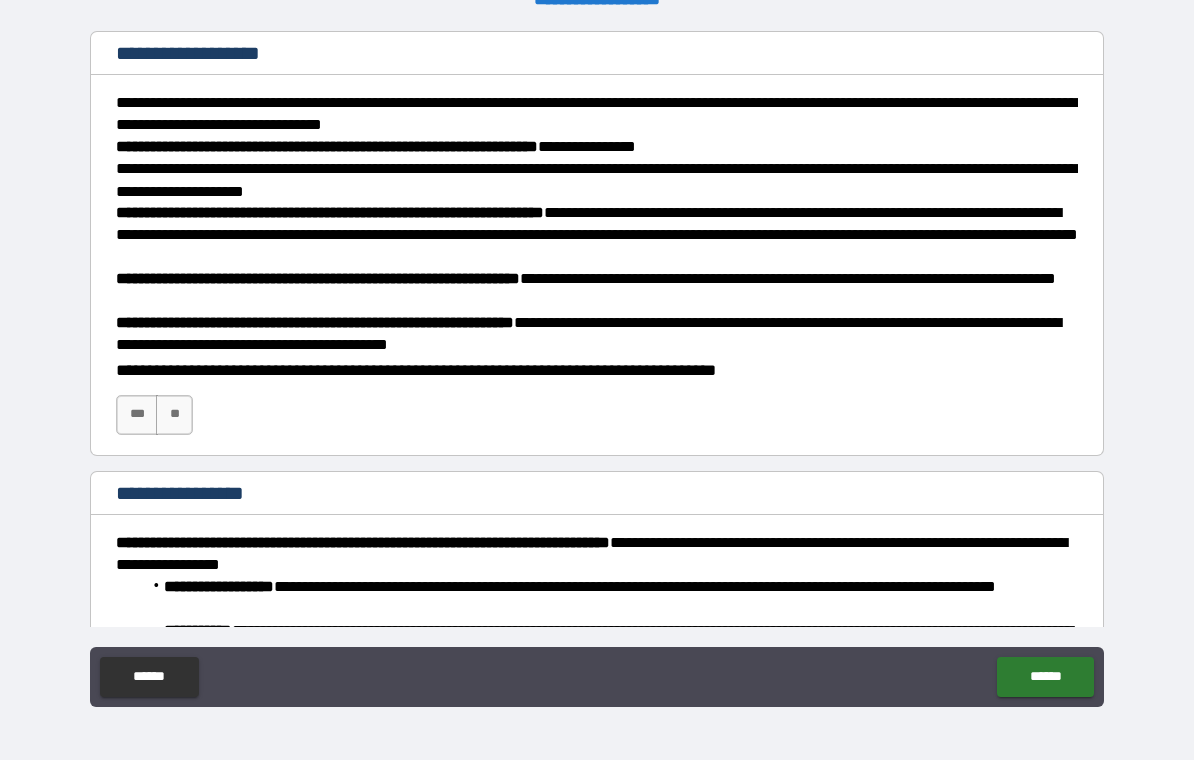 click on "***" at bounding box center [137, 415] 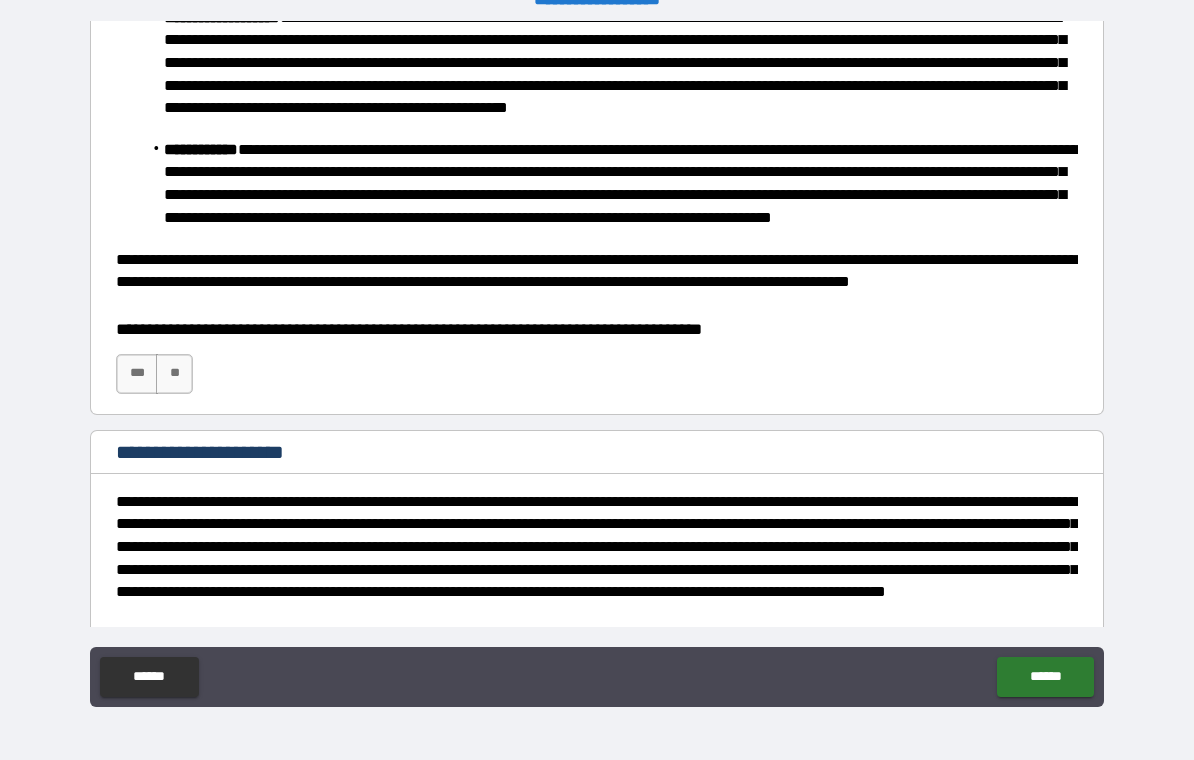 click on "***" at bounding box center [137, 374] 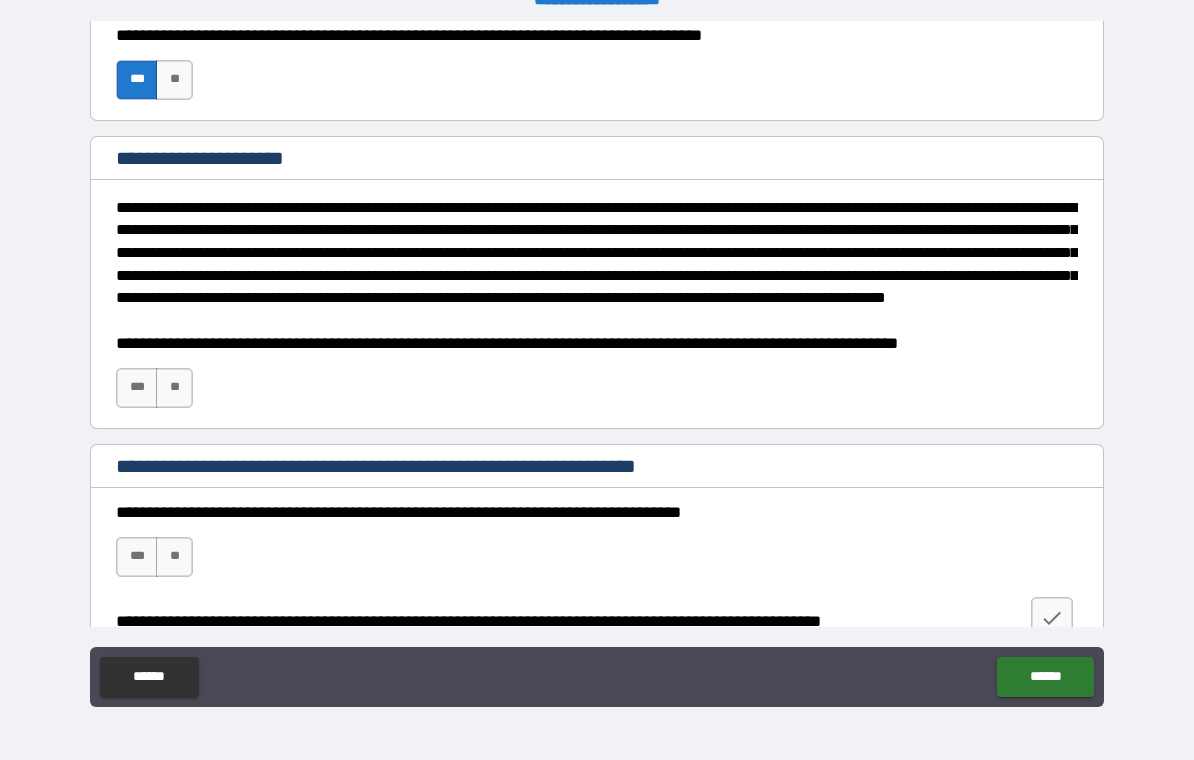 click on "***" at bounding box center [137, 388] 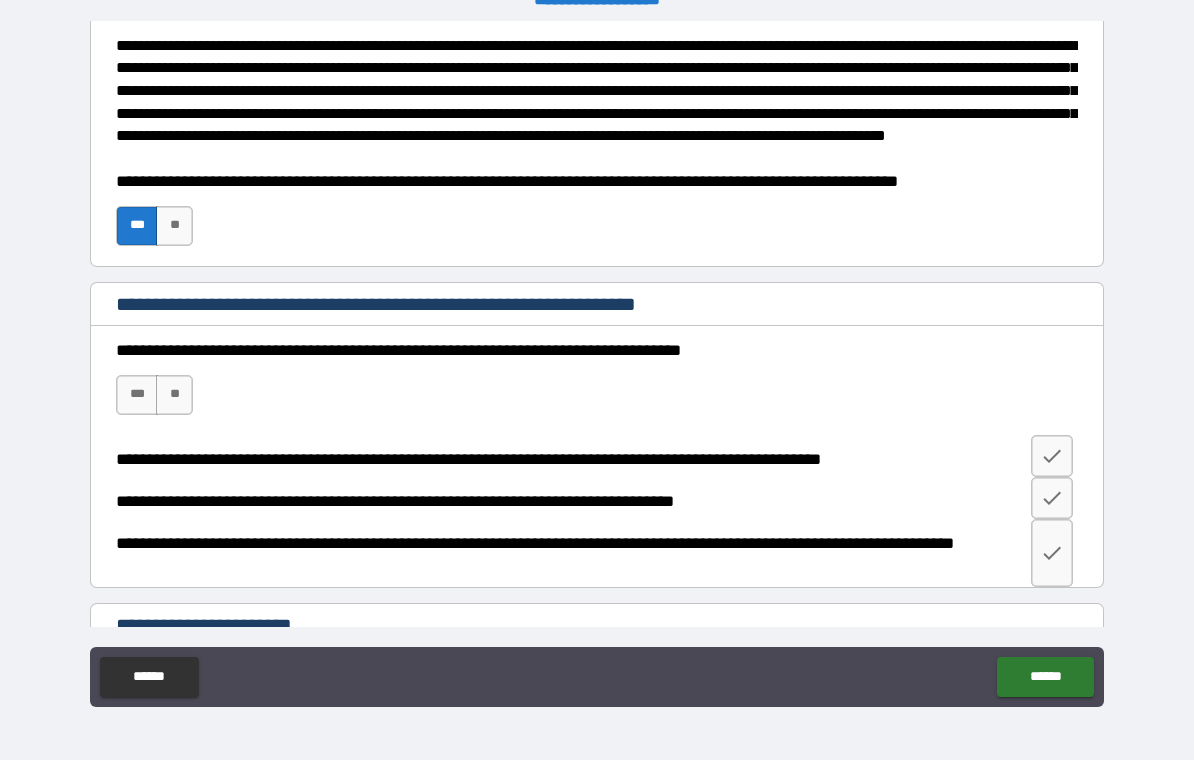 click on "***" at bounding box center (137, 395) 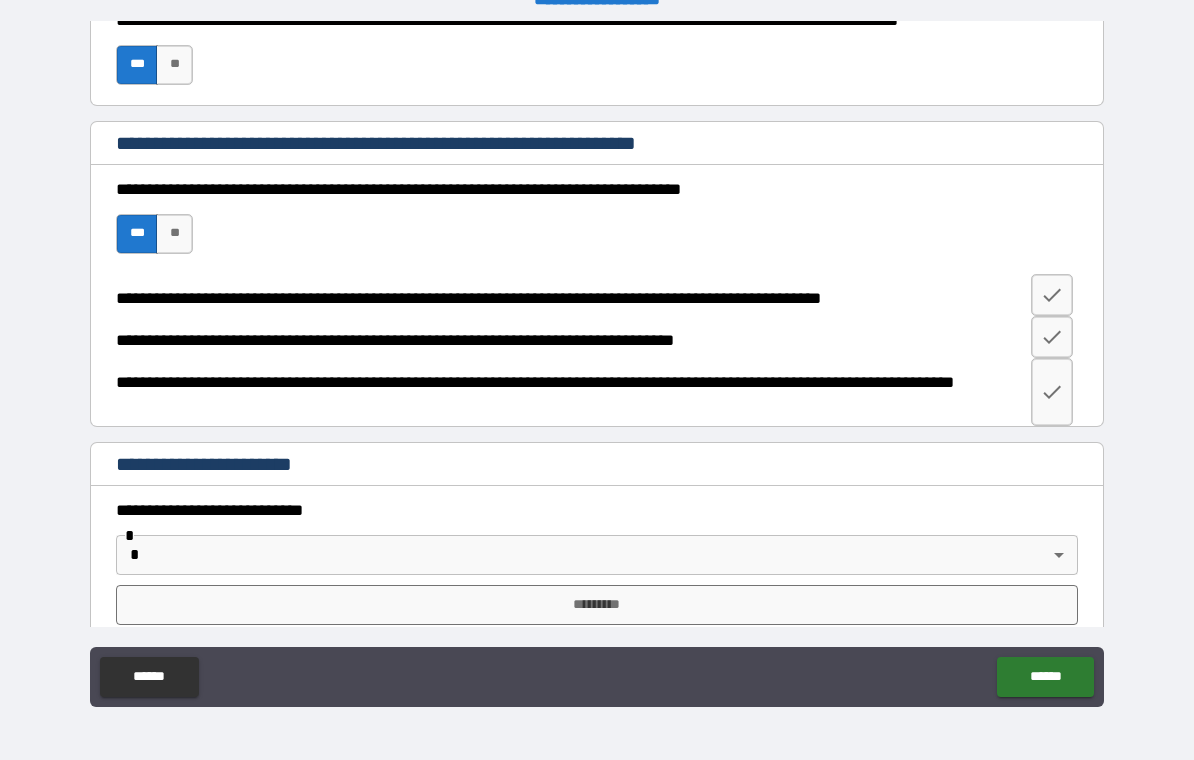 scroll, scrollTop: 6168, scrollLeft: 0, axis: vertical 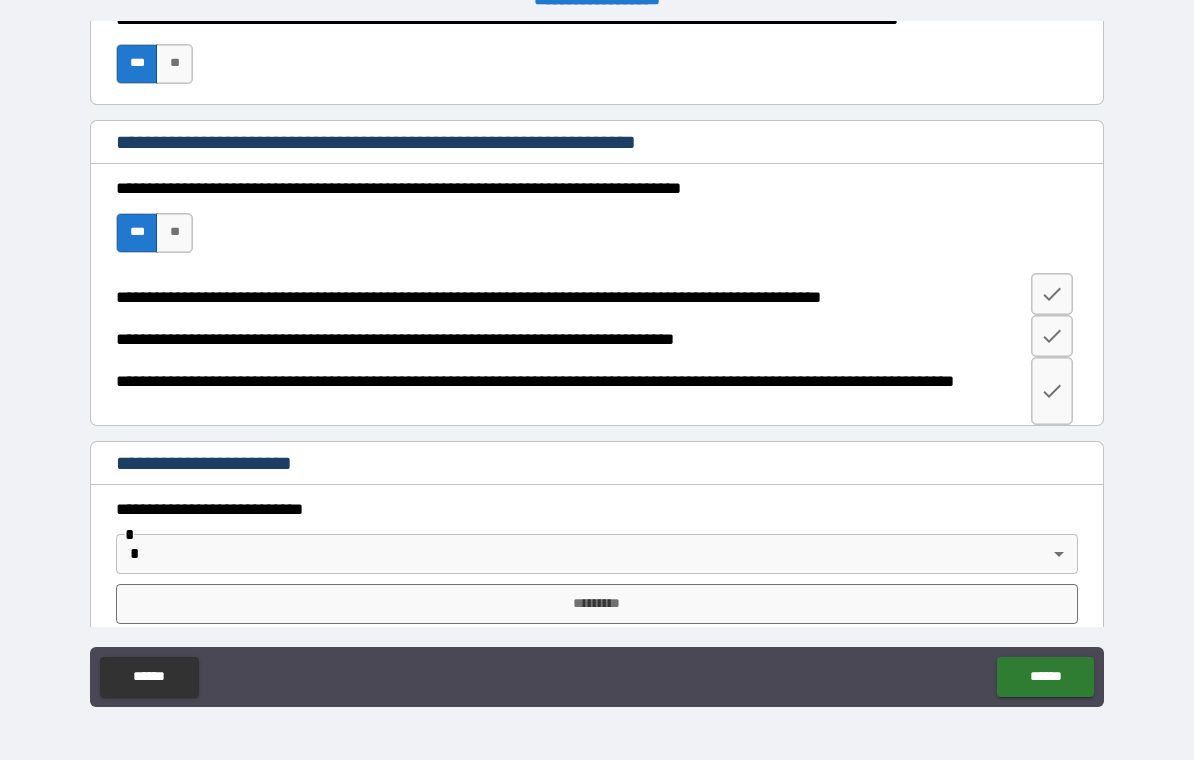 click 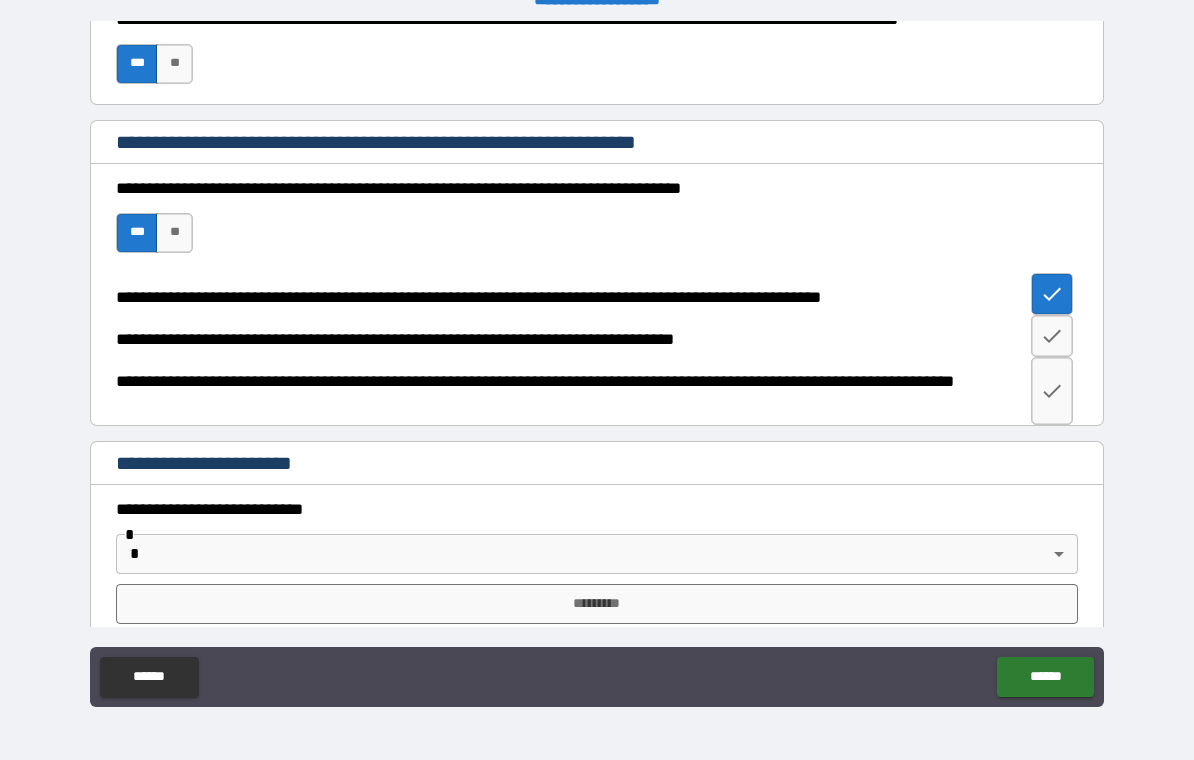 click 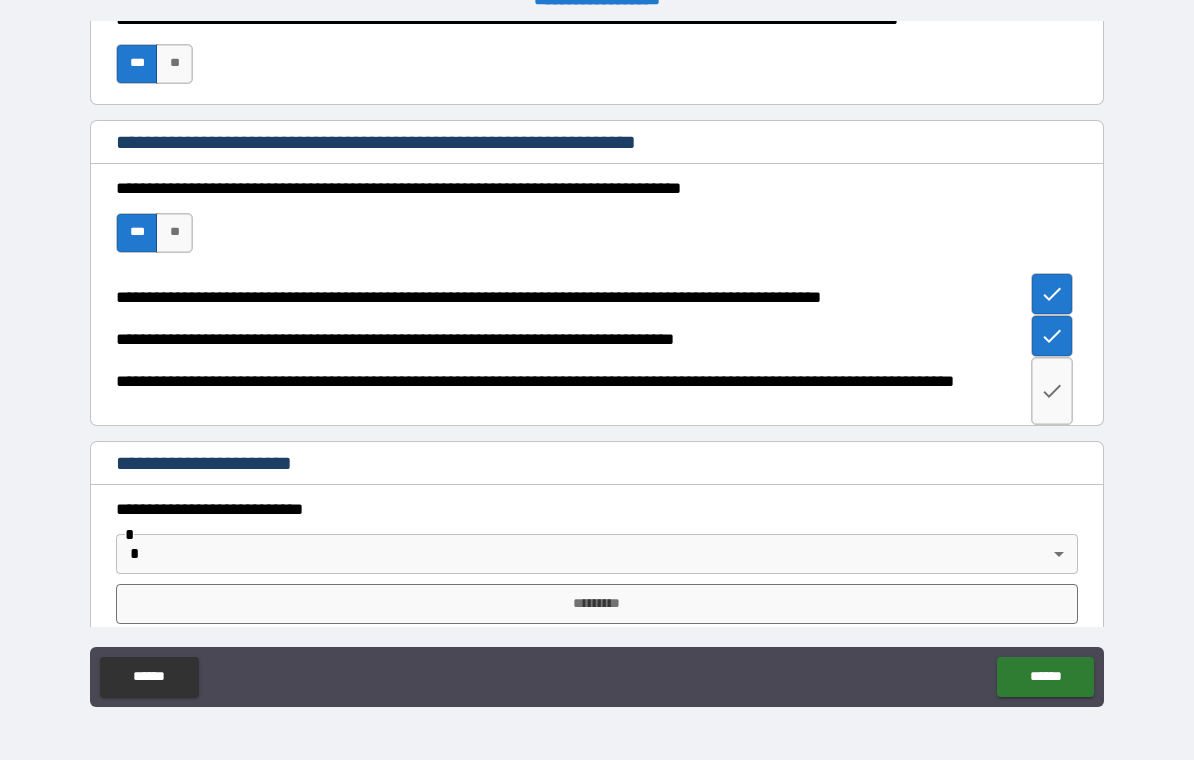 click 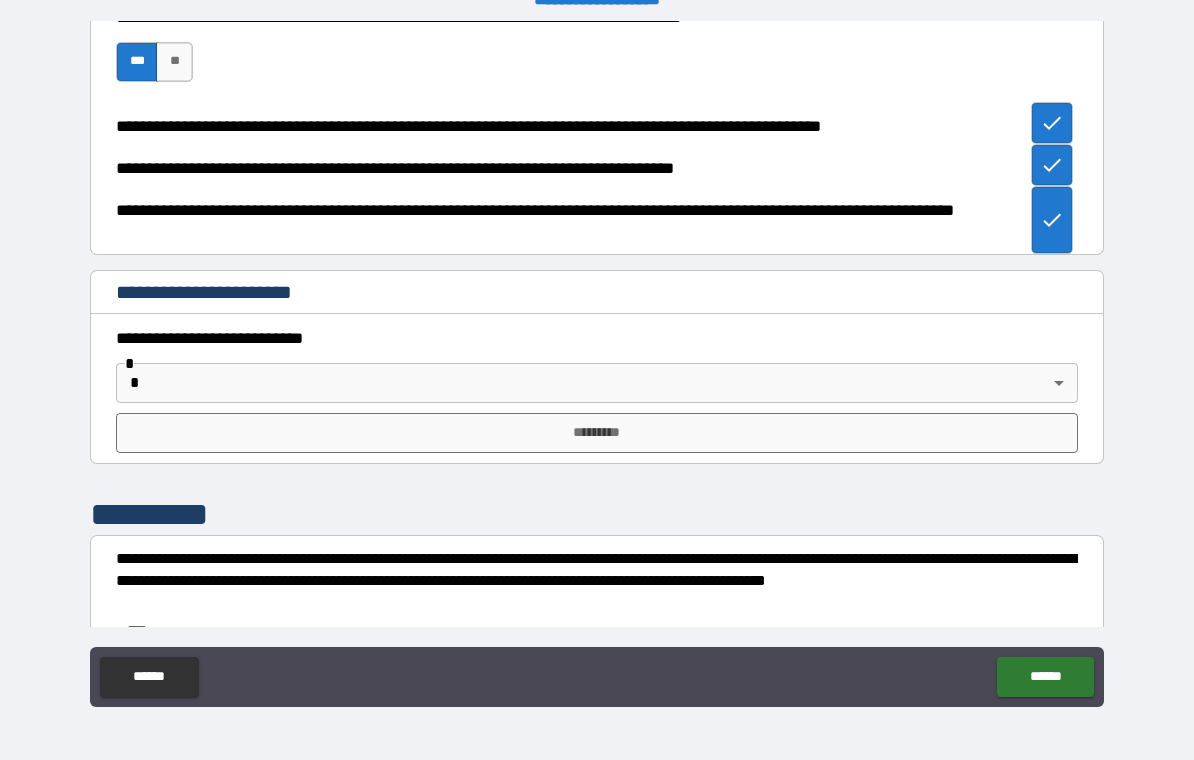 scroll, scrollTop: 6344, scrollLeft: 0, axis: vertical 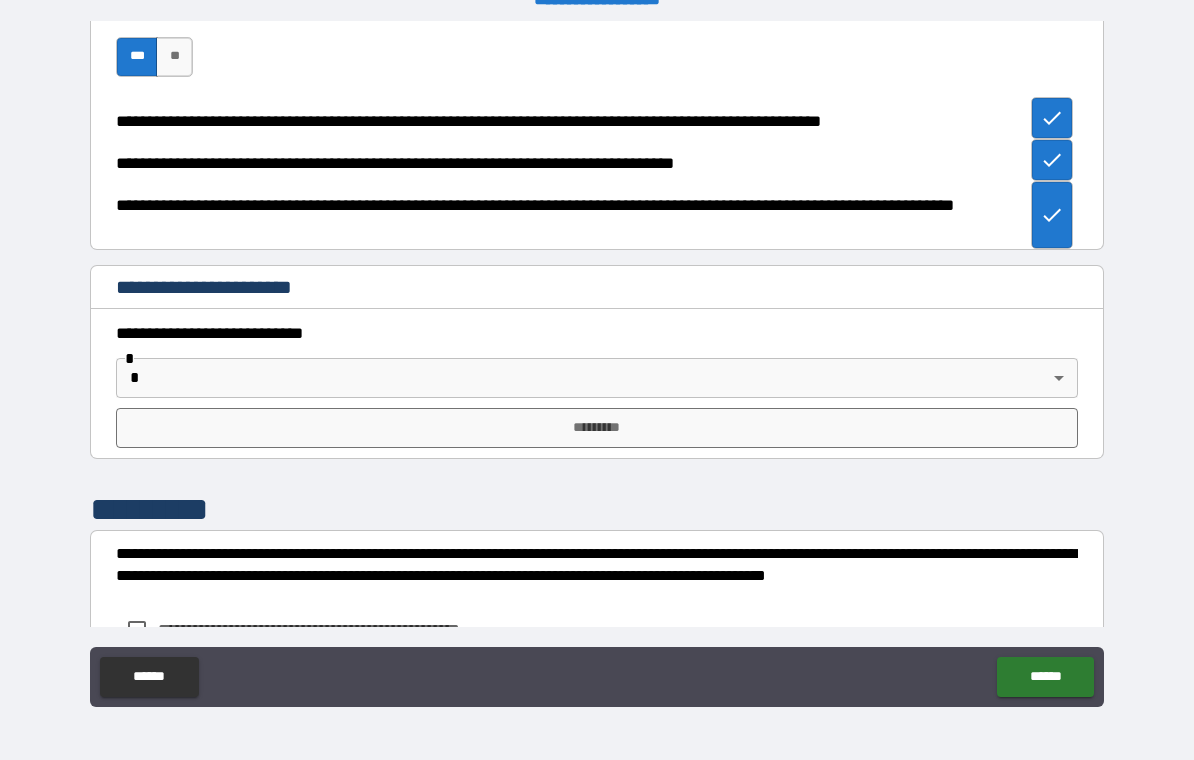 click on "**********" at bounding box center (597, 364) 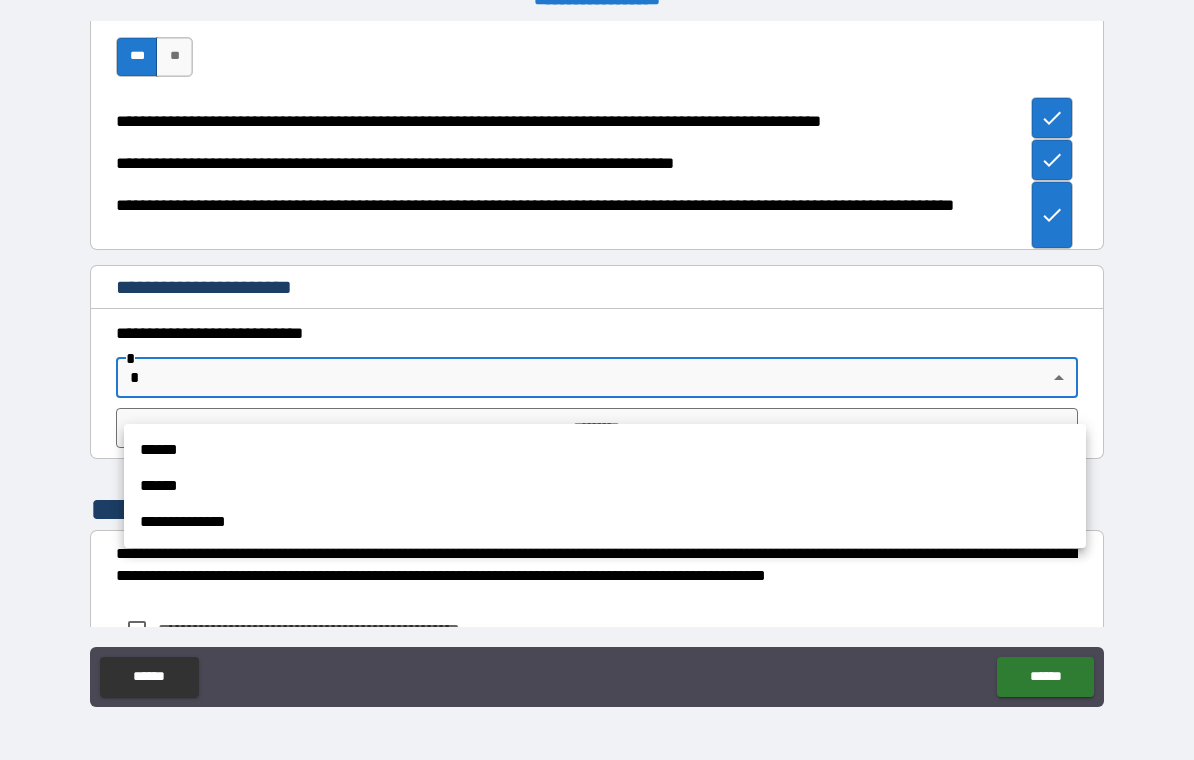 click on "******" at bounding box center (605, 450) 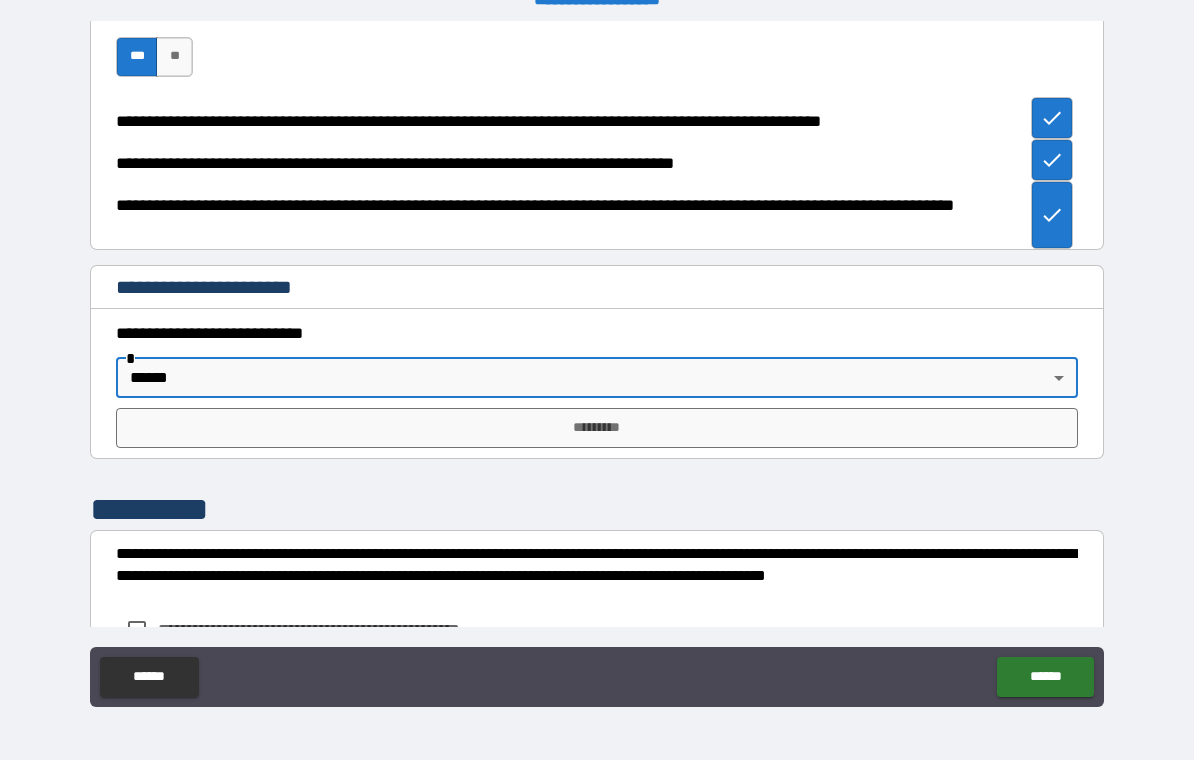 click on "*********" at bounding box center (597, 428) 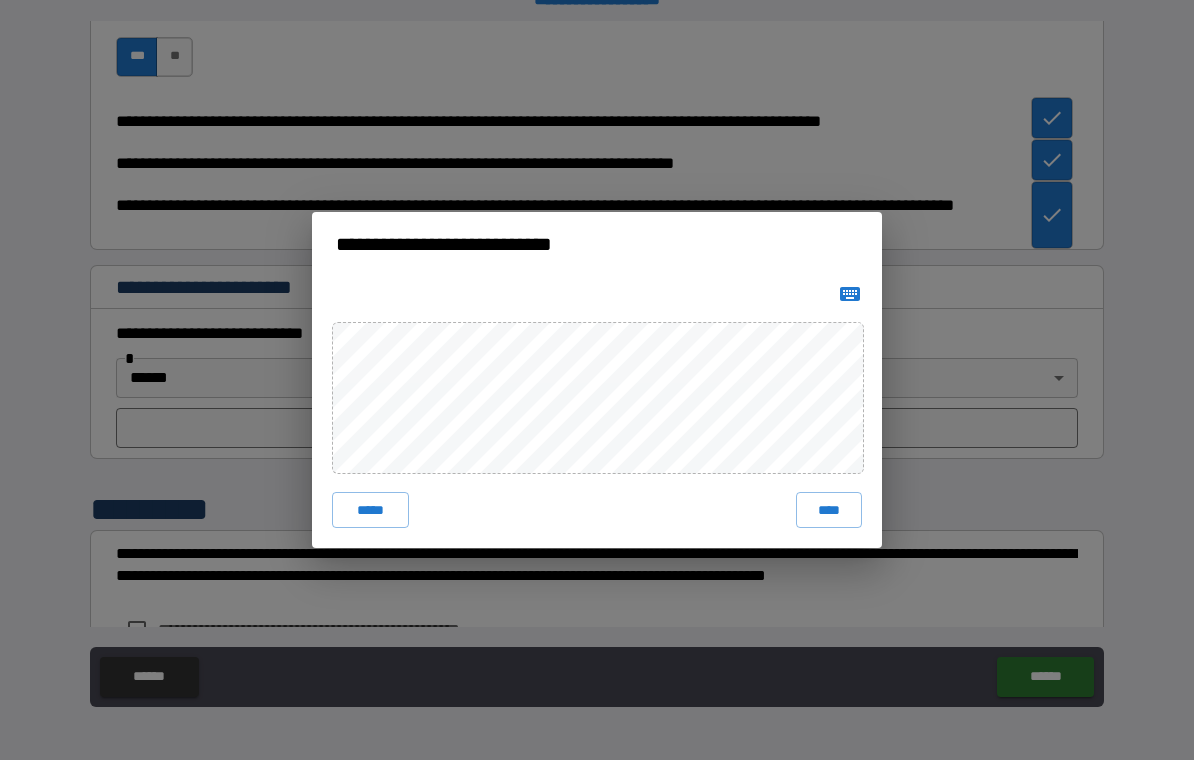 click on "****" at bounding box center [829, 510] 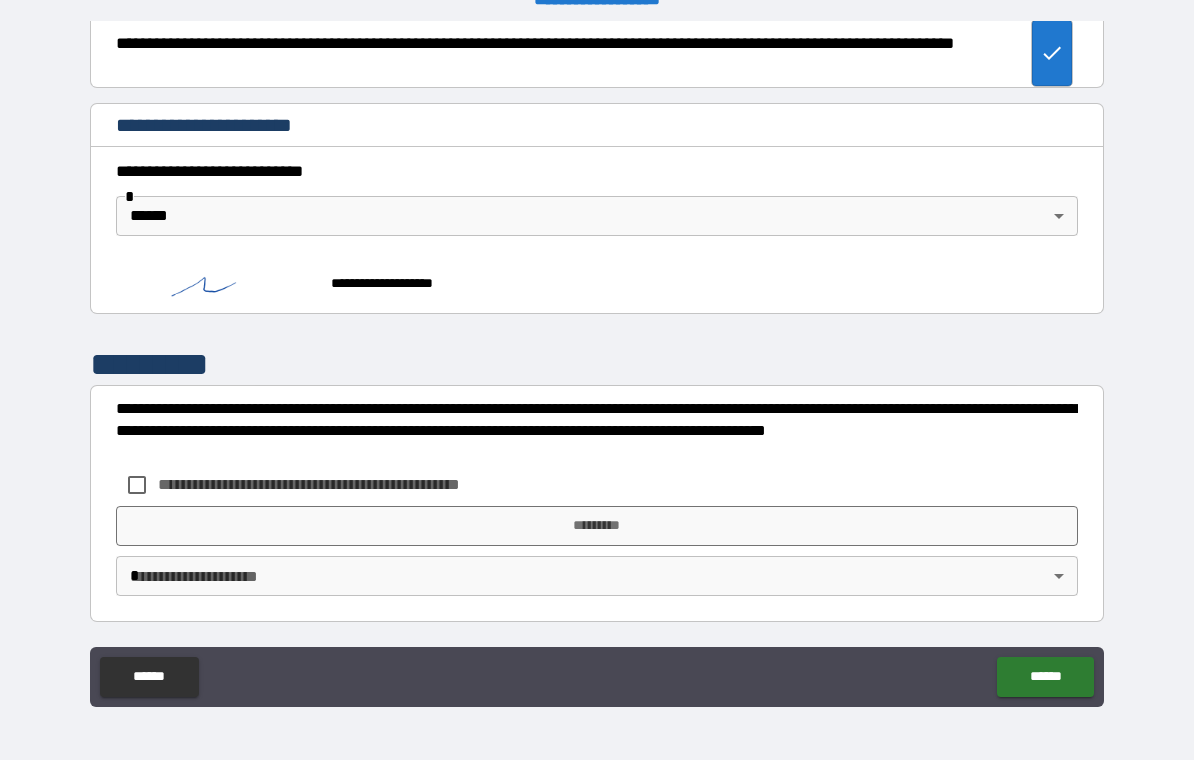scroll, scrollTop: 6524, scrollLeft: 0, axis: vertical 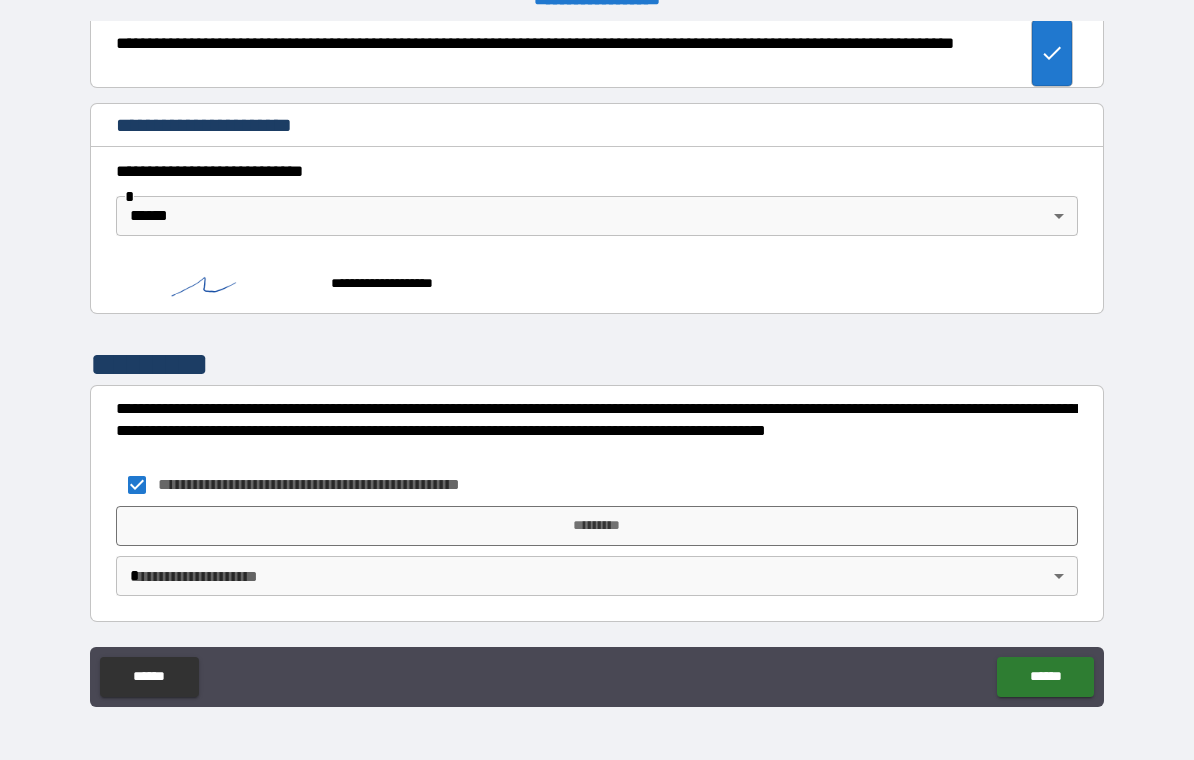 click on "*********" at bounding box center (597, 526) 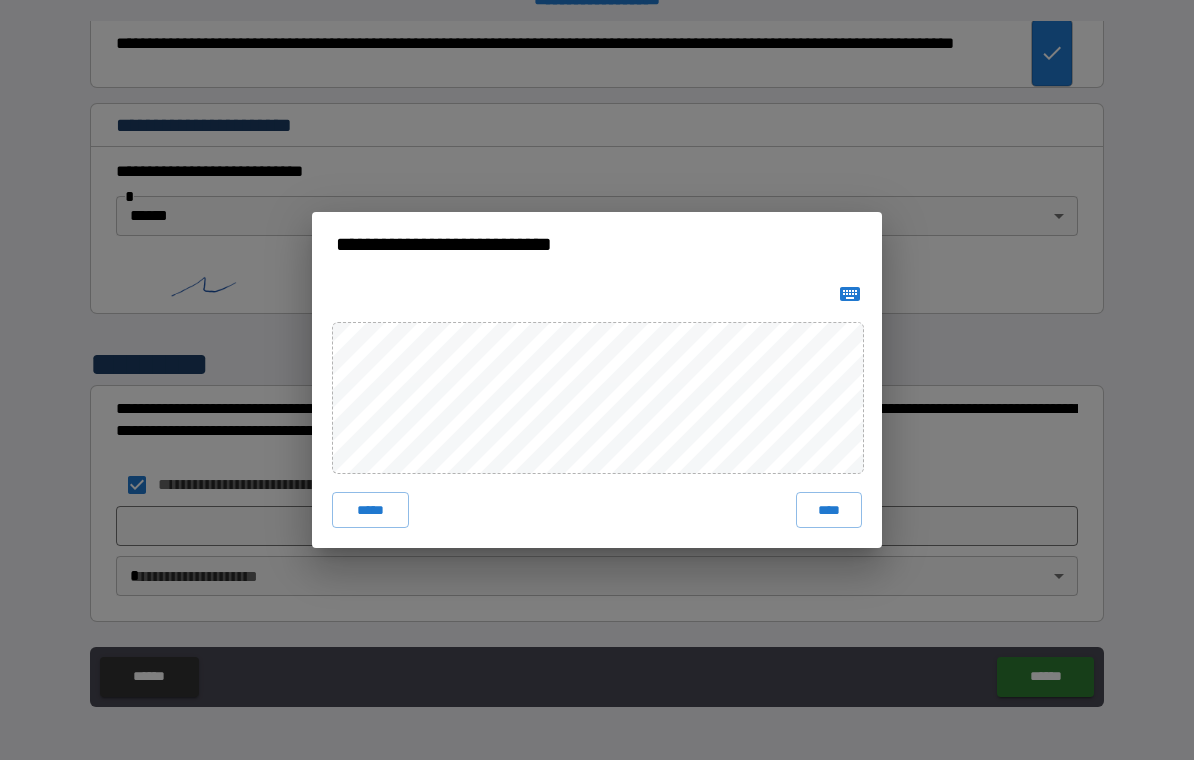 click on "****" at bounding box center (829, 510) 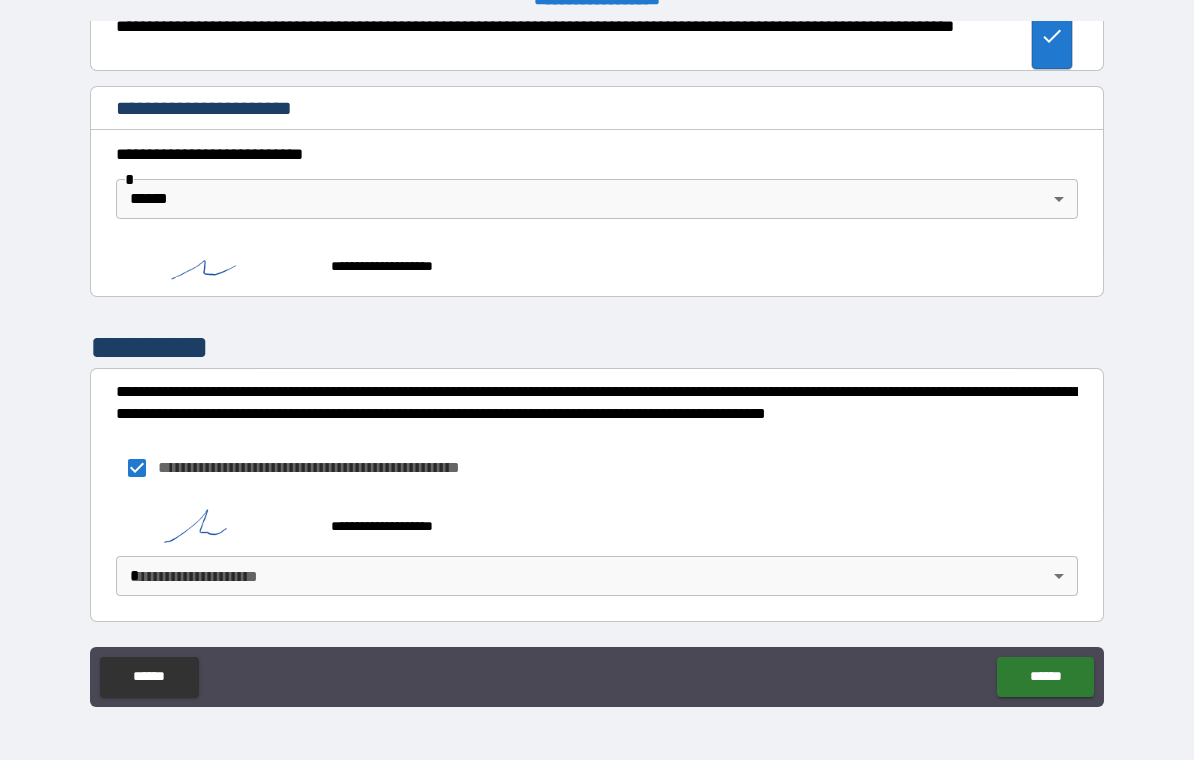 scroll, scrollTop: 6541, scrollLeft: 0, axis: vertical 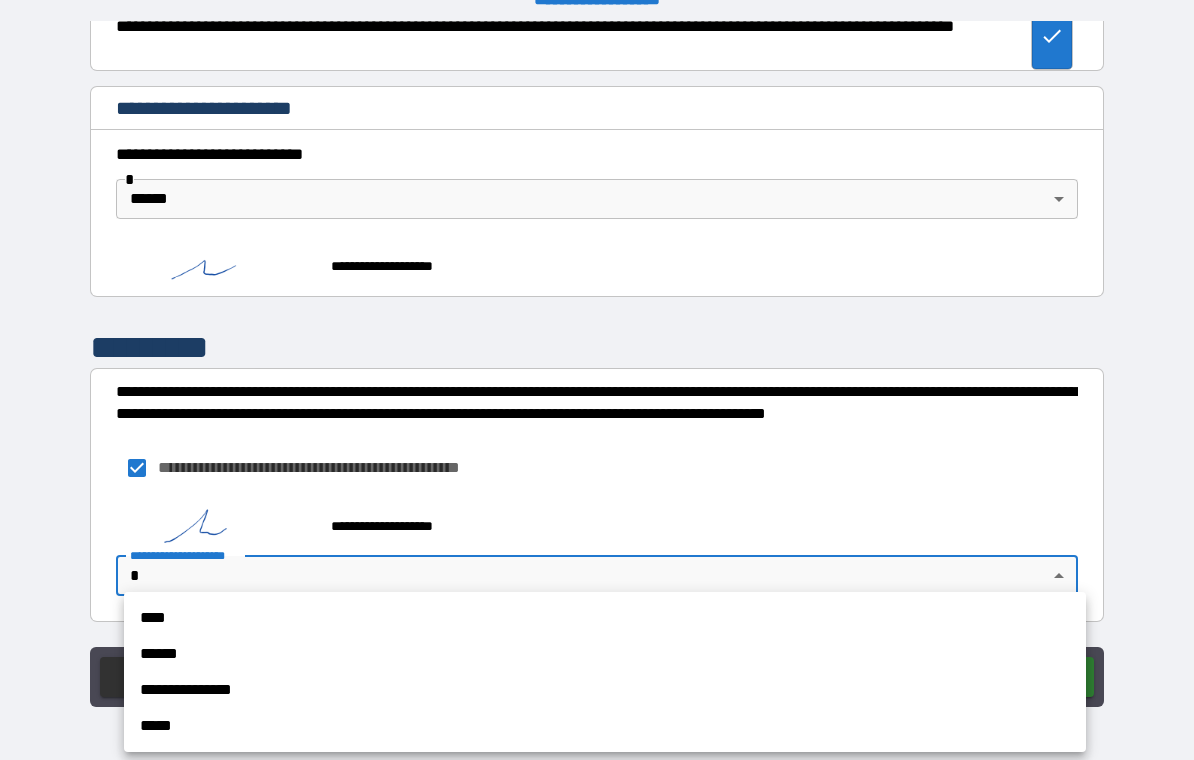 click on "**********" at bounding box center (605, 690) 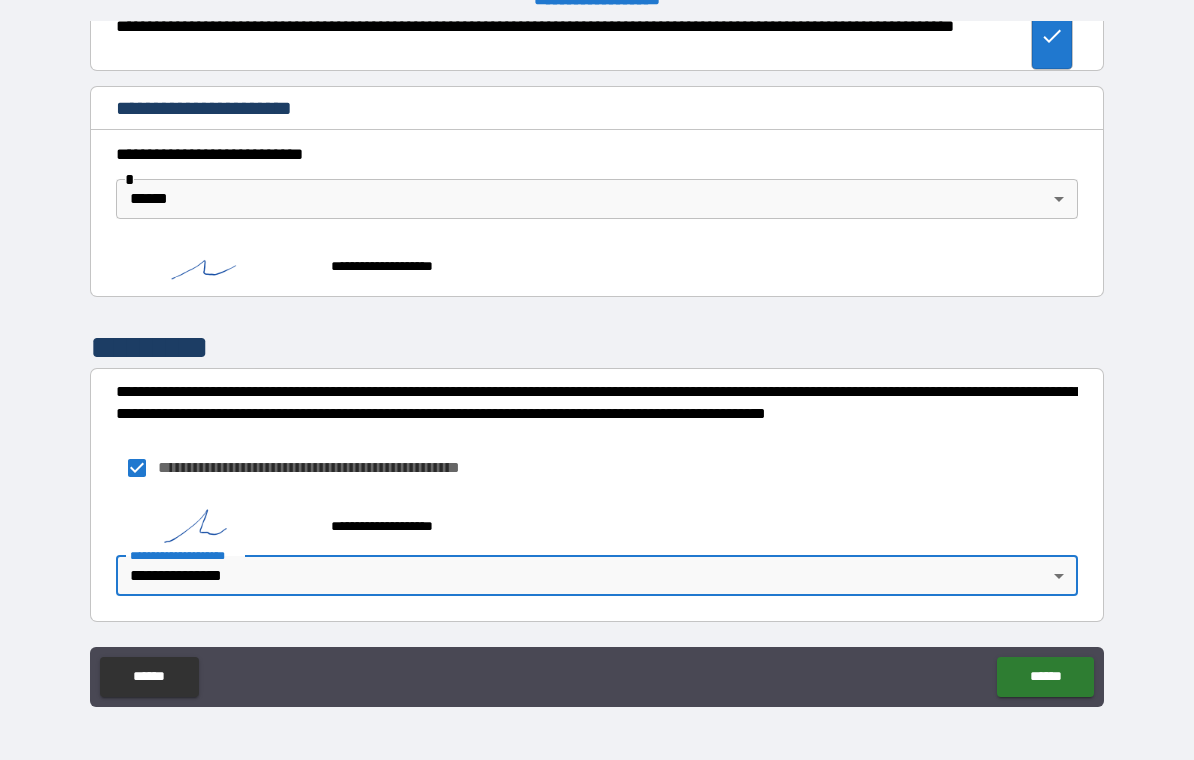 click on "******" at bounding box center (1045, 677) 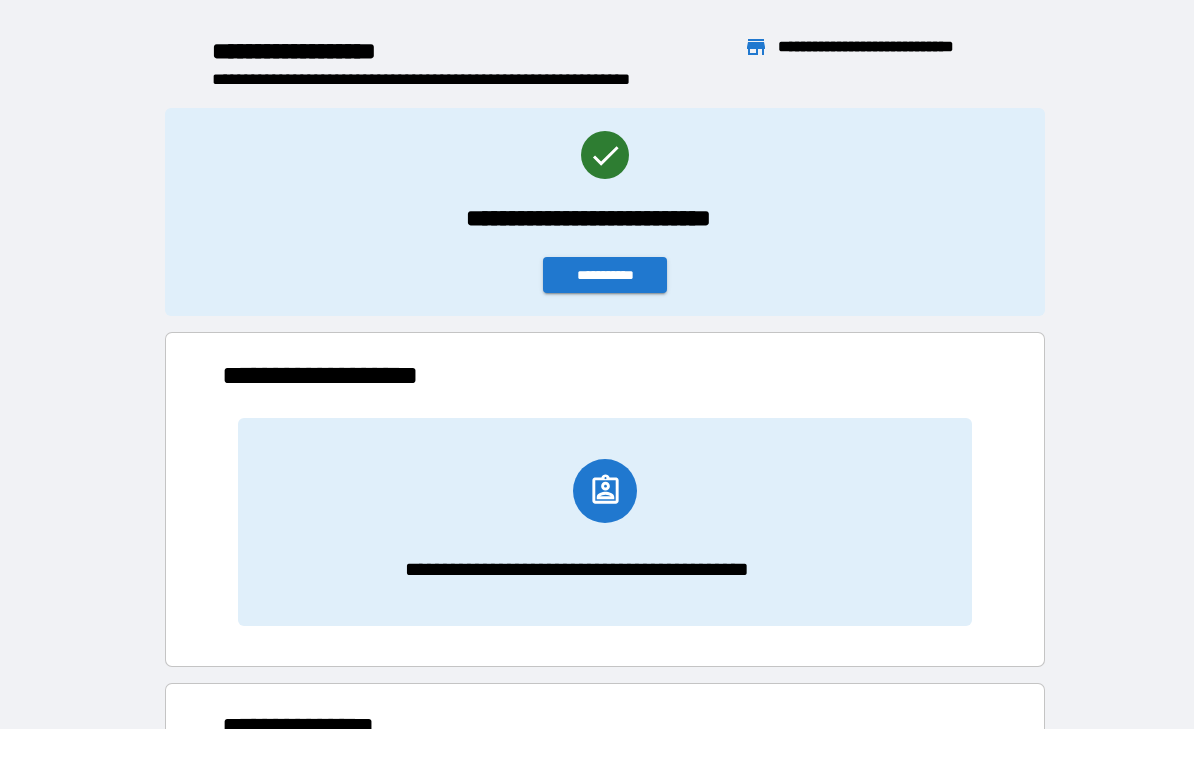 scroll, scrollTop: 111, scrollLeft: 765, axis: both 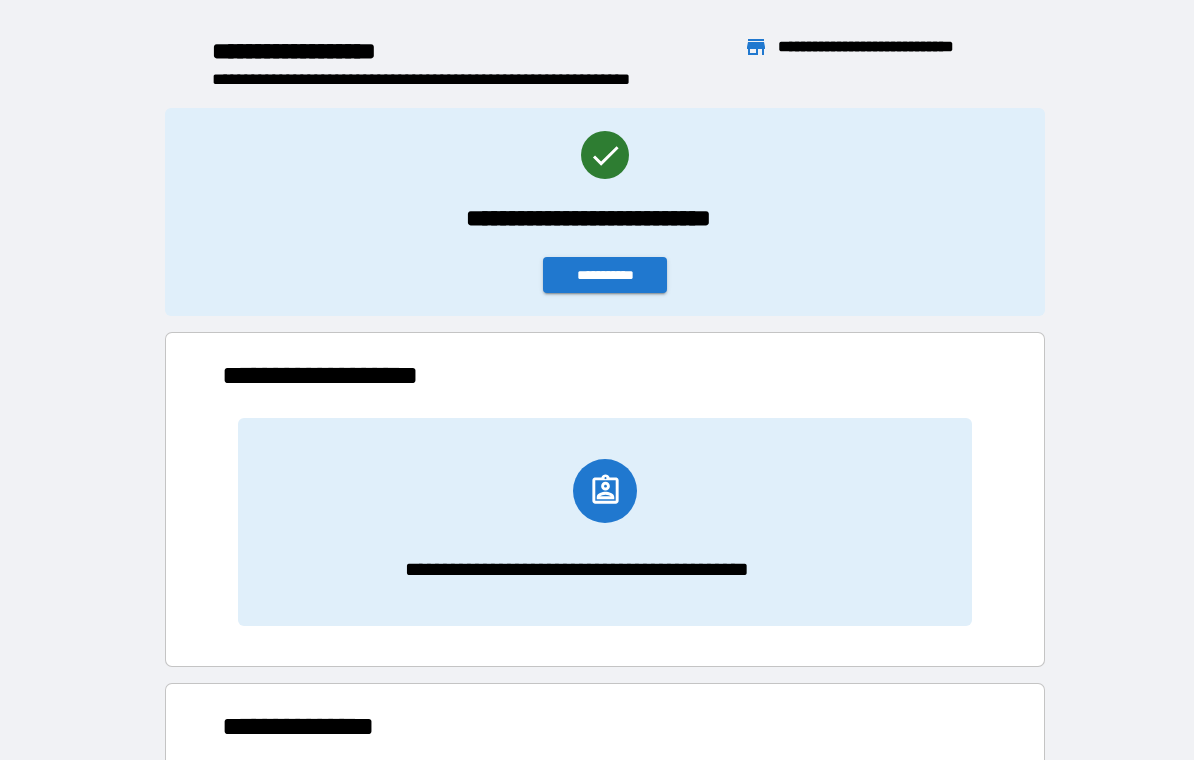 click on "**********" at bounding box center (605, 275) 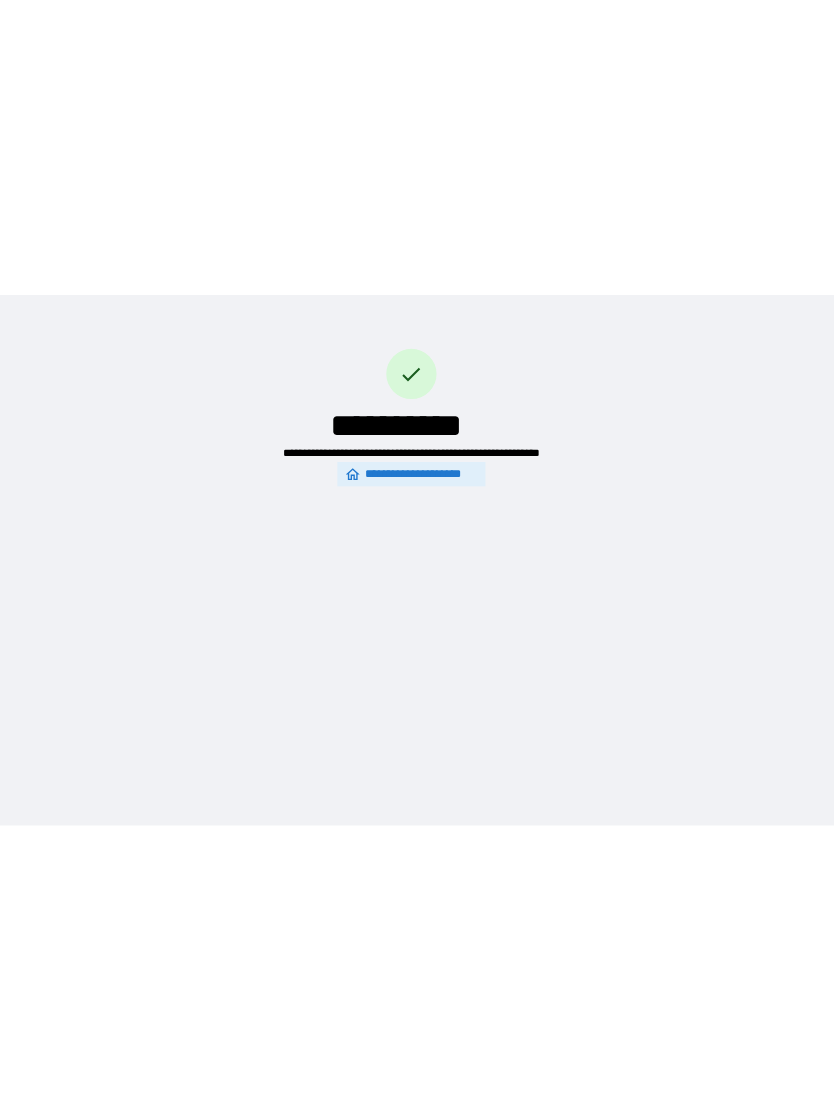 scroll, scrollTop: 0, scrollLeft: 0, axis: both 